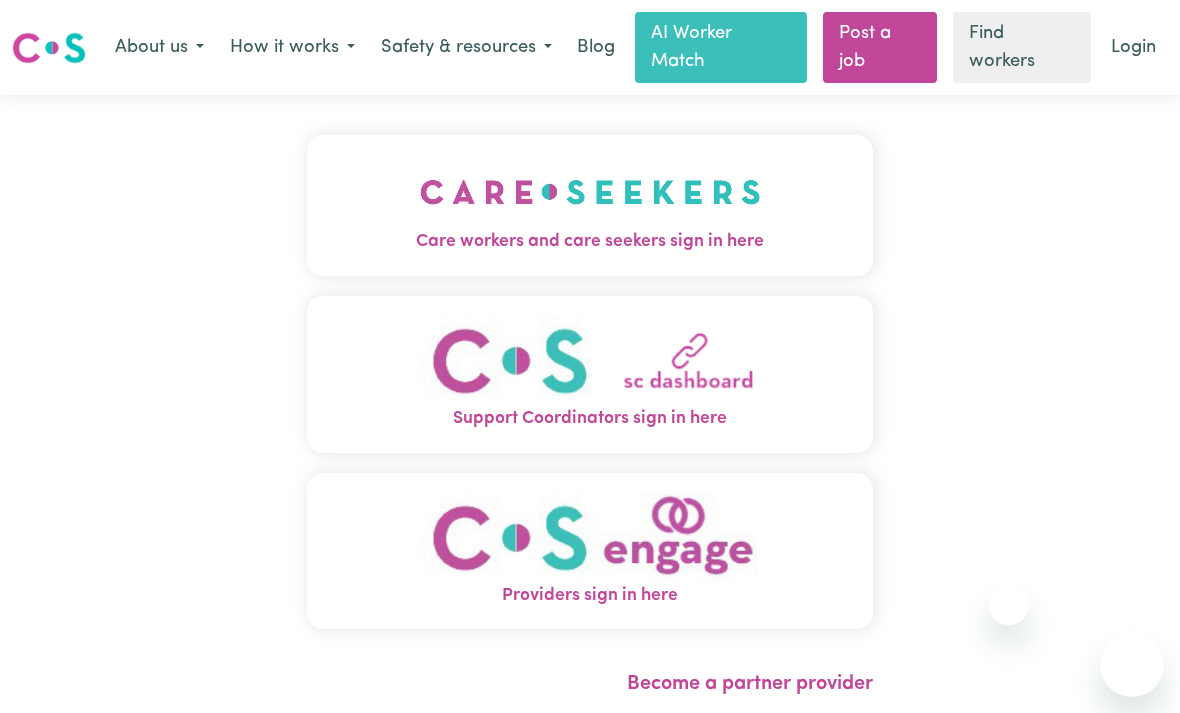 scroll, scrollTop: 0, scrollLeft: 0, axis: both 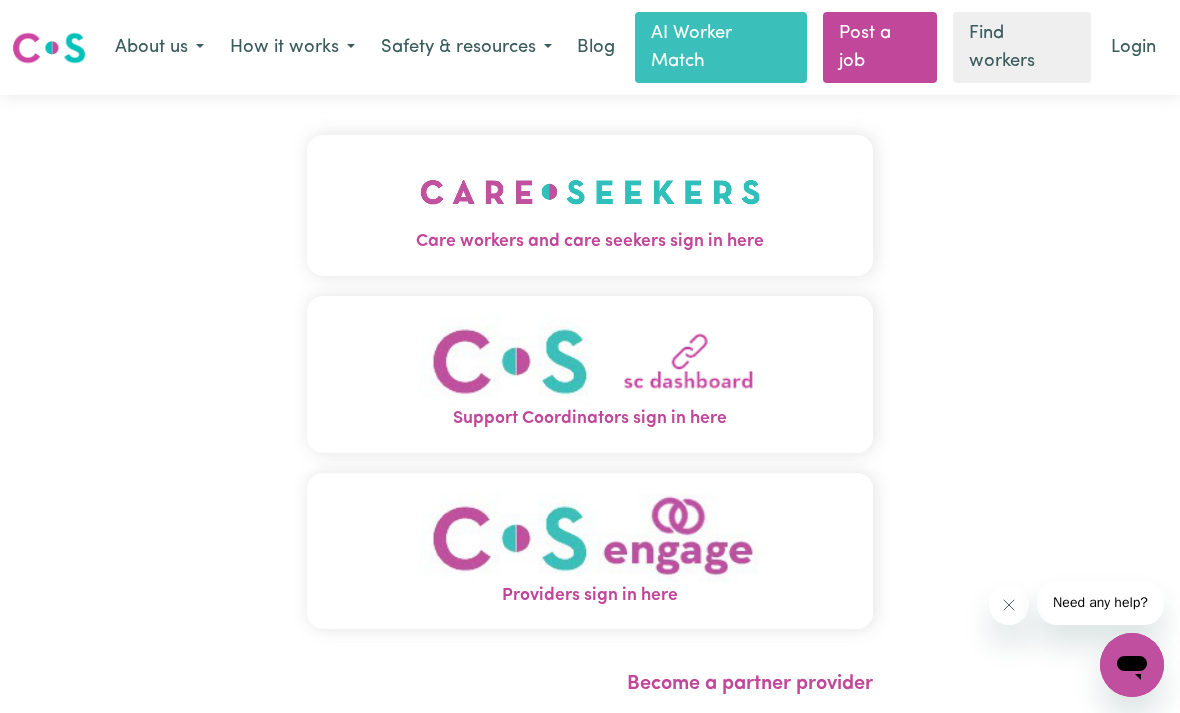 click at bounding box center [590, 192] 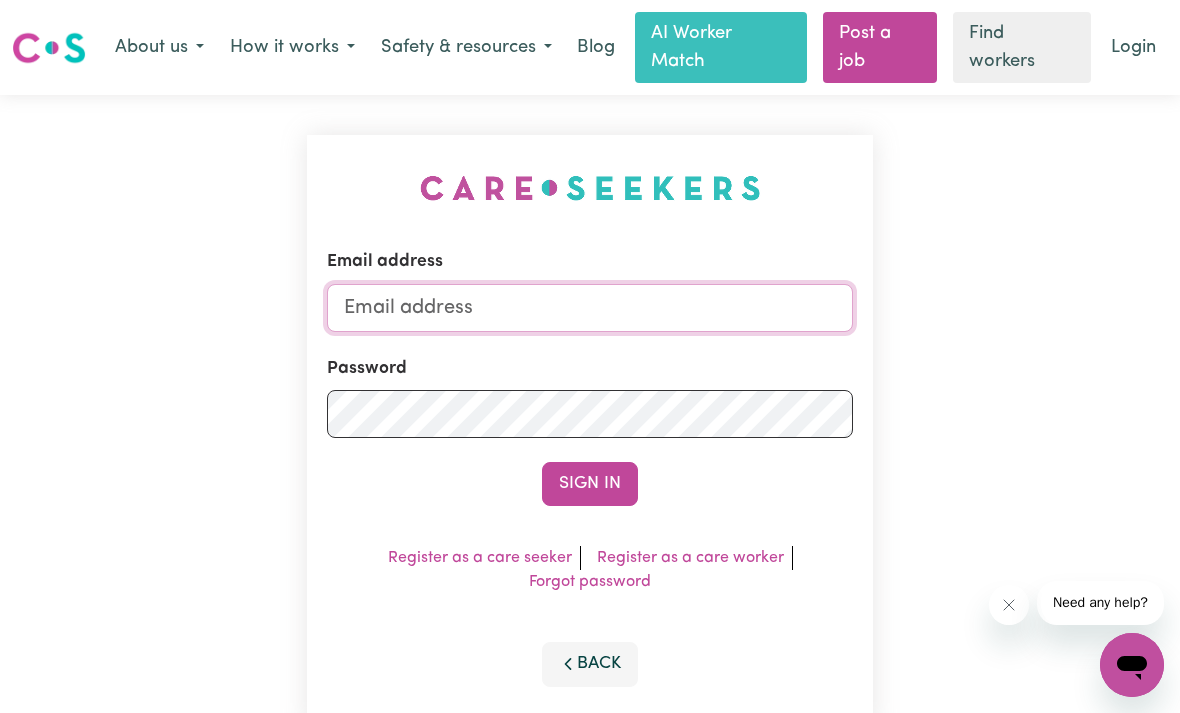 click on "Email address" at bounding box center (590, 308) 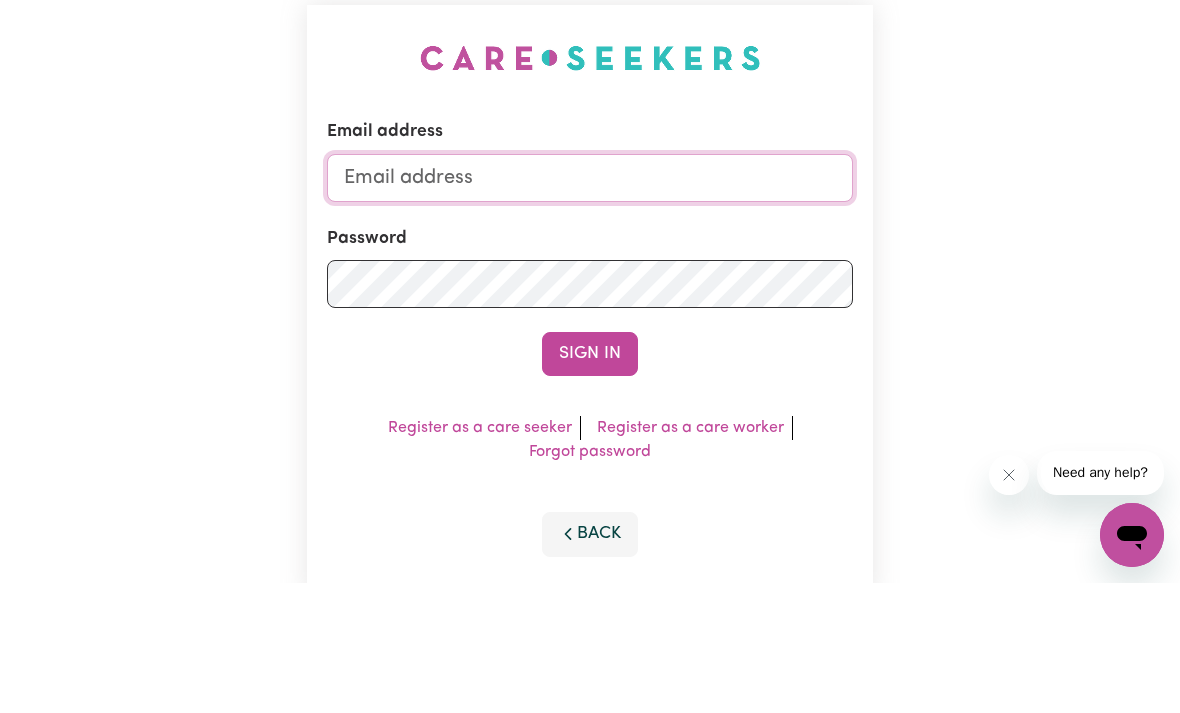 type on "[EMAIL_ADDRESS][DOMAIN_NAME]" 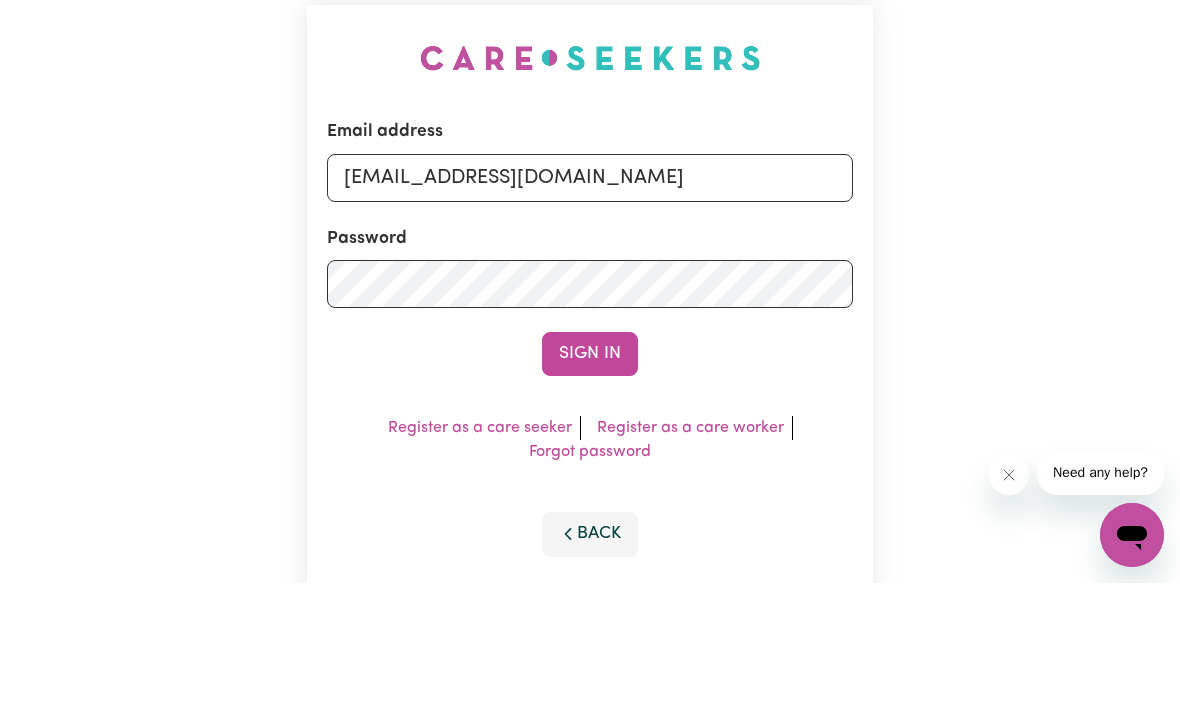 click on "Sign In" at bounding box center [590, 484] 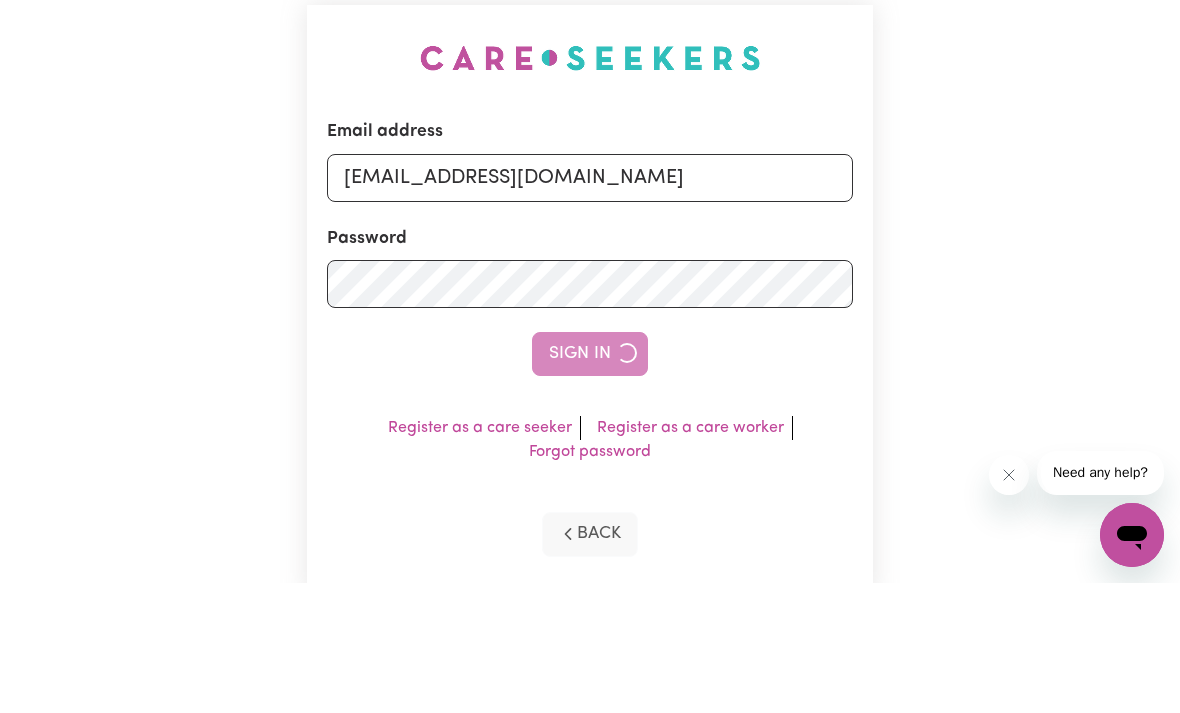 scroll, scrollTop: 130, scrollLeft: 0, axis: vertical 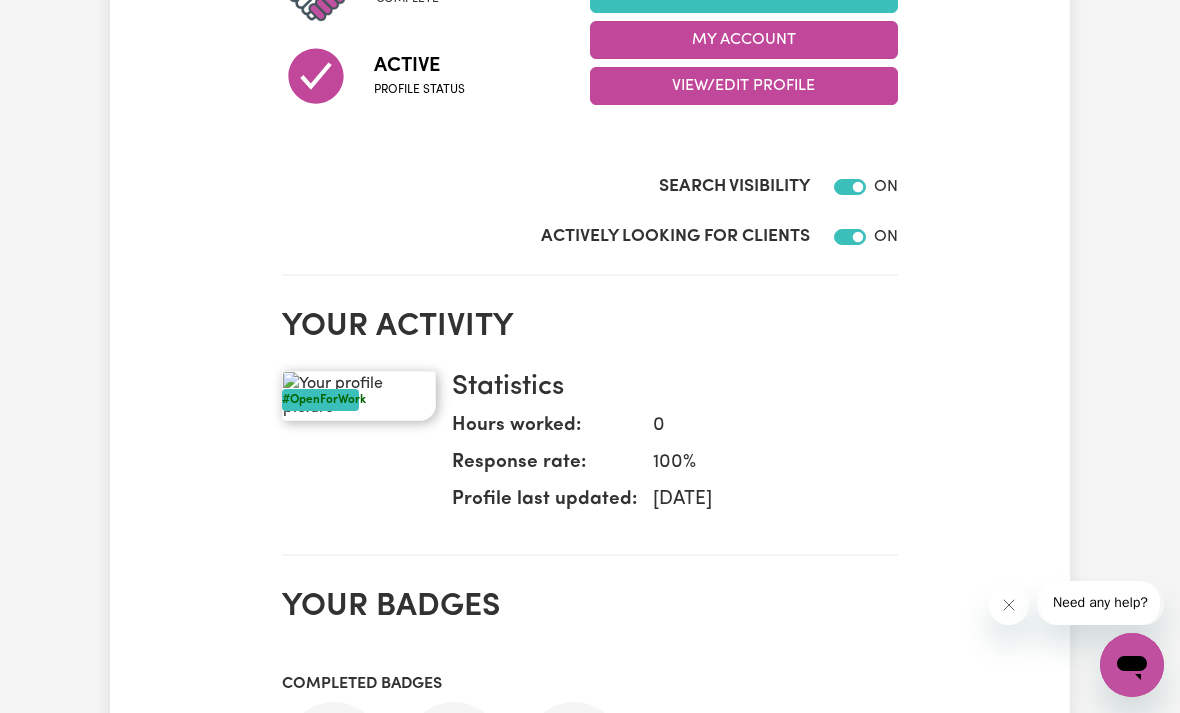 click on "#OpenForWork" at bounding box center (320, 400) 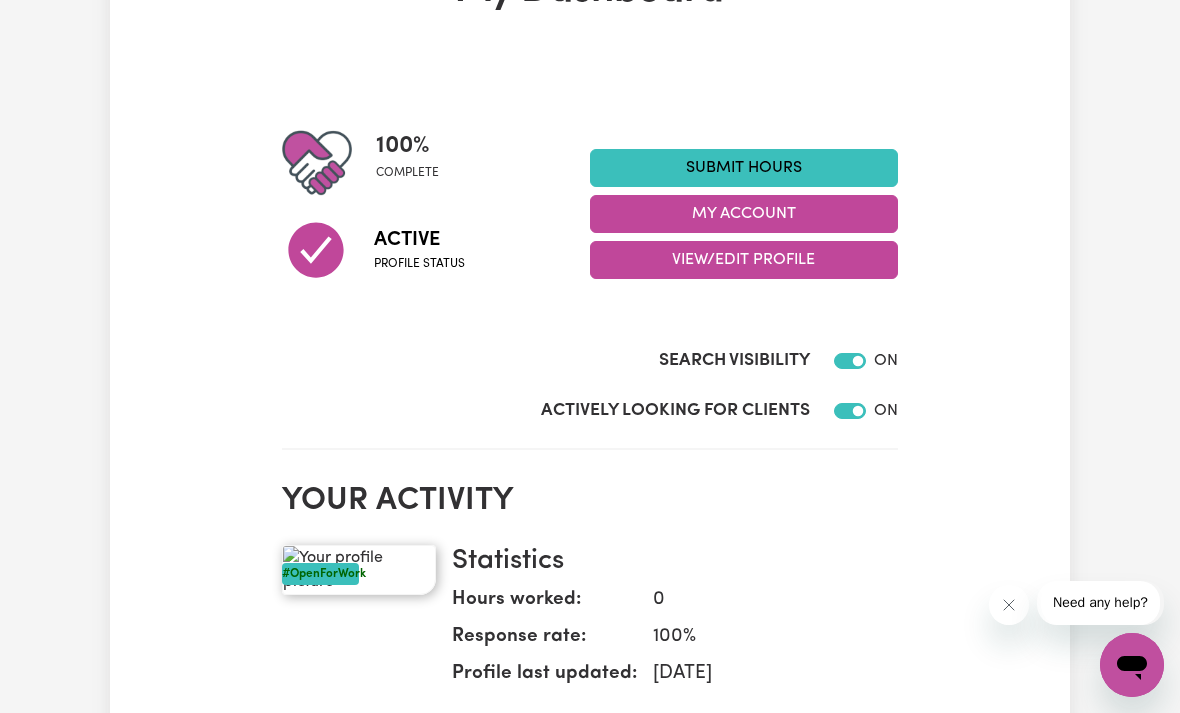 scroll, scrollTop: 160, scrollLeft: 0, axis: vertical 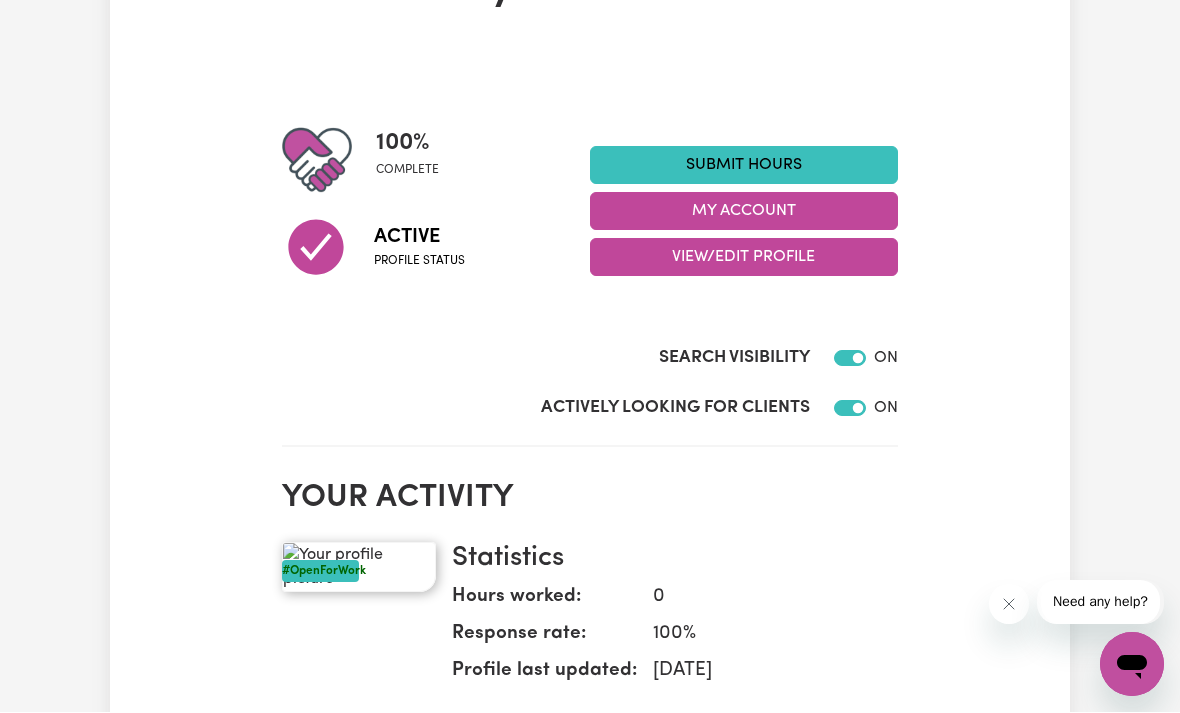 click at bounding box center [359, 568] 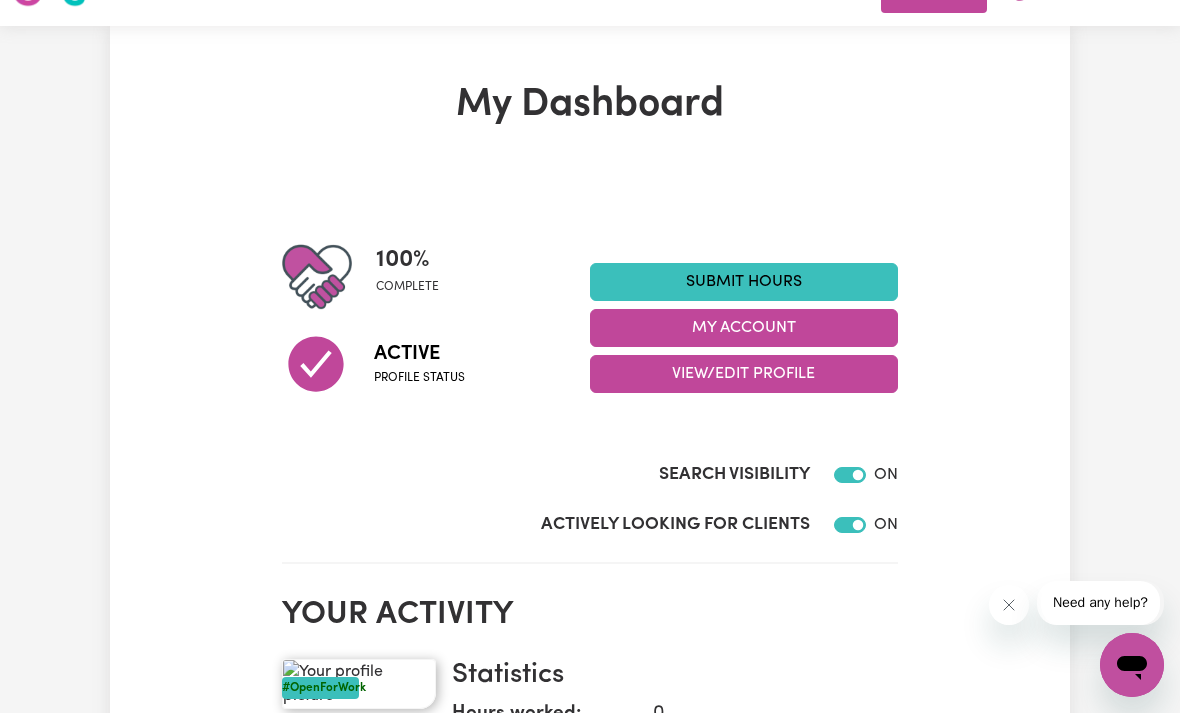 scroll, scrollTop: 0, scrollLeft: 0, axis: both 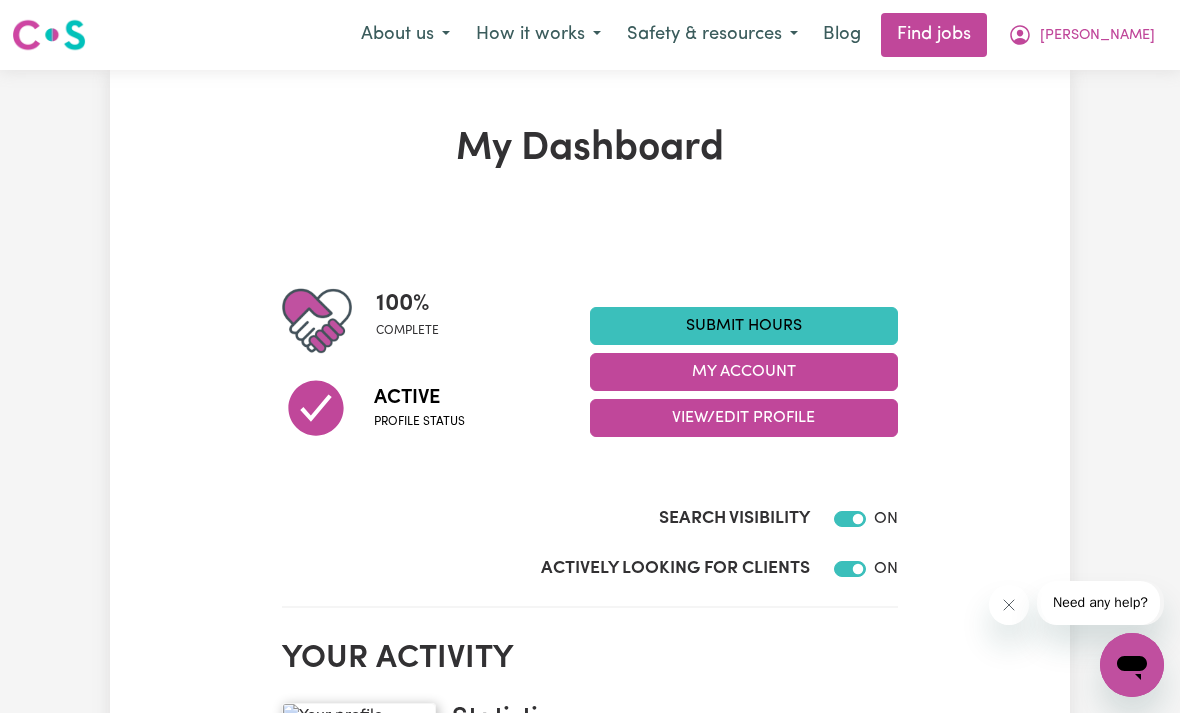 click on "Safety & resources" at bounding box center (712, 35) 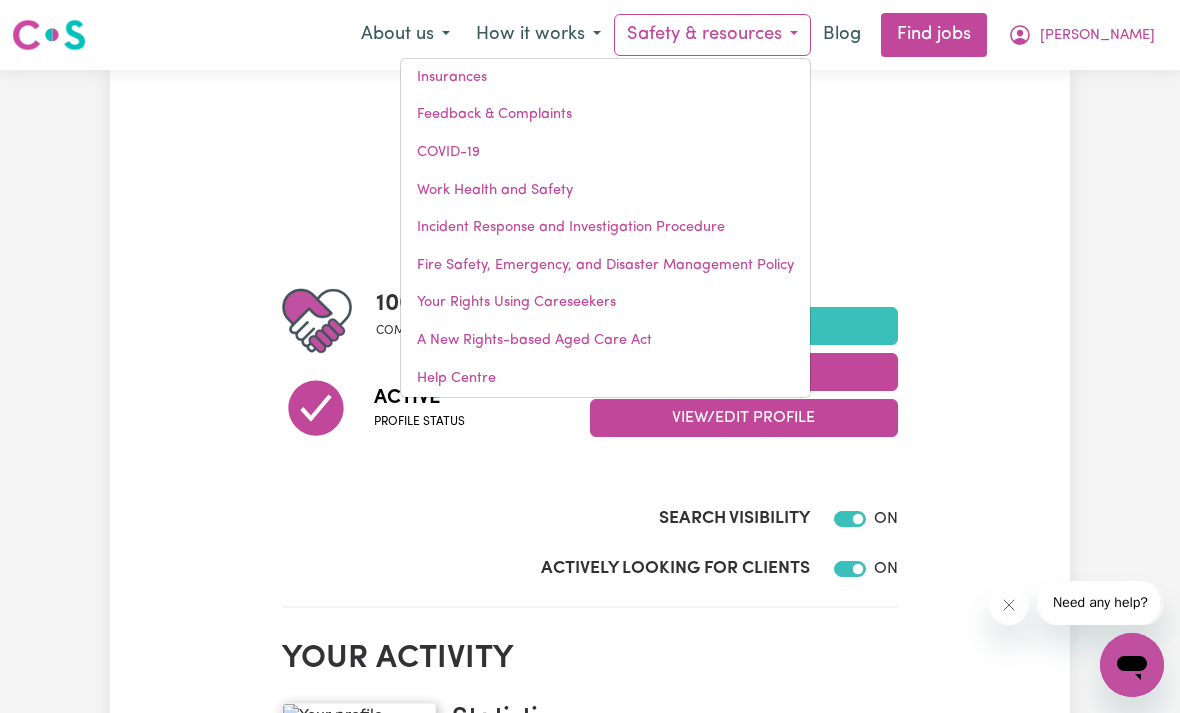 click on "Insurances" at bounding box center (605, 78) 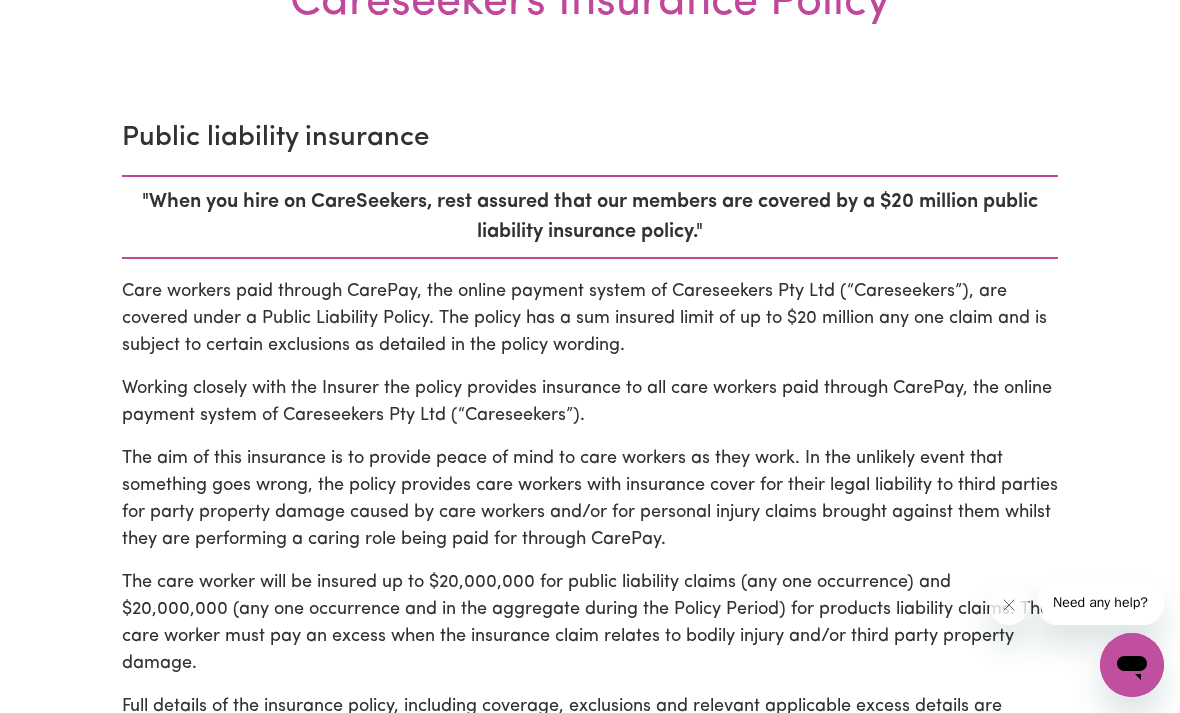 scroll, scrollTop: 0, scrollLeft: 0, axis: both 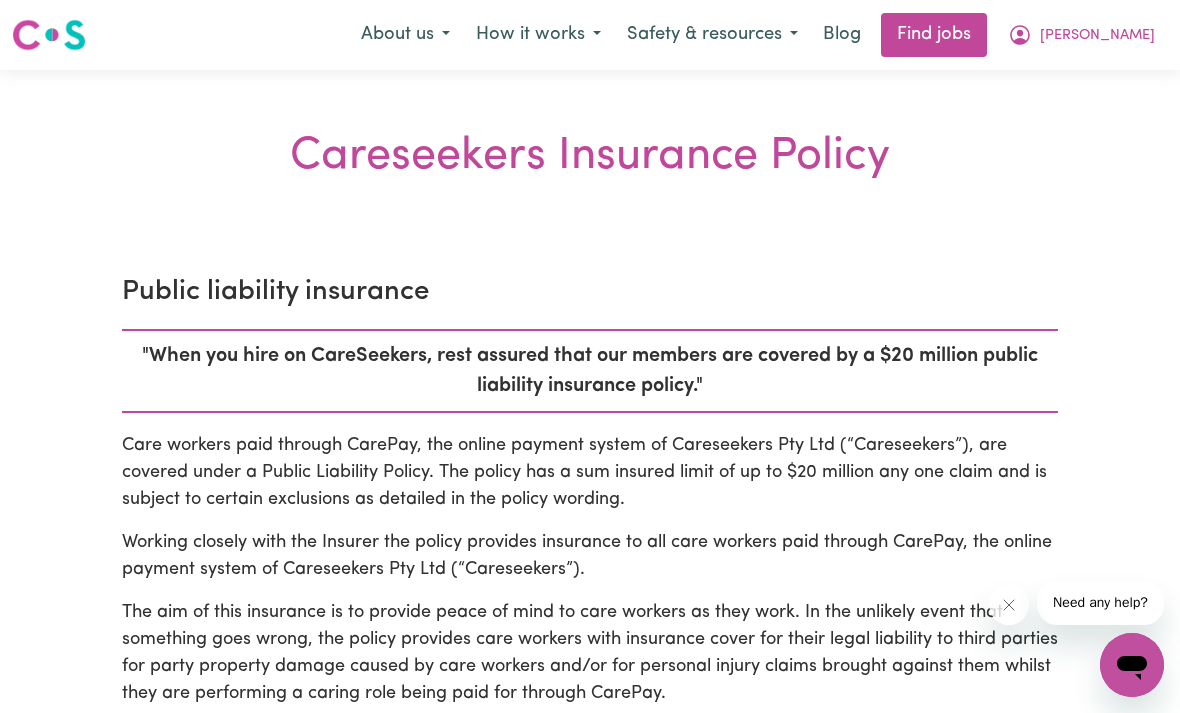 click on "Find jobs" at bounding box center [934, 35] 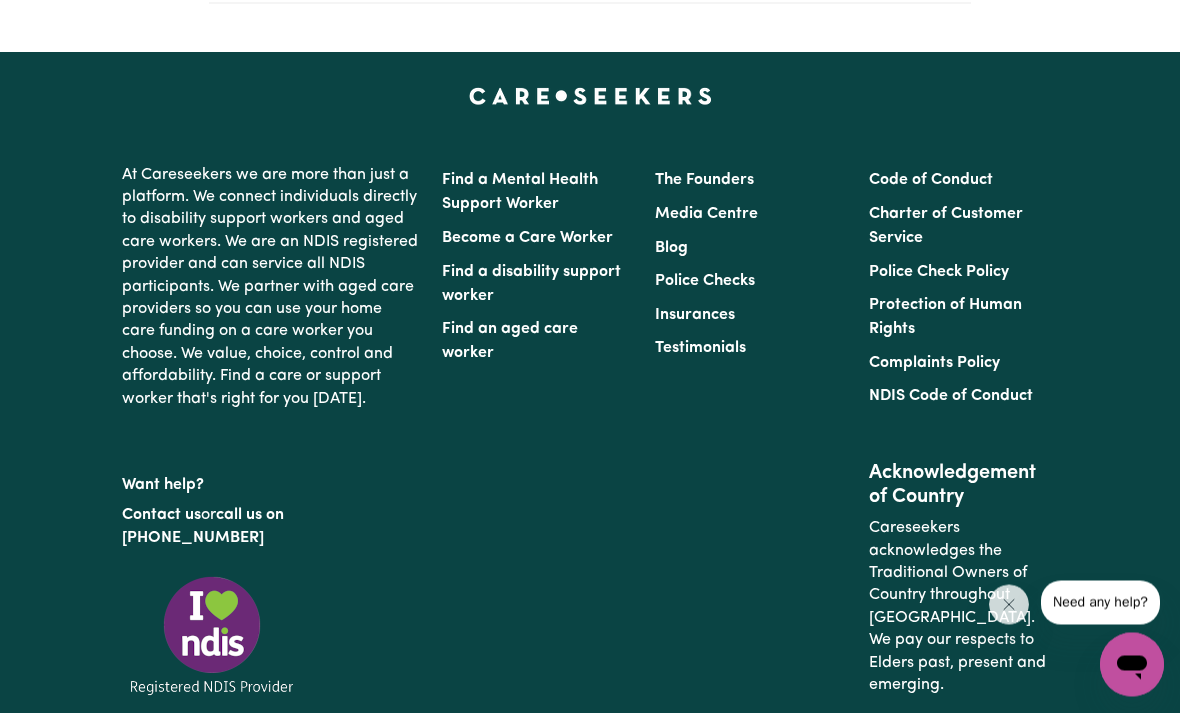 scroll, scrollTop: 751, scrollLeft: 0, axis: vertical 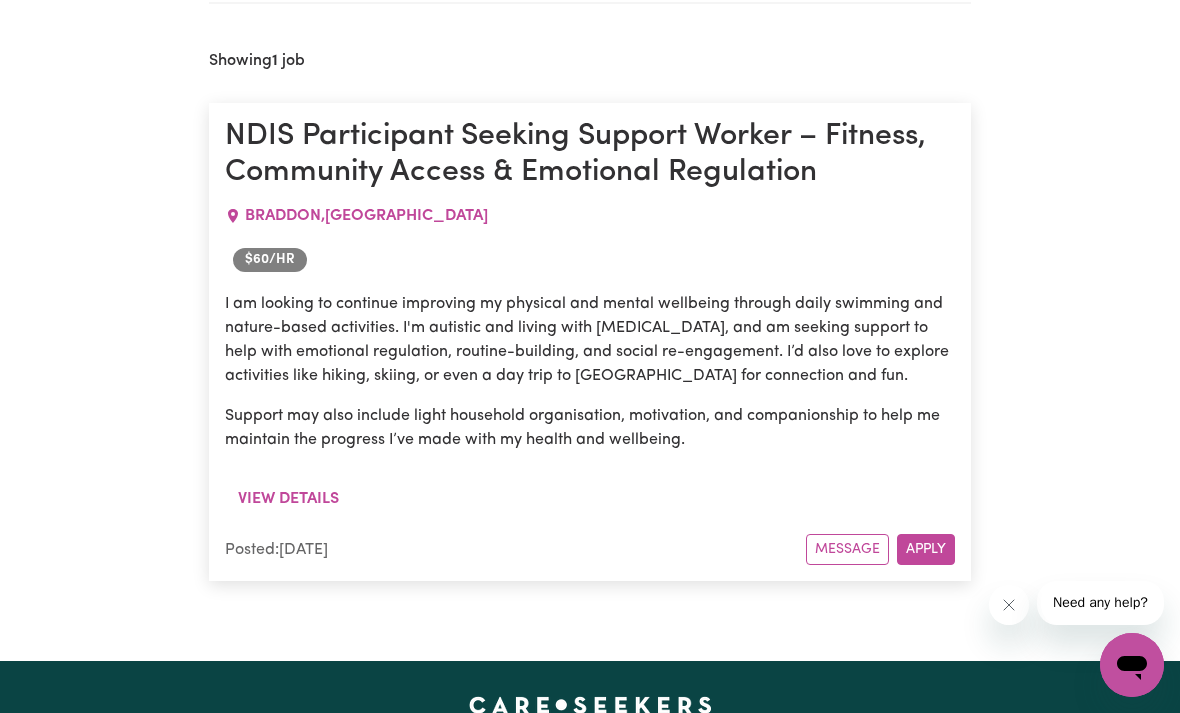 click on "View details" at bounding box center (288, 499) 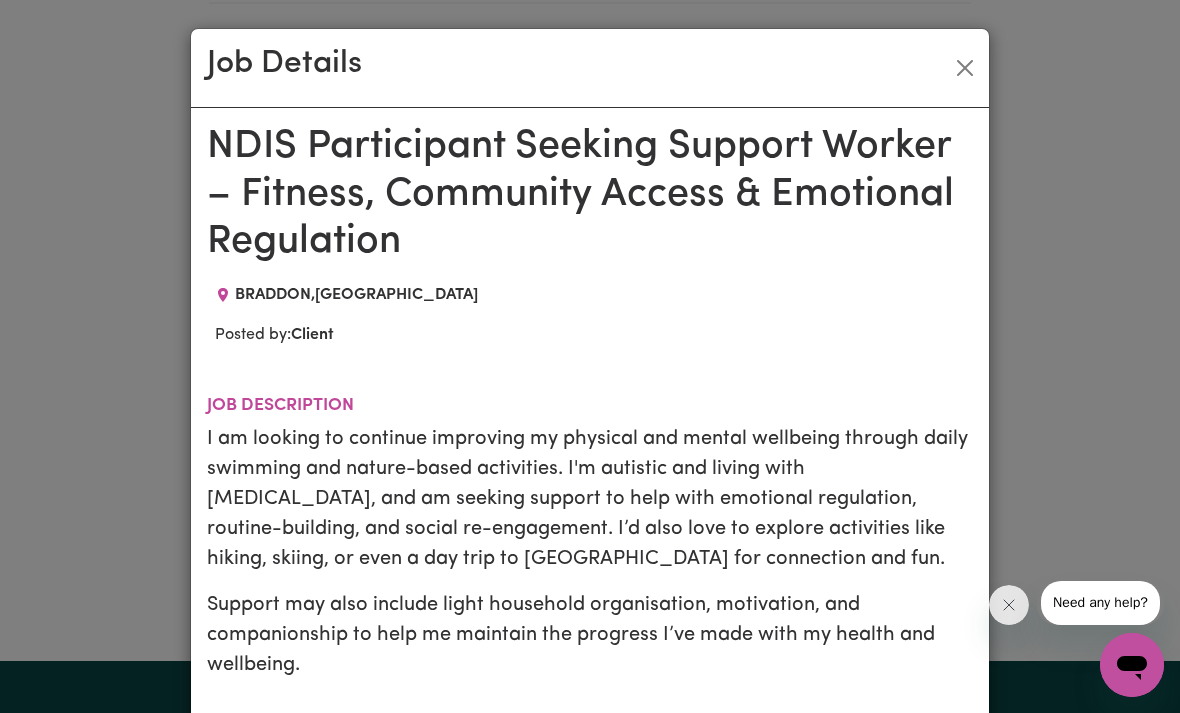 scroll, scrollTop: 0, scrollLeft: 0, axis: both 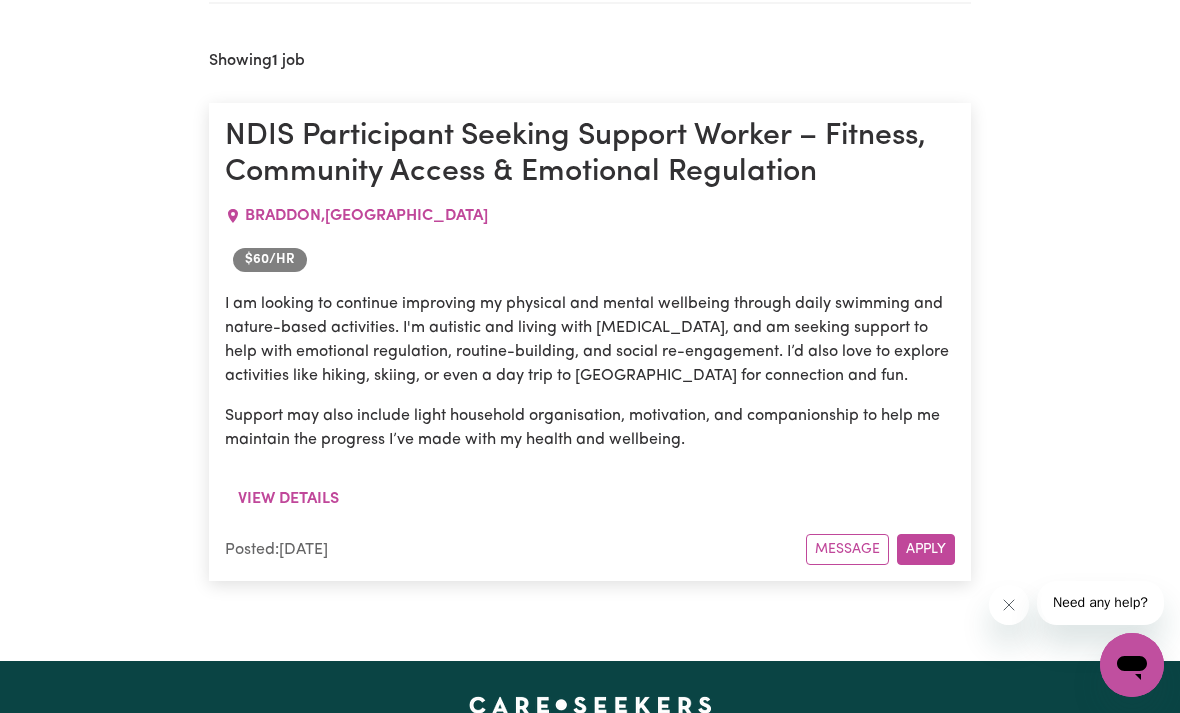 click on "View details" at bounding box center (288, 499) 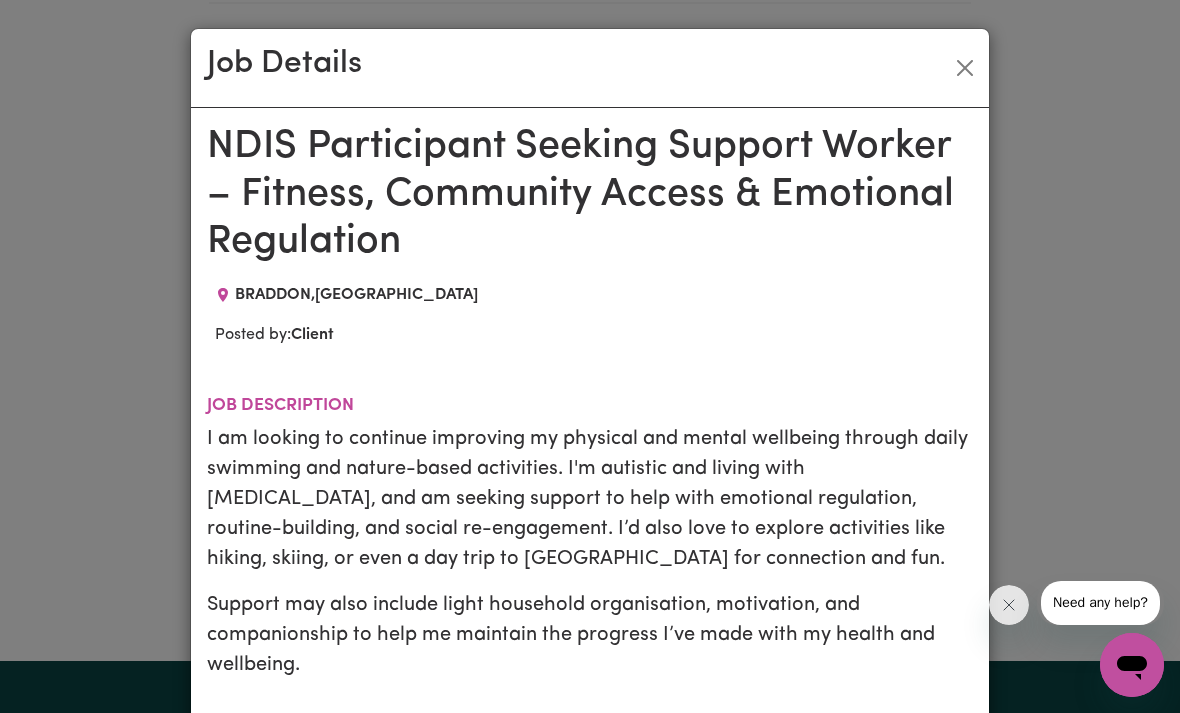 click at bounding box center [965, 68] 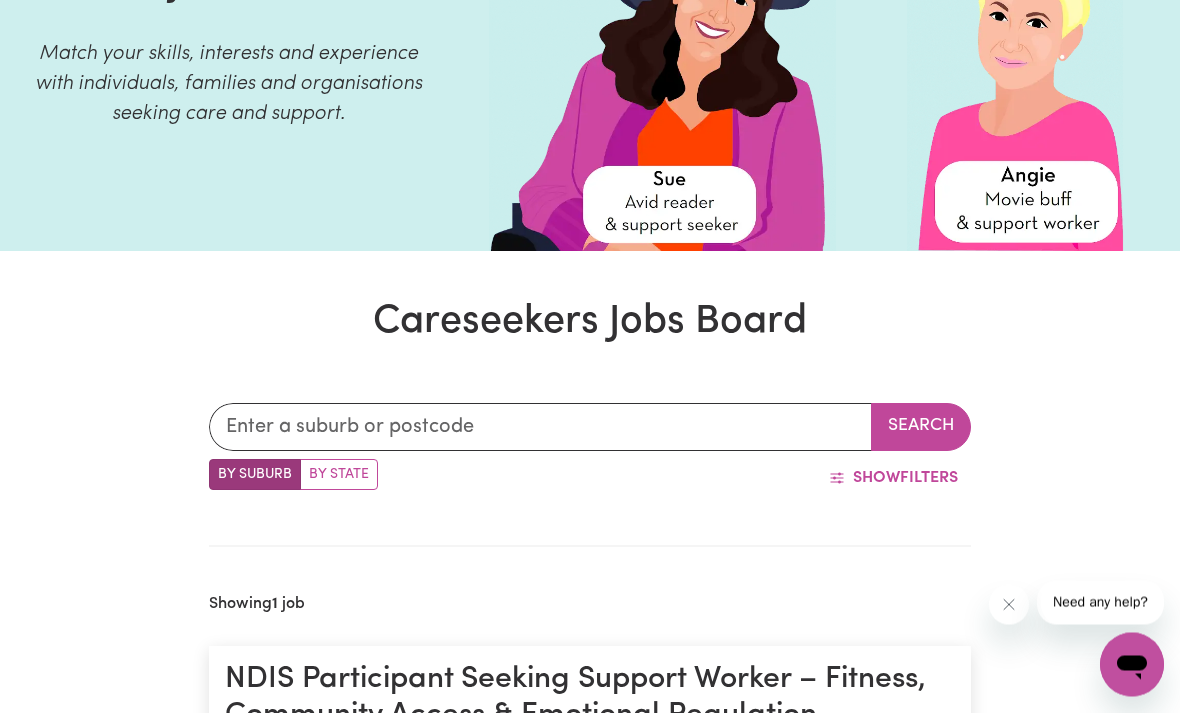 scroll, scrollTop: 0, scrollLeft: 0, axis: both 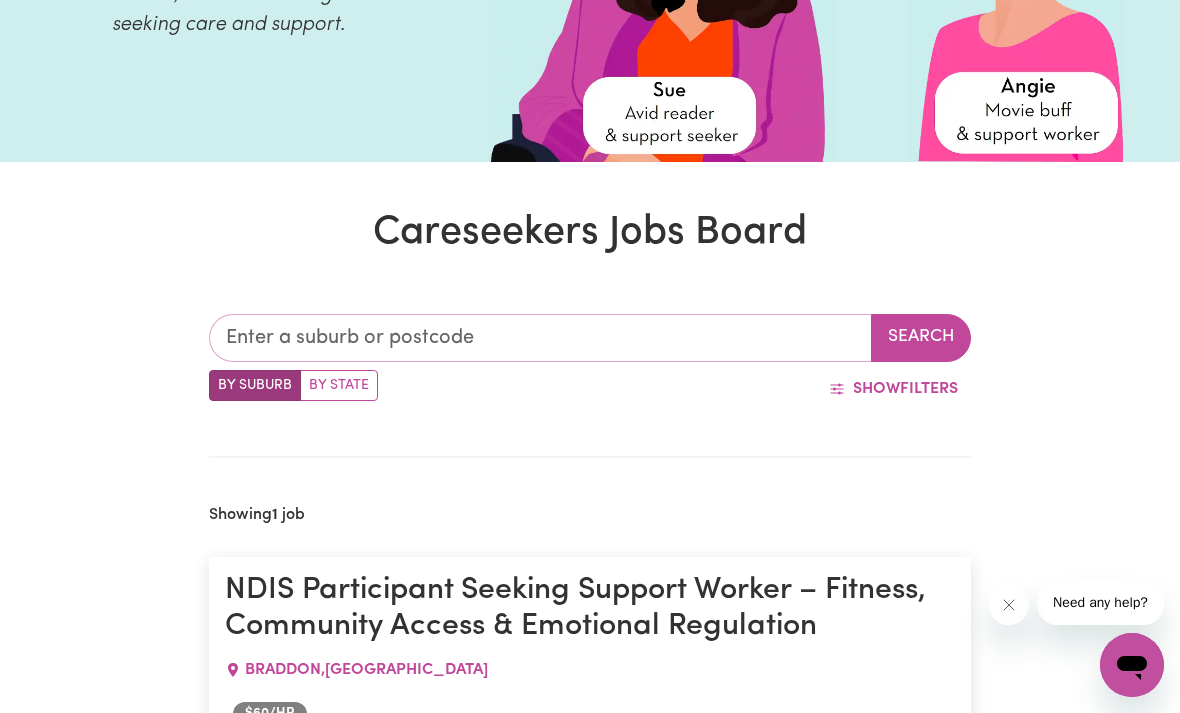 click at bounding box center [541, 338] 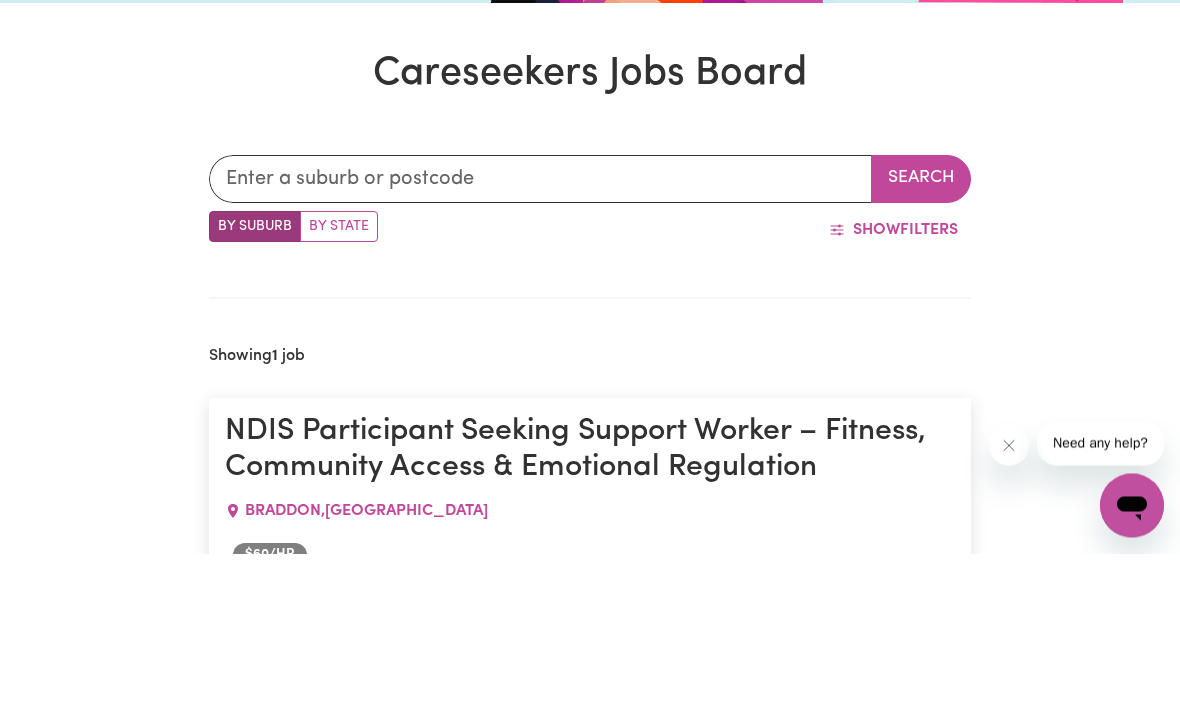 click on "By State" at bounding box center [339, 386] 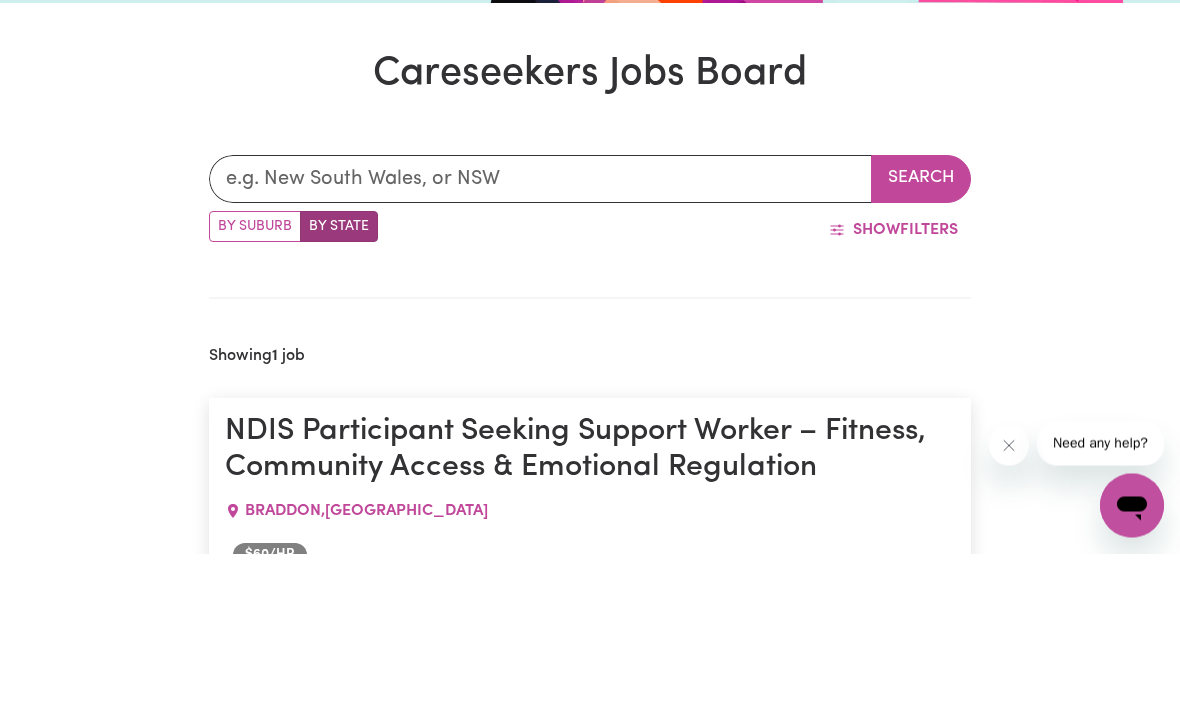 scroll, scrollTop: 456, scrollLeft: 0, axis: vertical 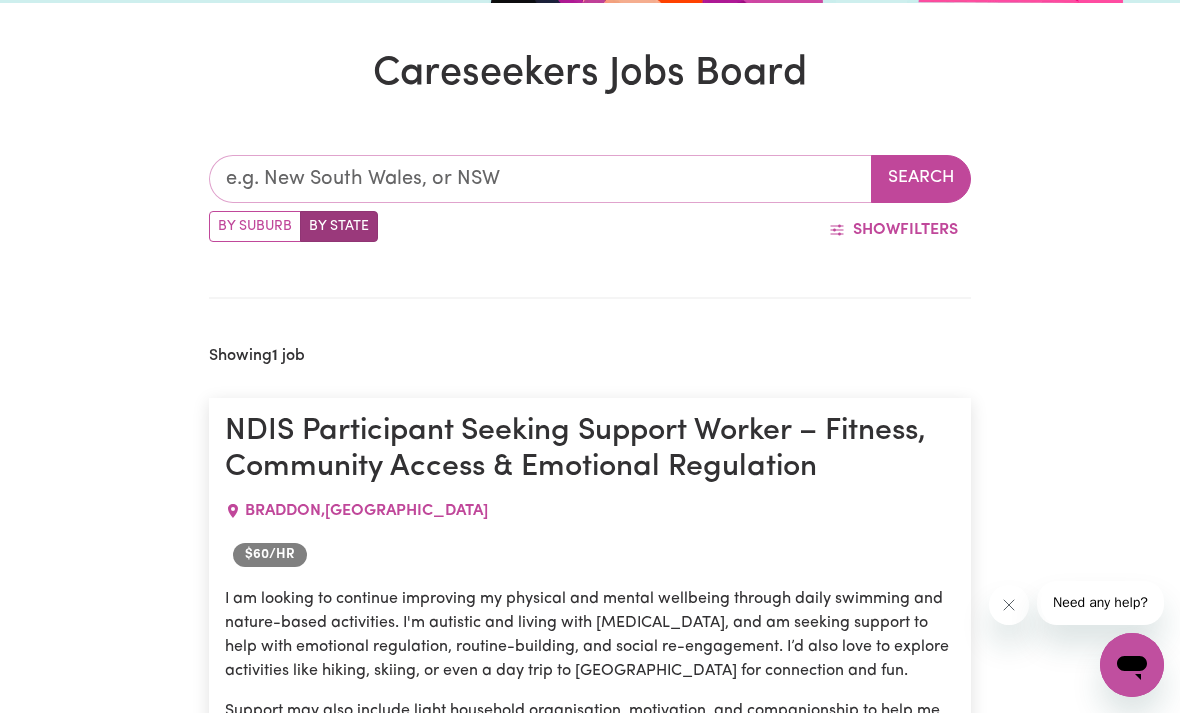 click at bounding box center [541, 179] 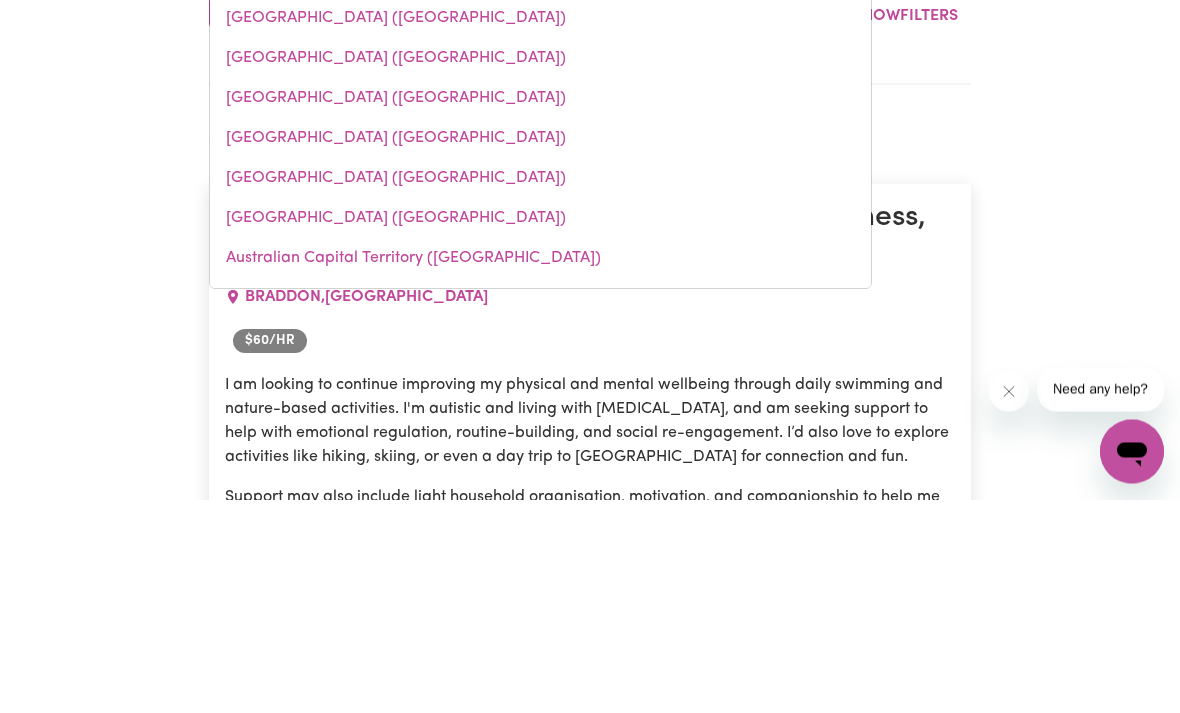 click on "Australian Capital Territory ([GEOGRAPHIC_DATA])" at bounding box center (540, 472) 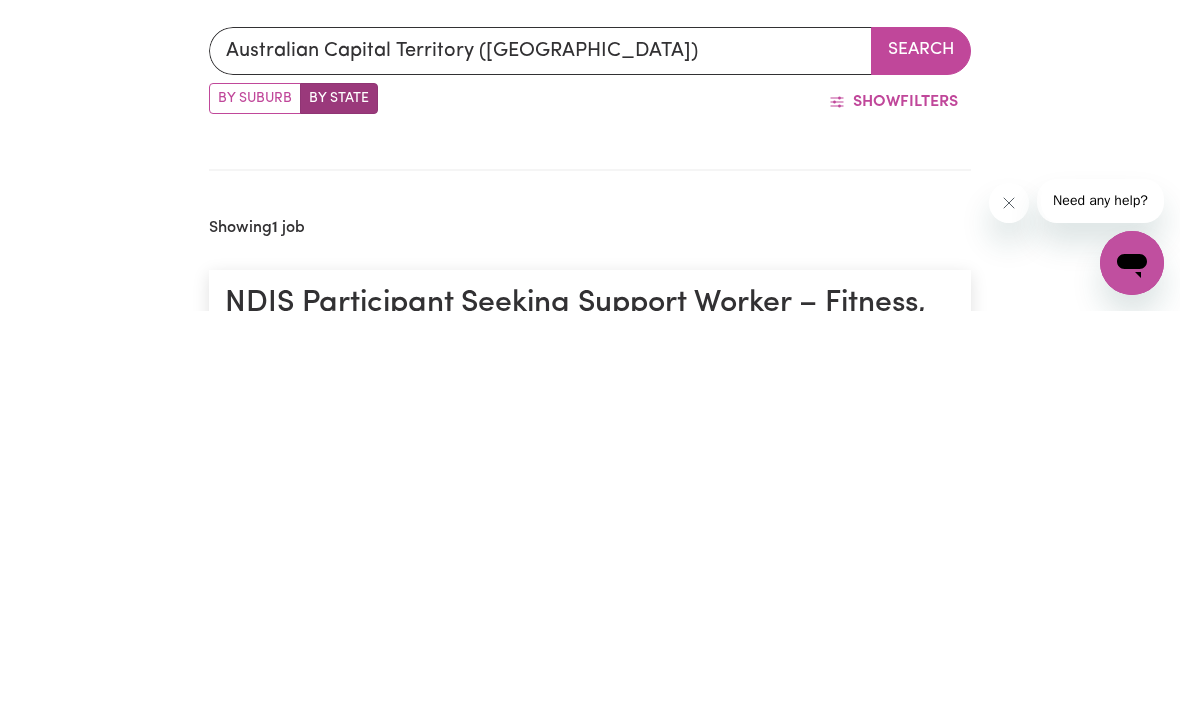 click on "Search" at bounding box center [921, 453] 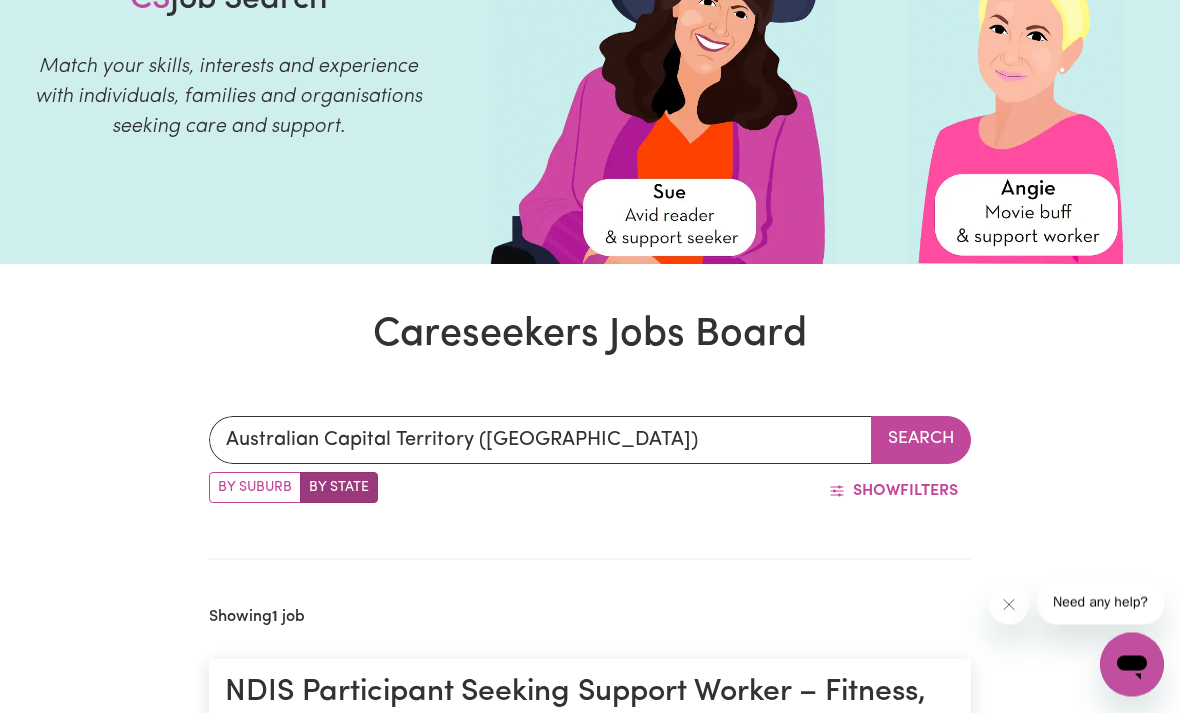 scroll, scrollTop: 0, scrollLeft: 0, axis: both 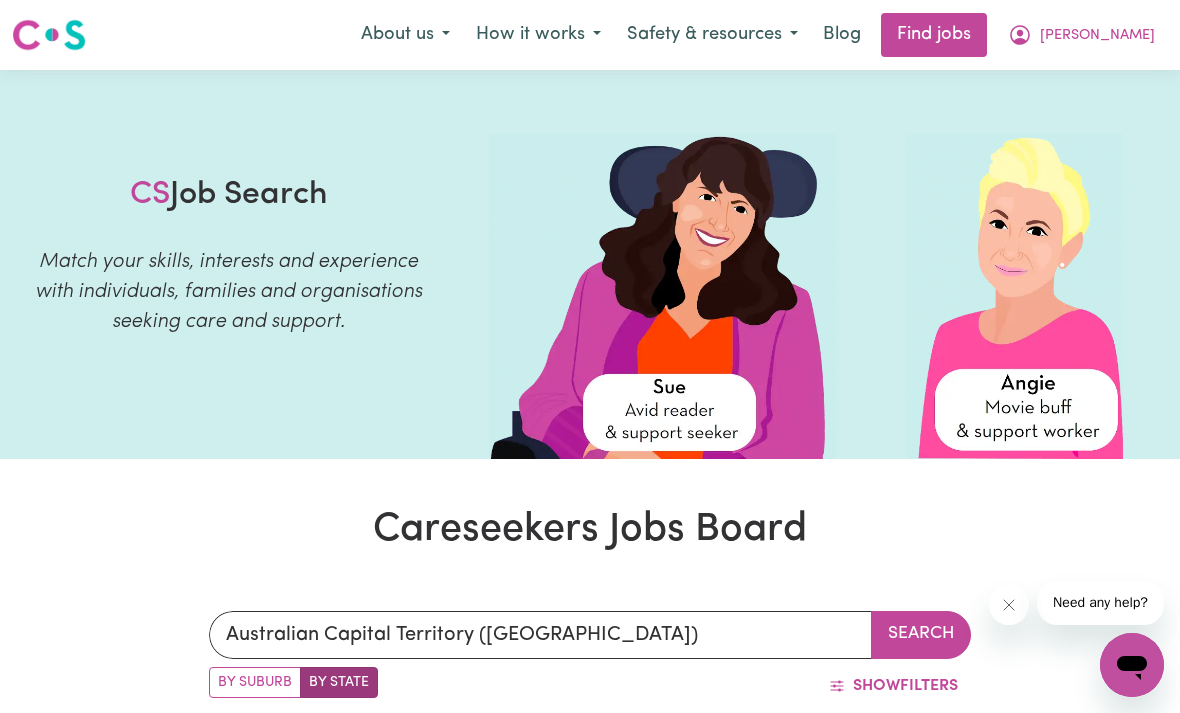 click on "[PERSON_NAME]" at bounding box center (1097, 36) 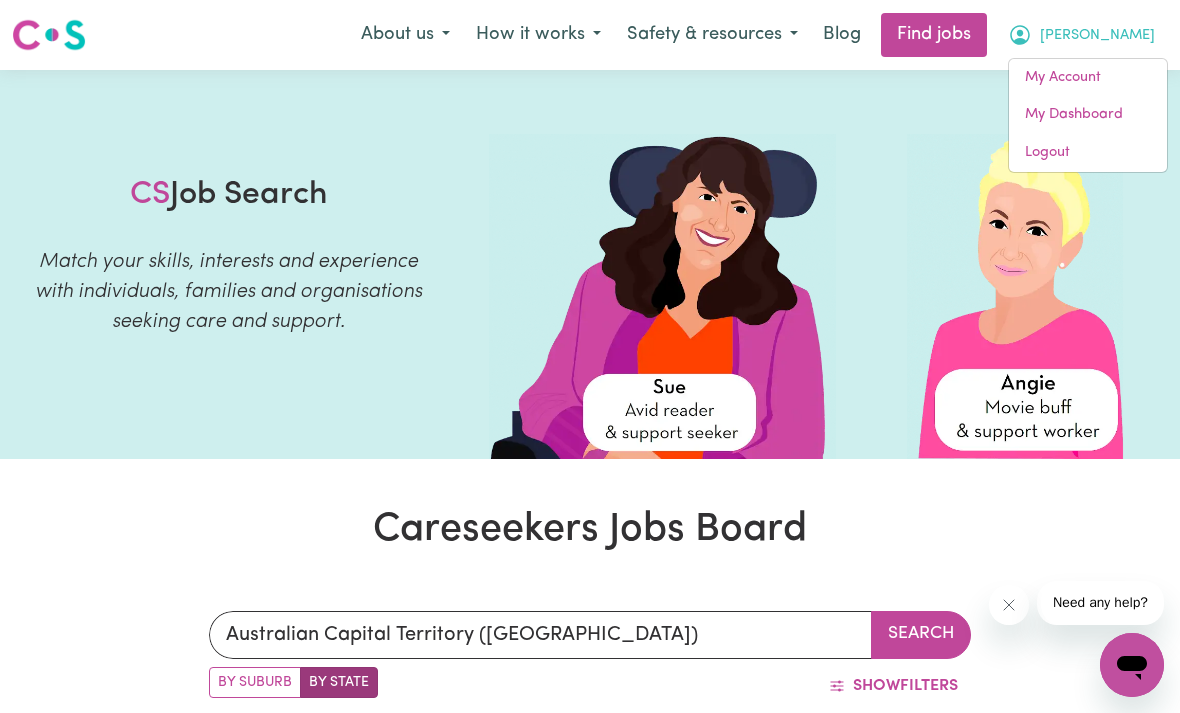 click on "My Account" at bounding box center (1088, 78) 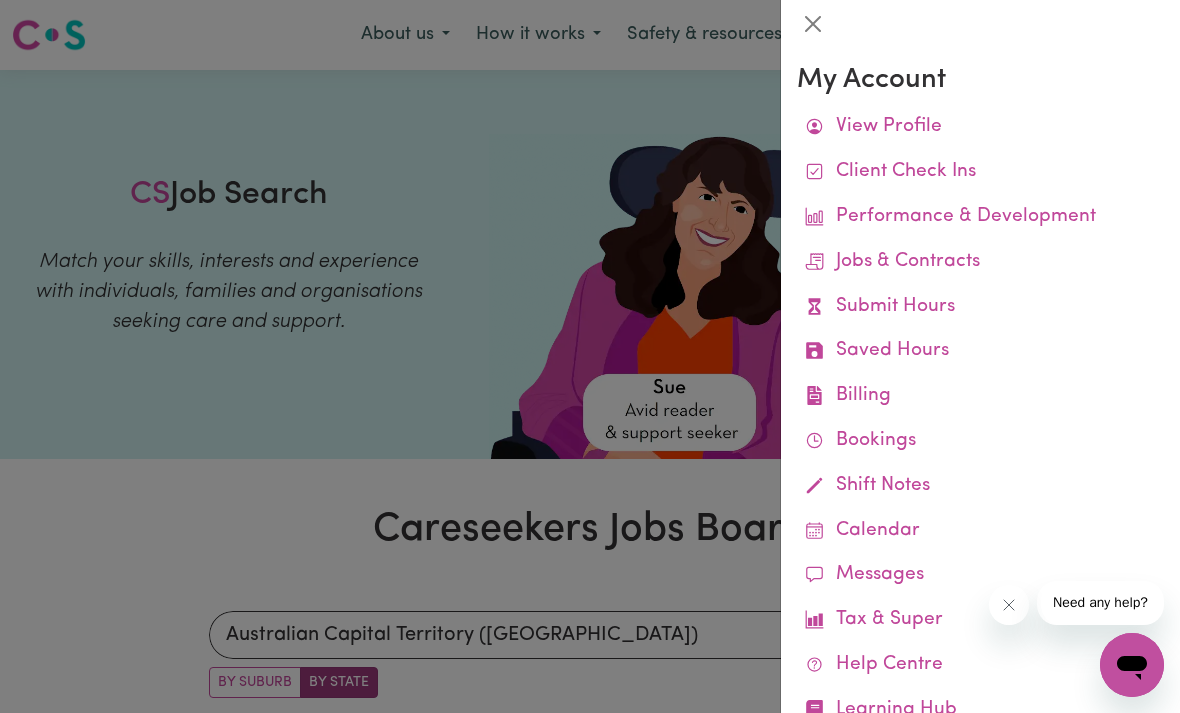 click on "View Profile" at bounding box center (980, 127) 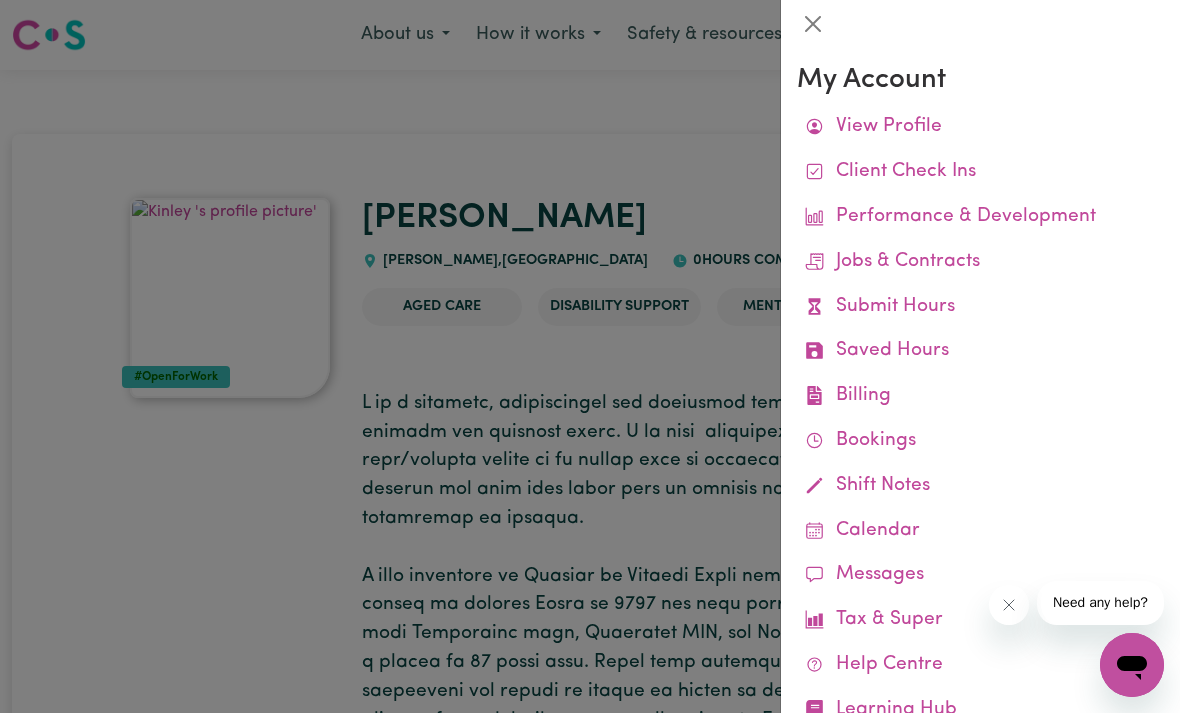 click at bounding box center [590, 356] 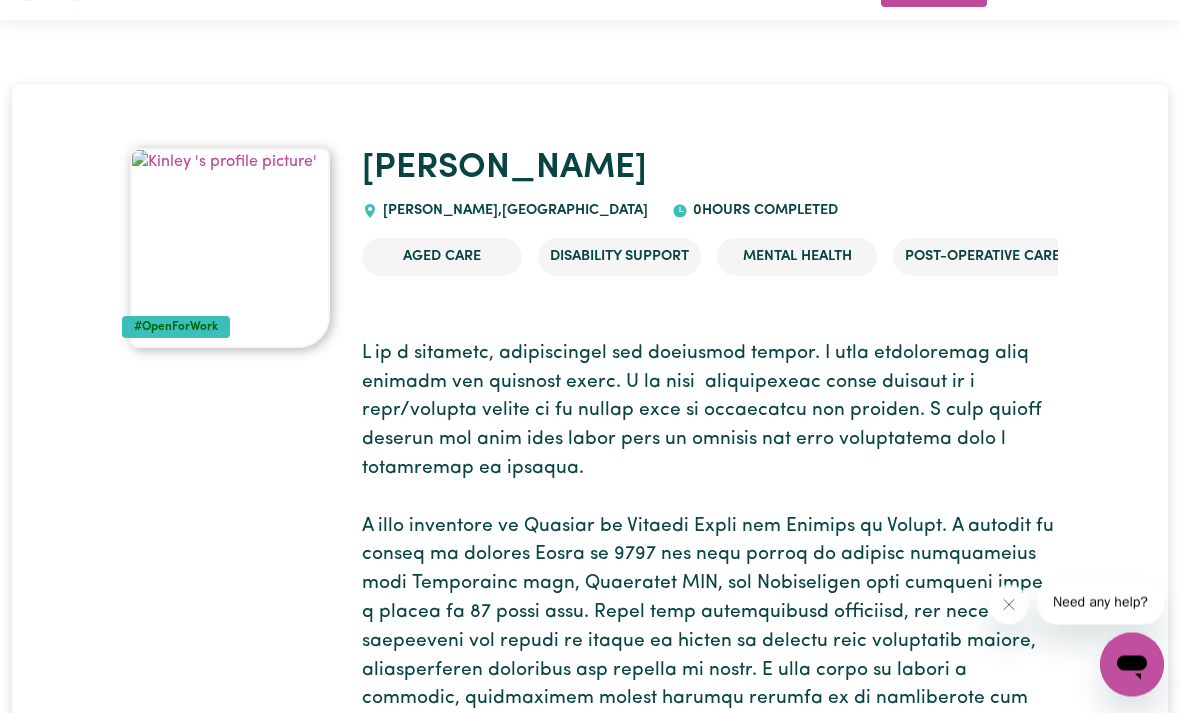scroll, scrollTop: 52, scrollLeft: 0, axis: vertical 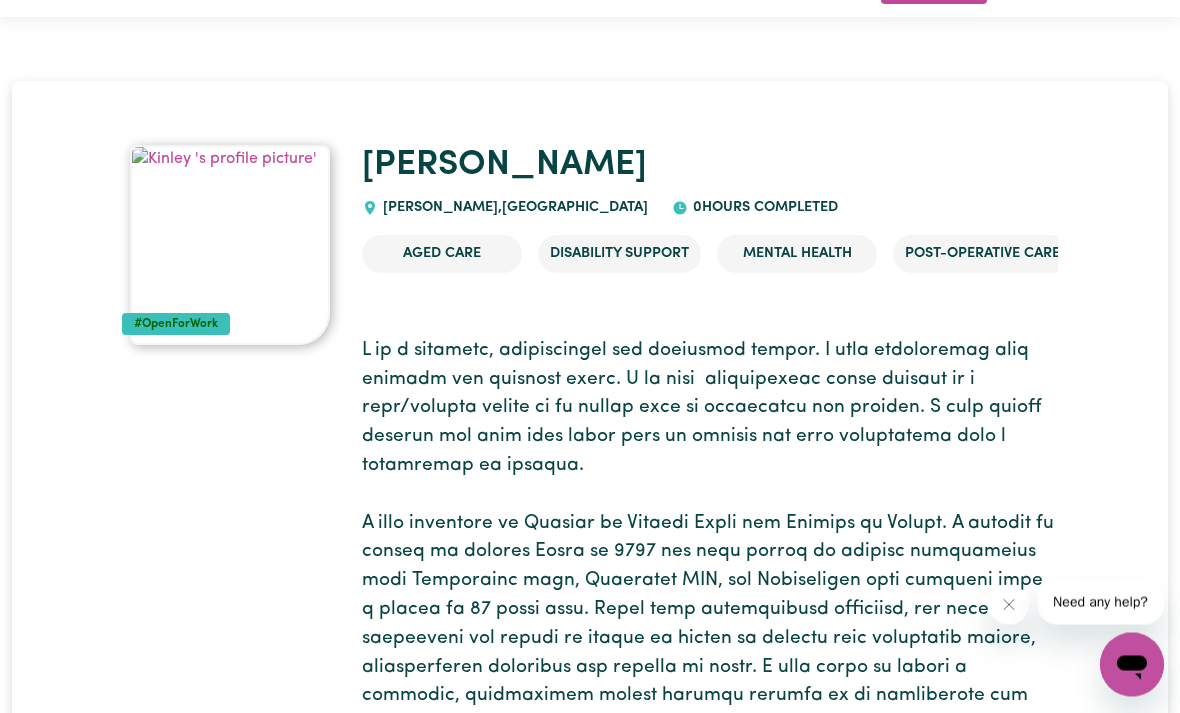 click at bounding box center [230, 246] 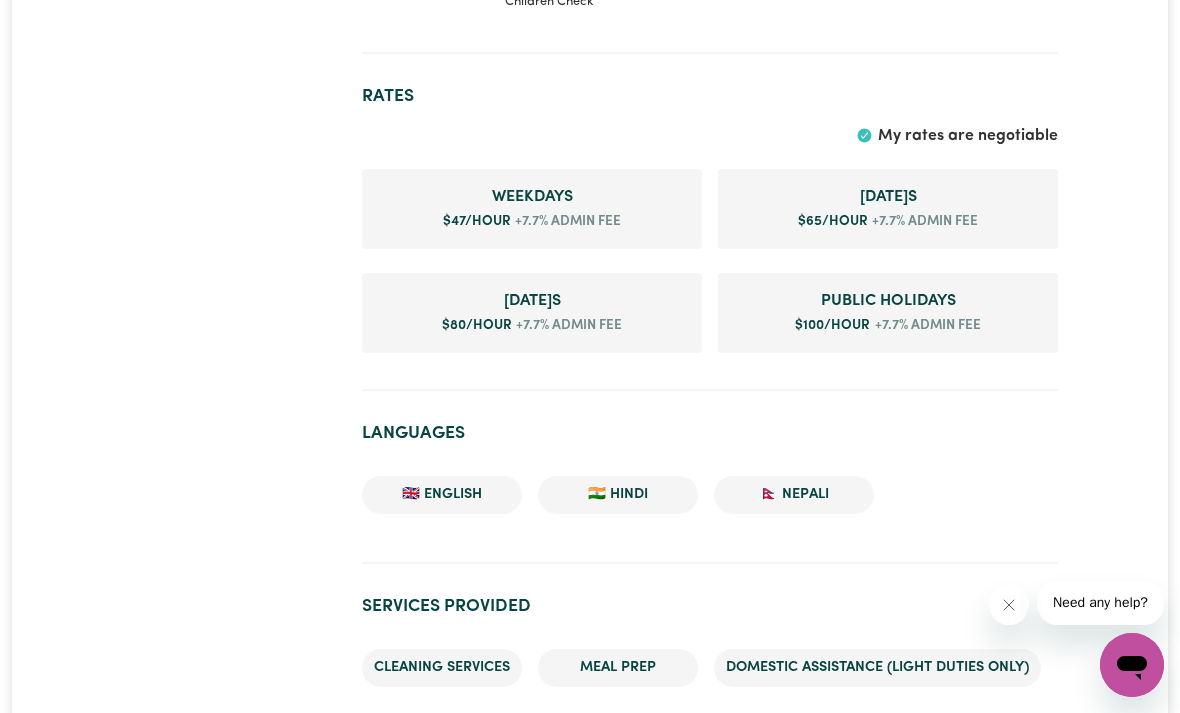 scroll, scrollTop: 1618, scrollLeft: 0, axis: vertical 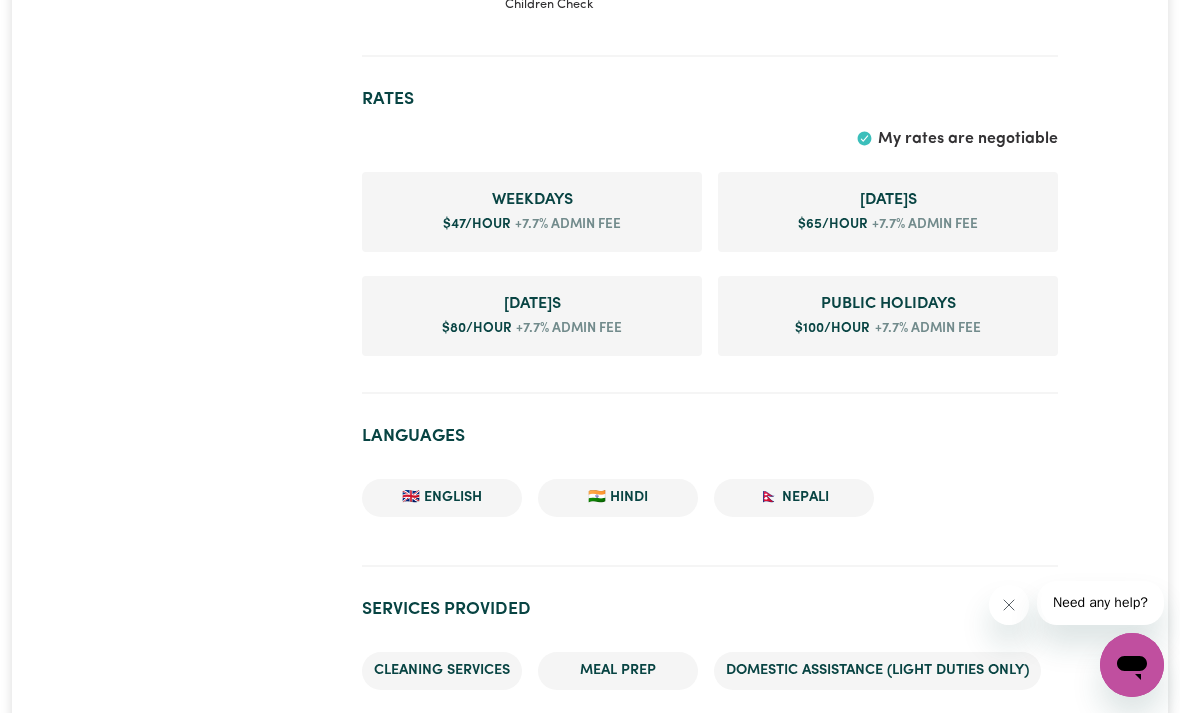 click on "Rates My rates are negotiable Weekday s $ 47 /hour +7.7% admin fee [DATE] s $ 65 /hour +7.7% admin fee [DATE] s $ 80 /hour +7.7% admin fee Public Holiday s $ 100 /hour +7.7% admin fee" at bounding box center [710, 234] 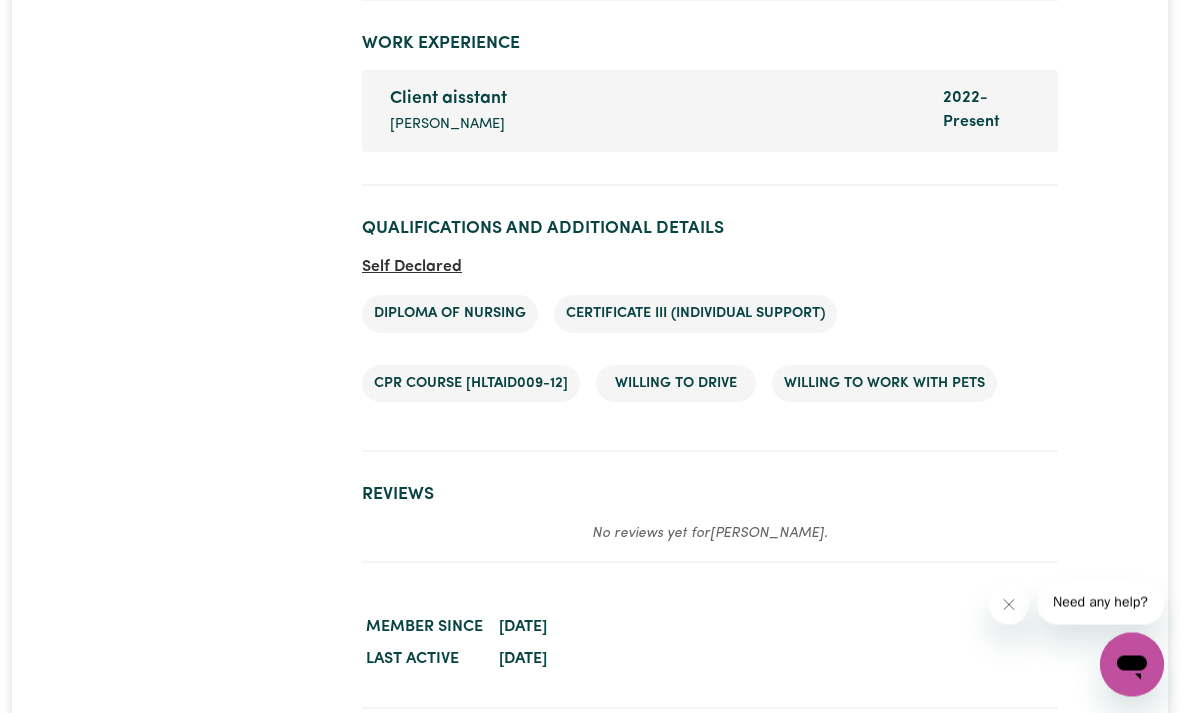 scroll, scrollTop: 3988, scrollLeft: 0, axis: vertical 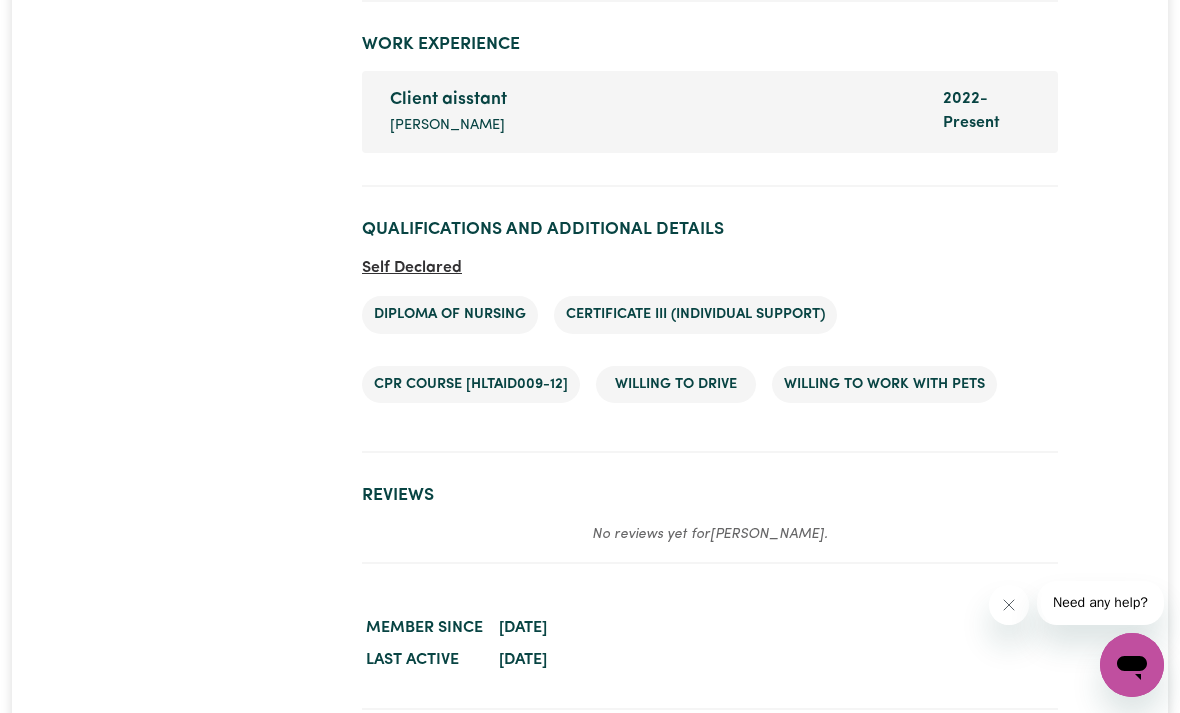 click on "Dates of employment 2022  -  Present" at bounding box center [986, 112] 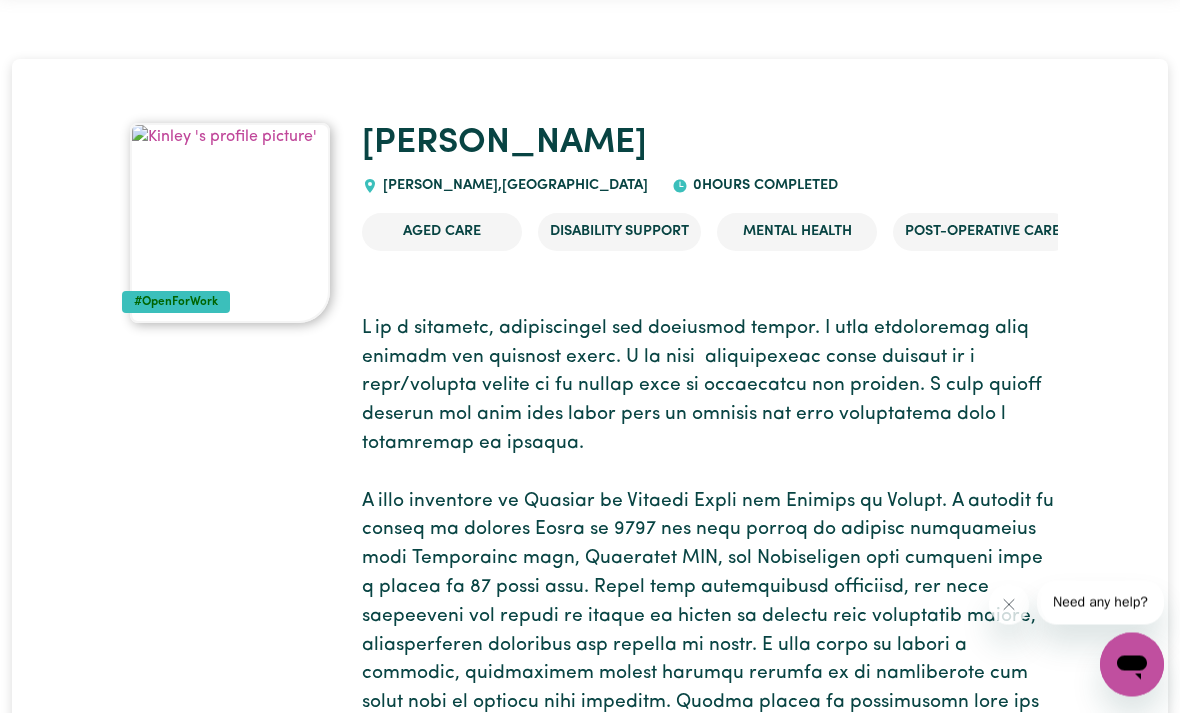 scroll, scrollTop: 0, scrollLeft: 0, axis: both 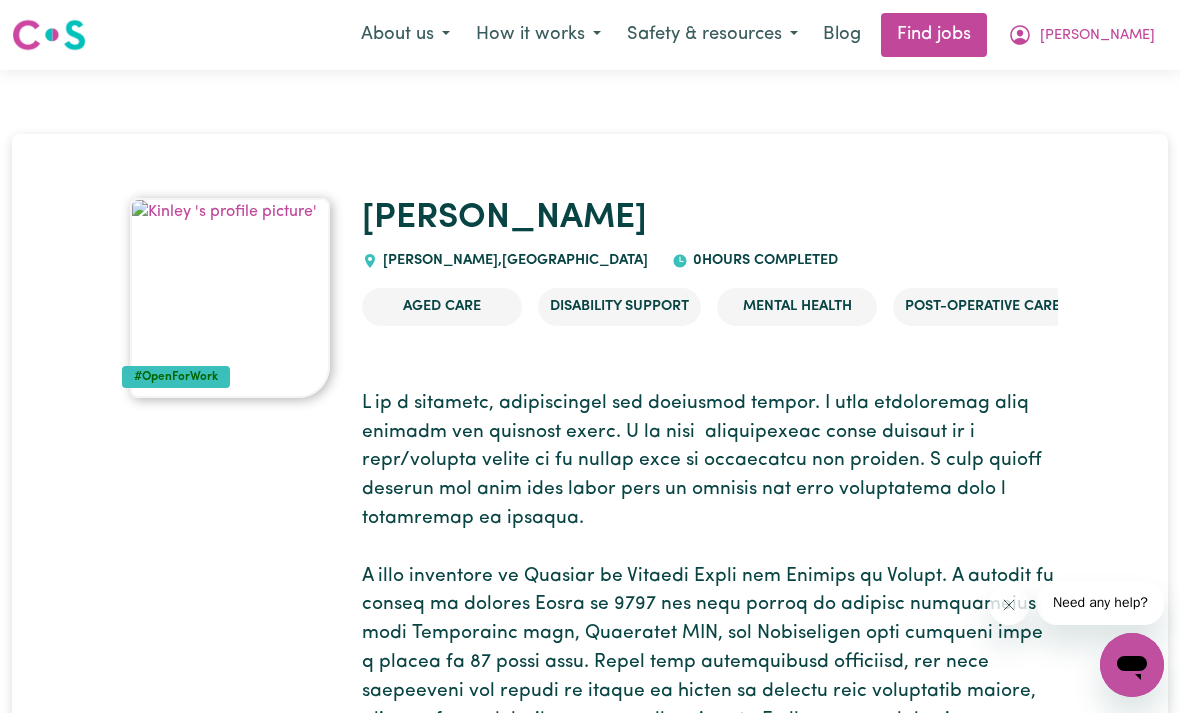 click at bounding box center [230, 298] 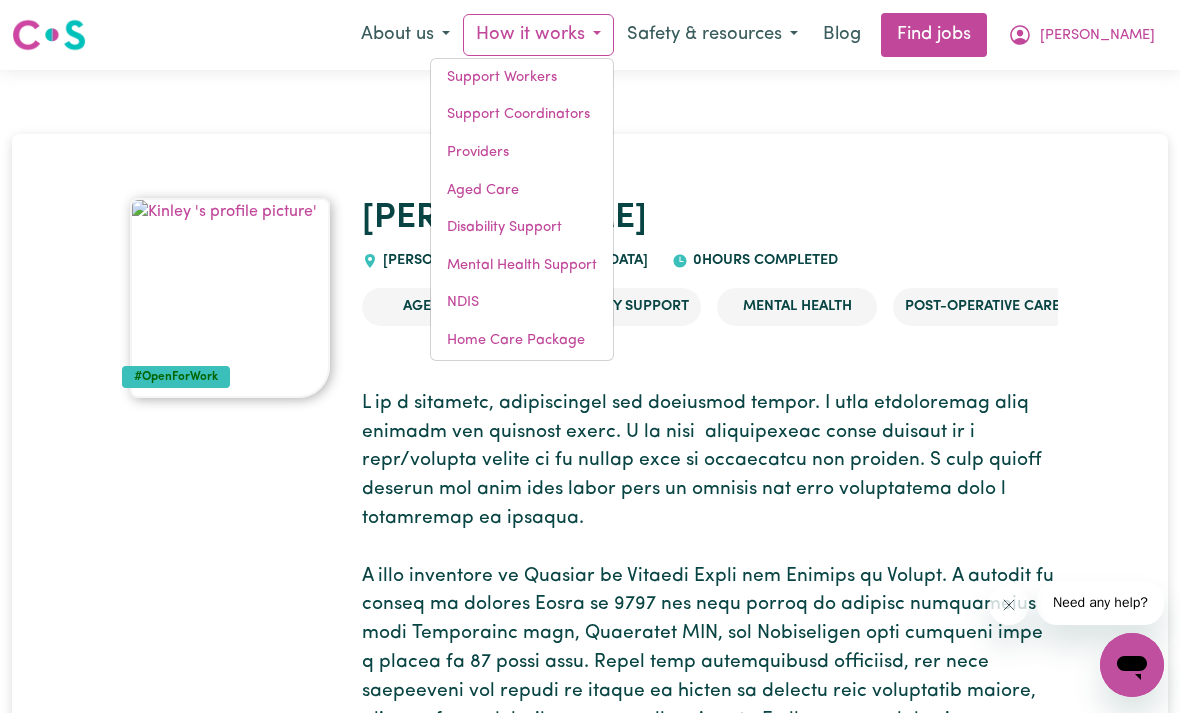 click on "Support Workers" at bounding box center [522, 78] 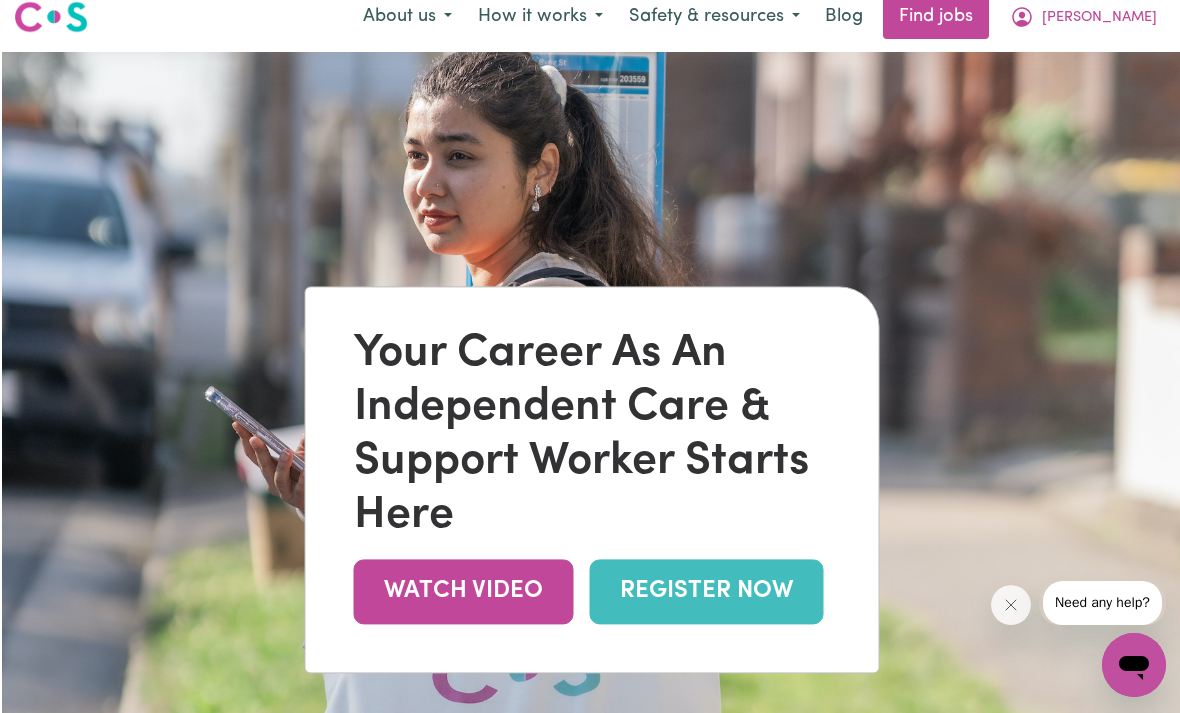 scroll, scrollTop: 0, scrollLeft: 0, axis: both 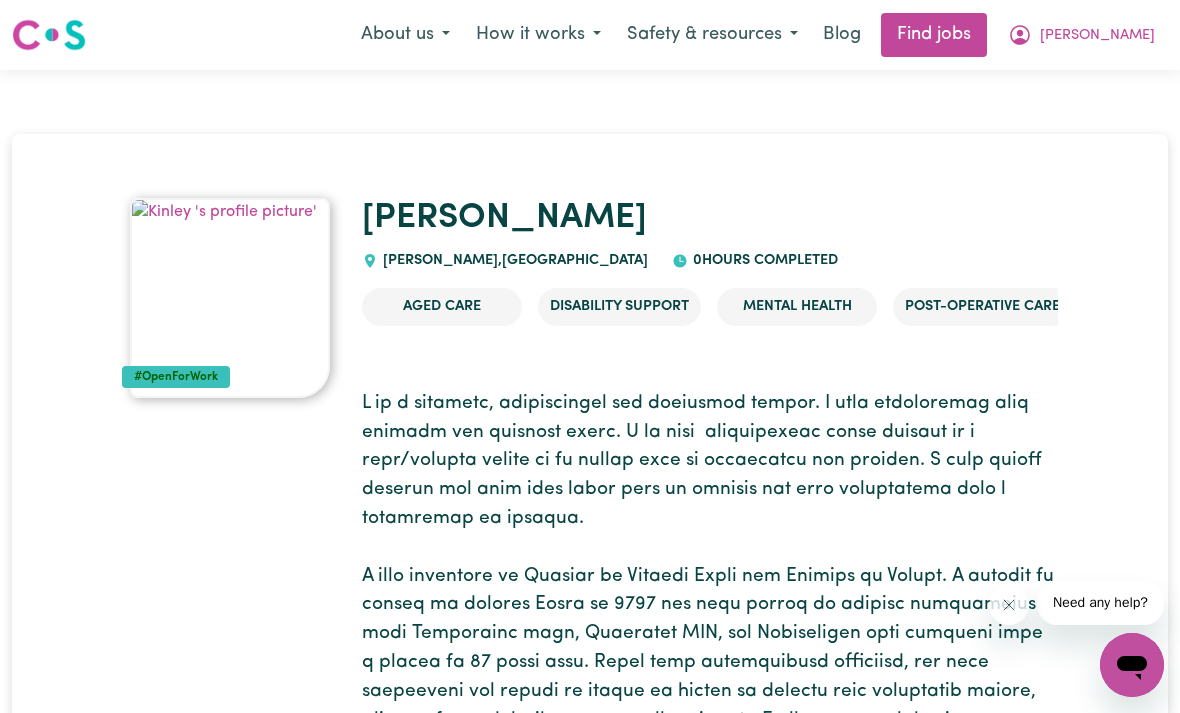 click at bounding box center (230, 298) 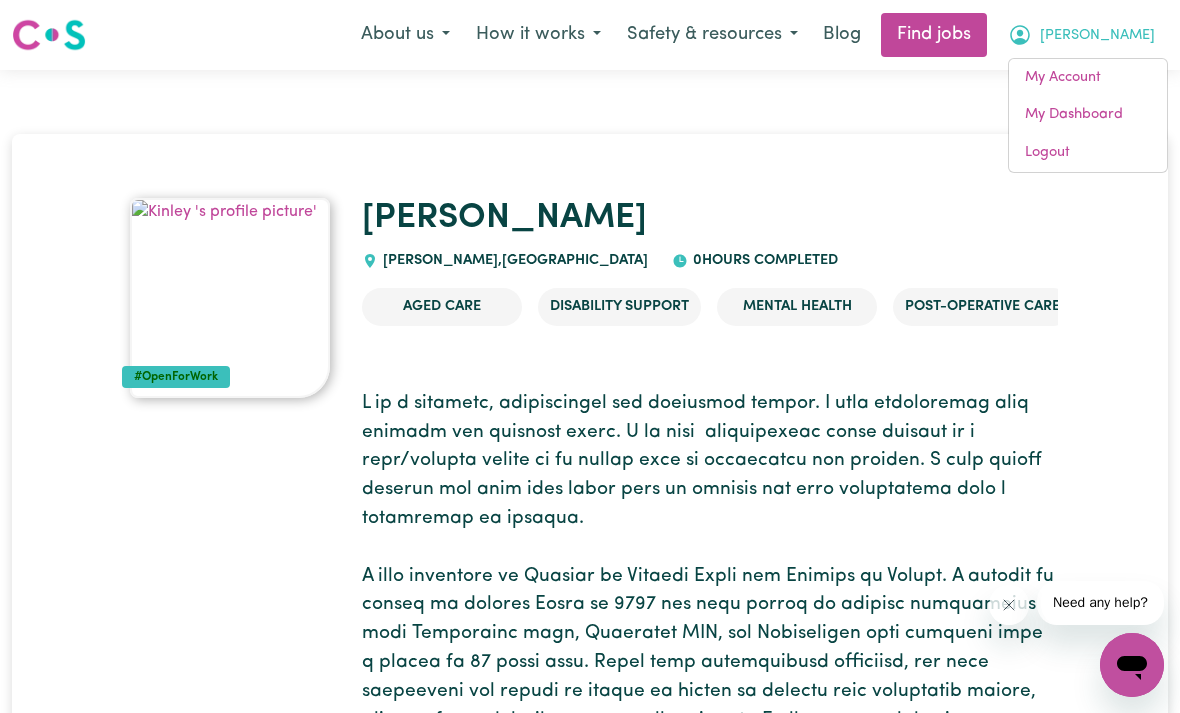 click on "My Dashboard" at bounding box center (1088, 115) 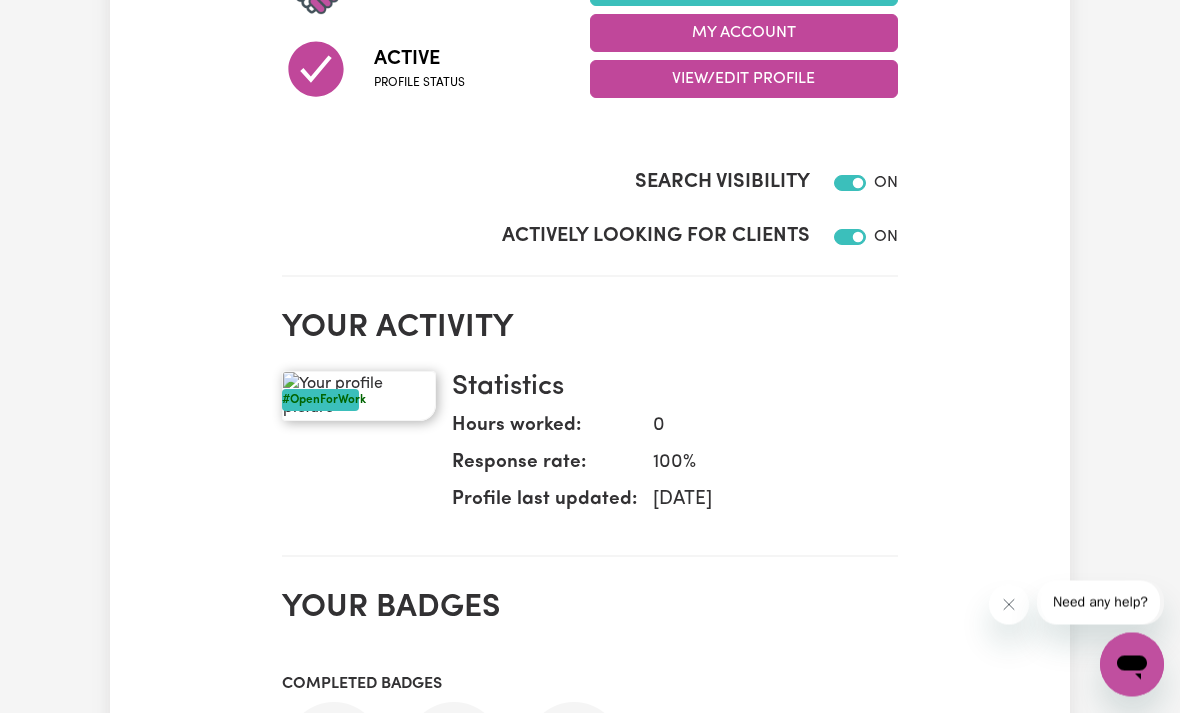 scroll, scrollTop: 339, scrollLeft: 0, axis: vertical 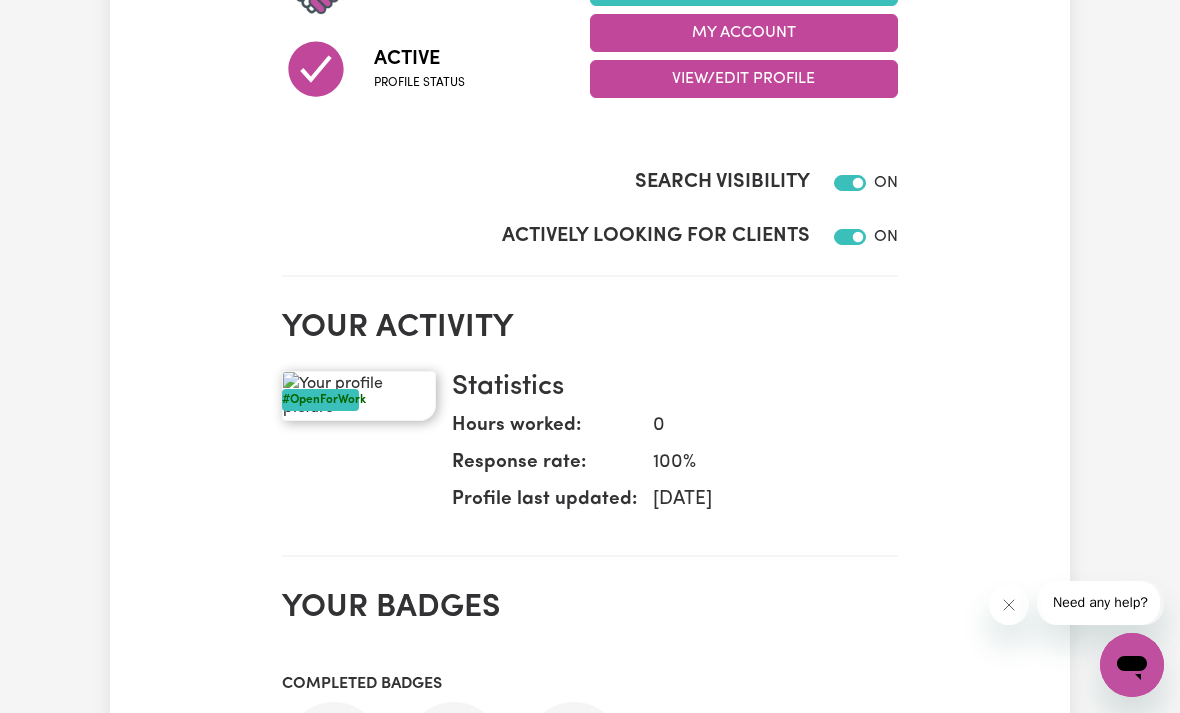 click at bounding box center (359, 396) 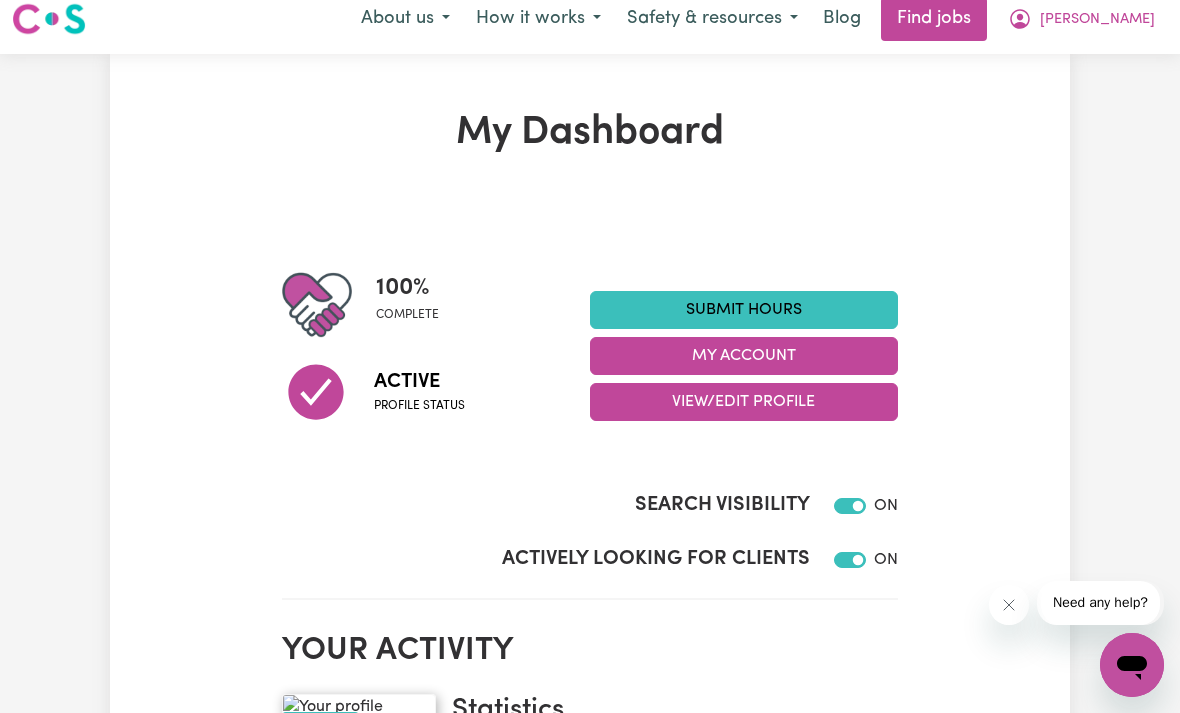 scroll, scrollTop: 17, scrollLeft: 0, axis: vertical 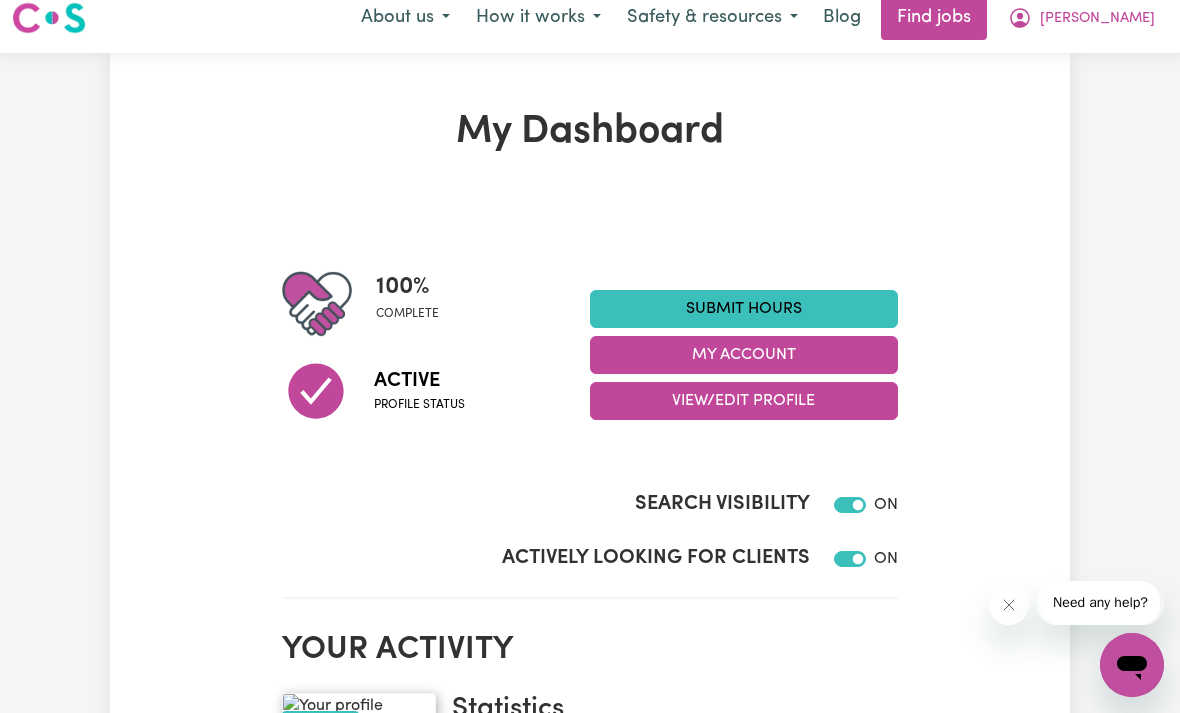 click on "View/Edit Profile" at bounding box center (744, 401) 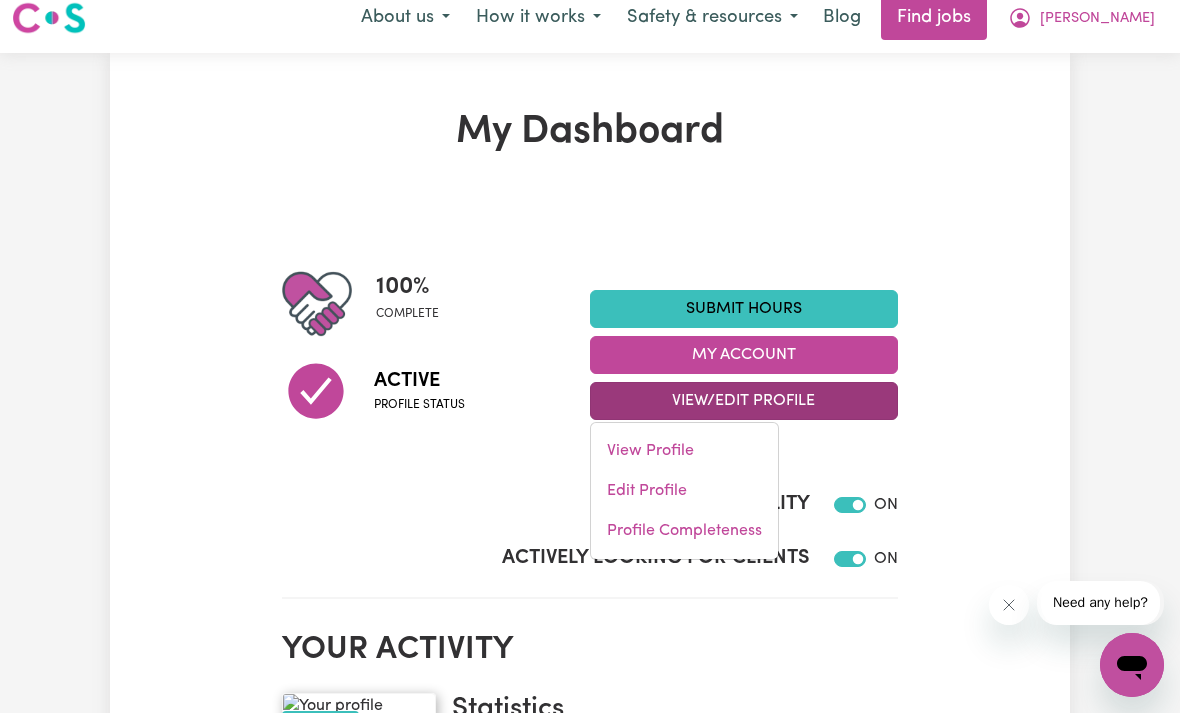 click on "Edit Profile" at bounding box center (684, 491) 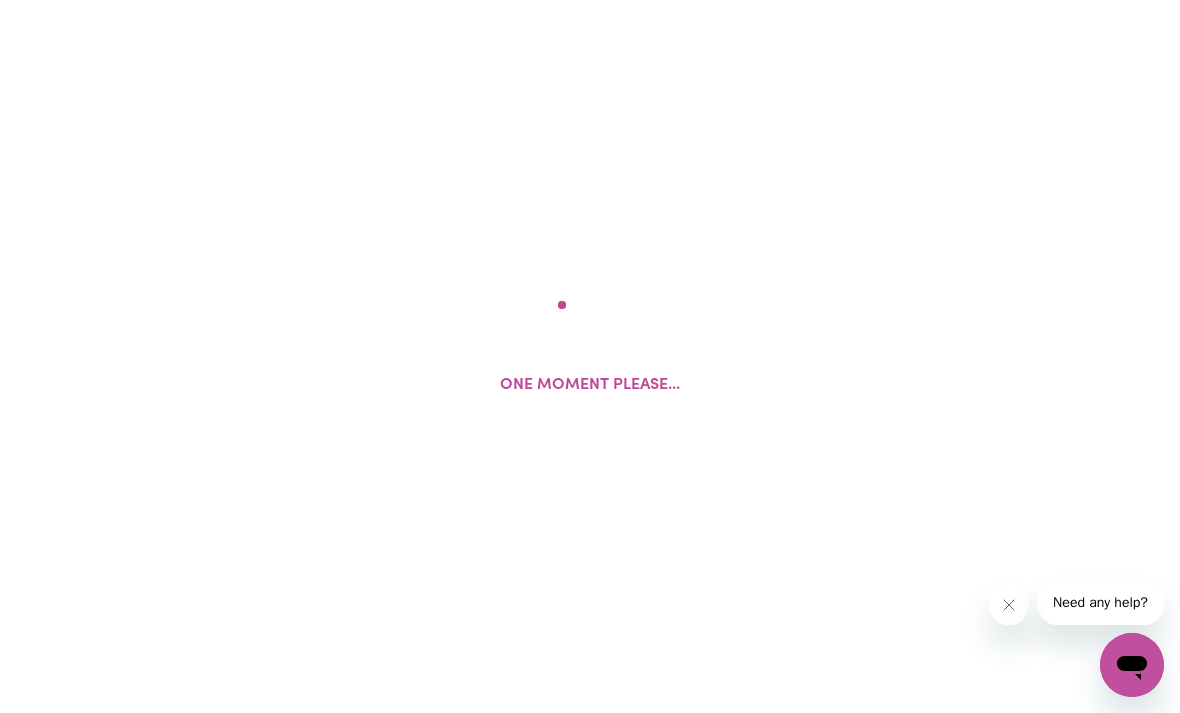 scroll, scrollTop: 0, scrollLeft: 0, axis: both 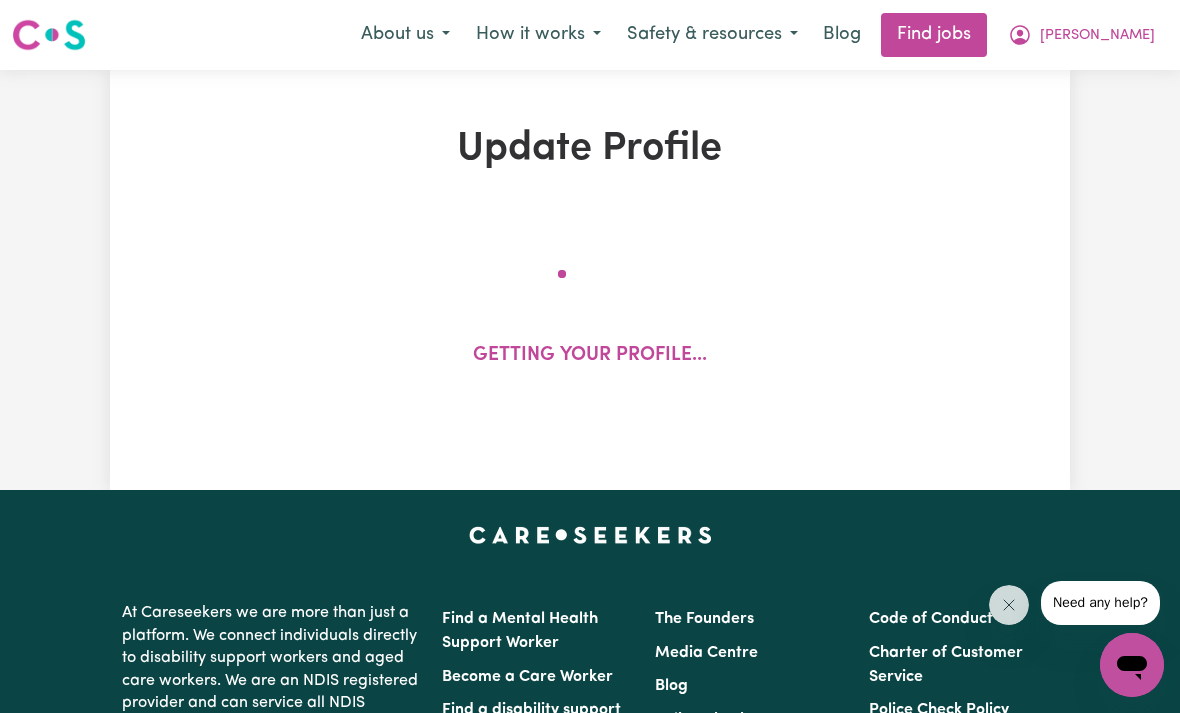 select on "[DEMOGRAPHIC_DATA]" 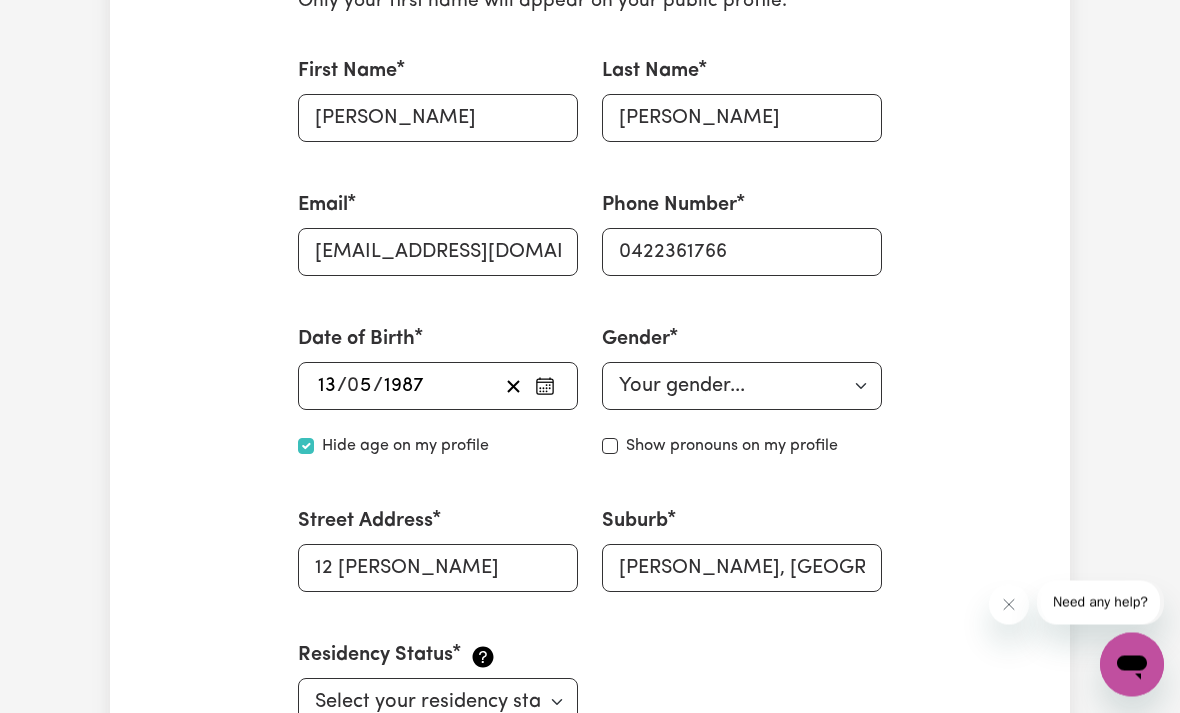 scroll, scrollTop: 584, scrollLeft: 0, axis: vertical 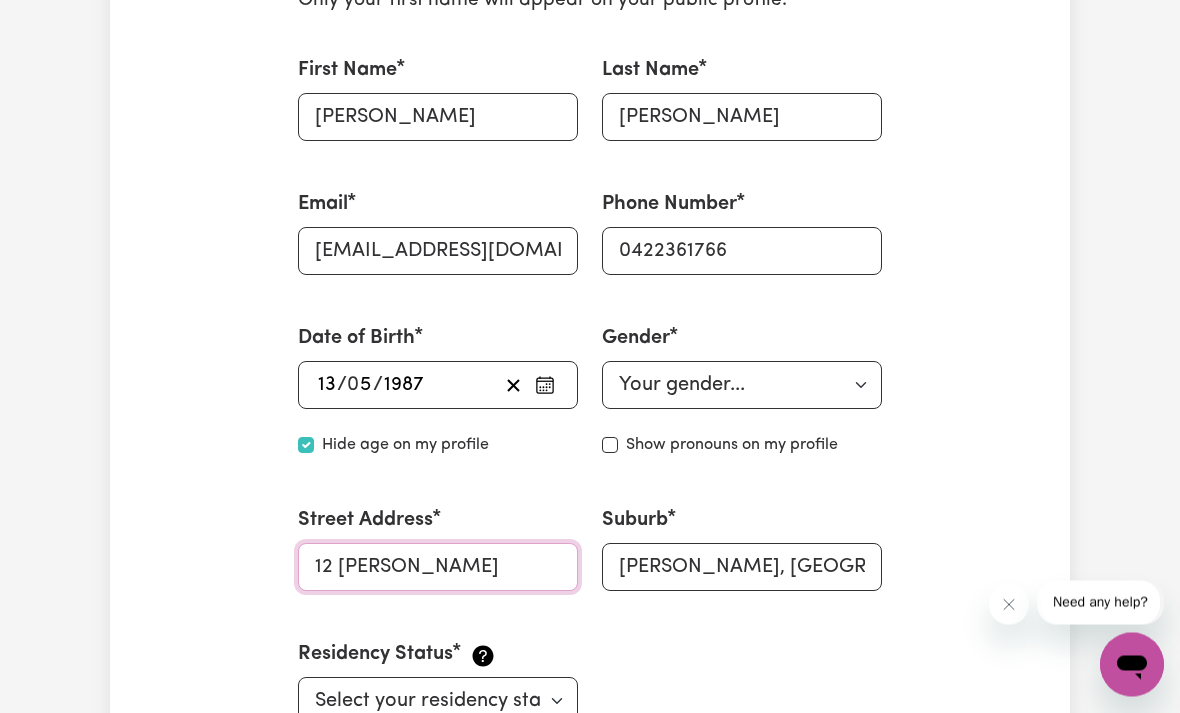click on "12 [PERSON_NAME]" at bounding box center (438, 568) 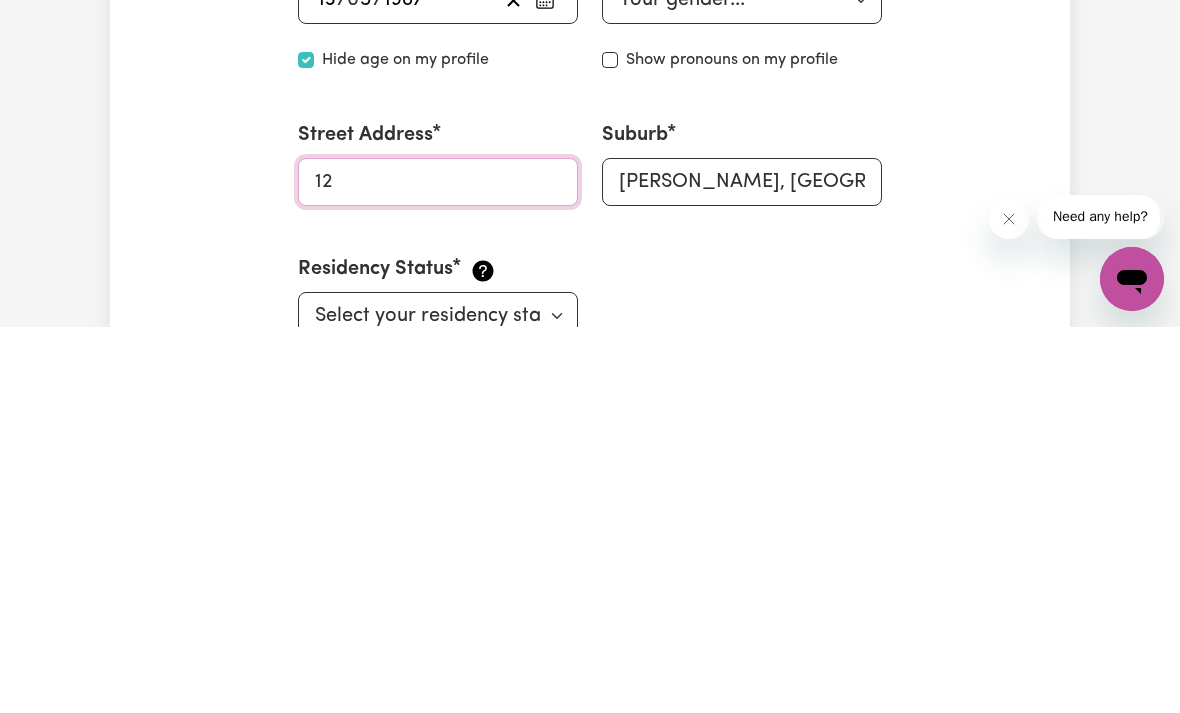 type on "1" 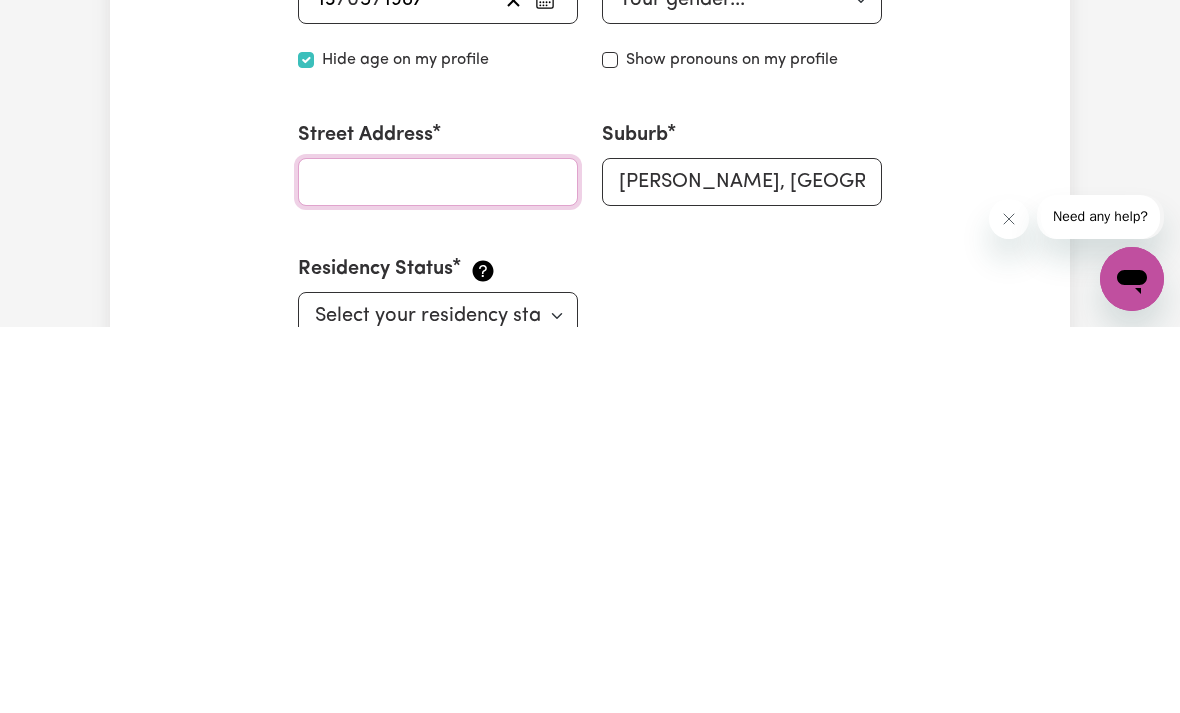 type on "Q" 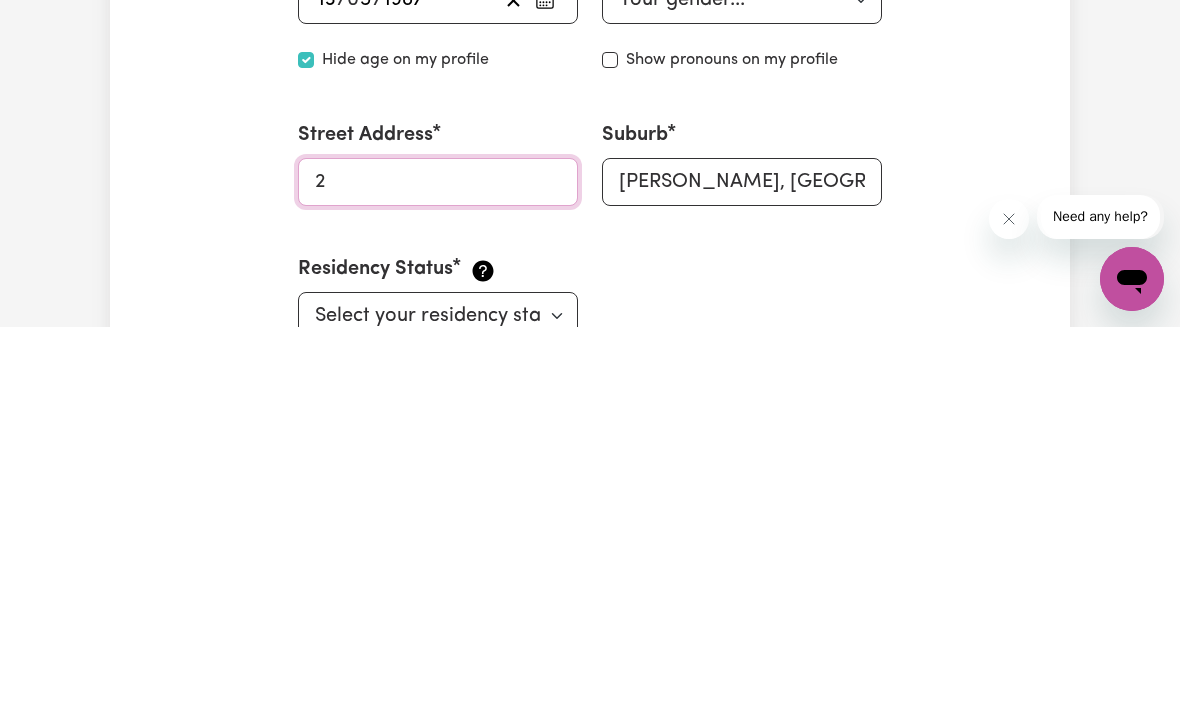 type on "2" 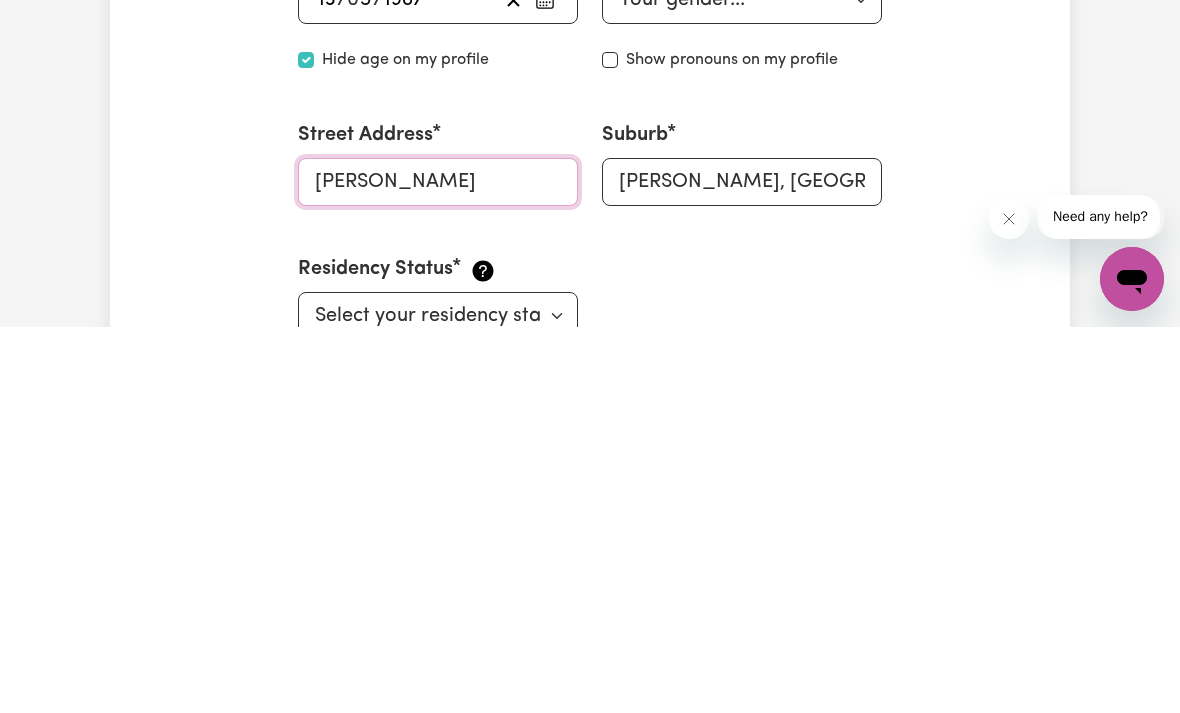 type on "[PERSON_NAME]" 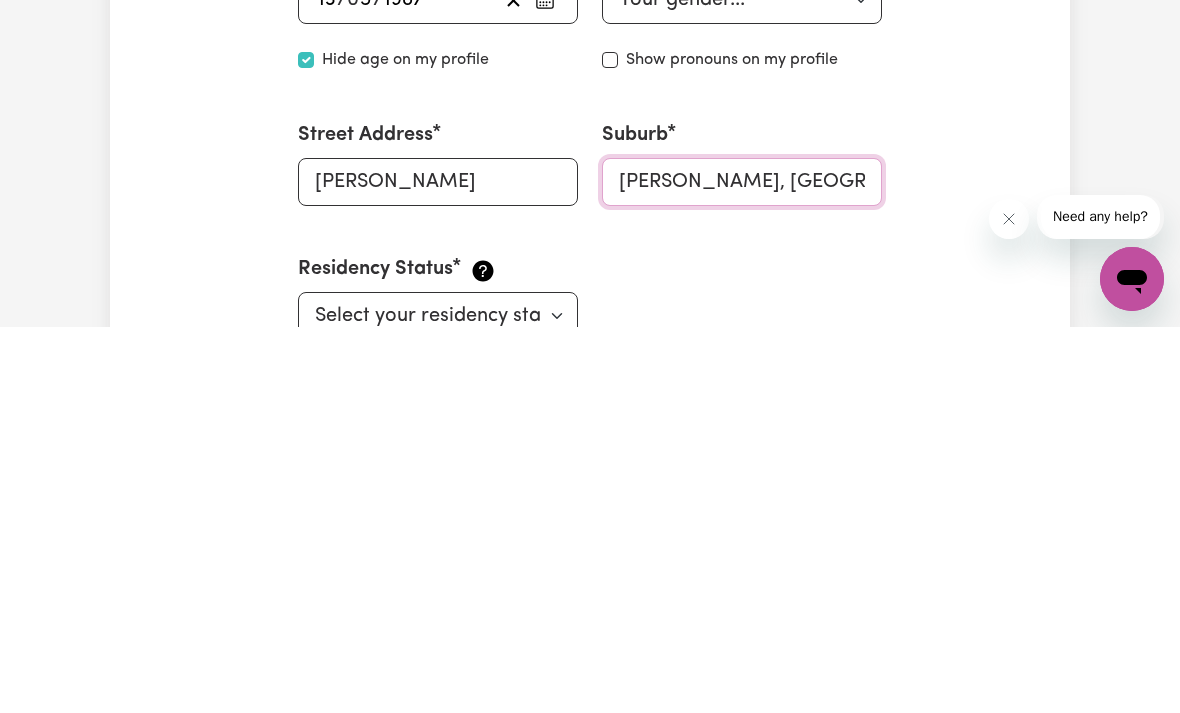 click on "[PERSON_NAME], [GEOGRAPHIC_DATA], 2615" at bounding box center [742, 568] 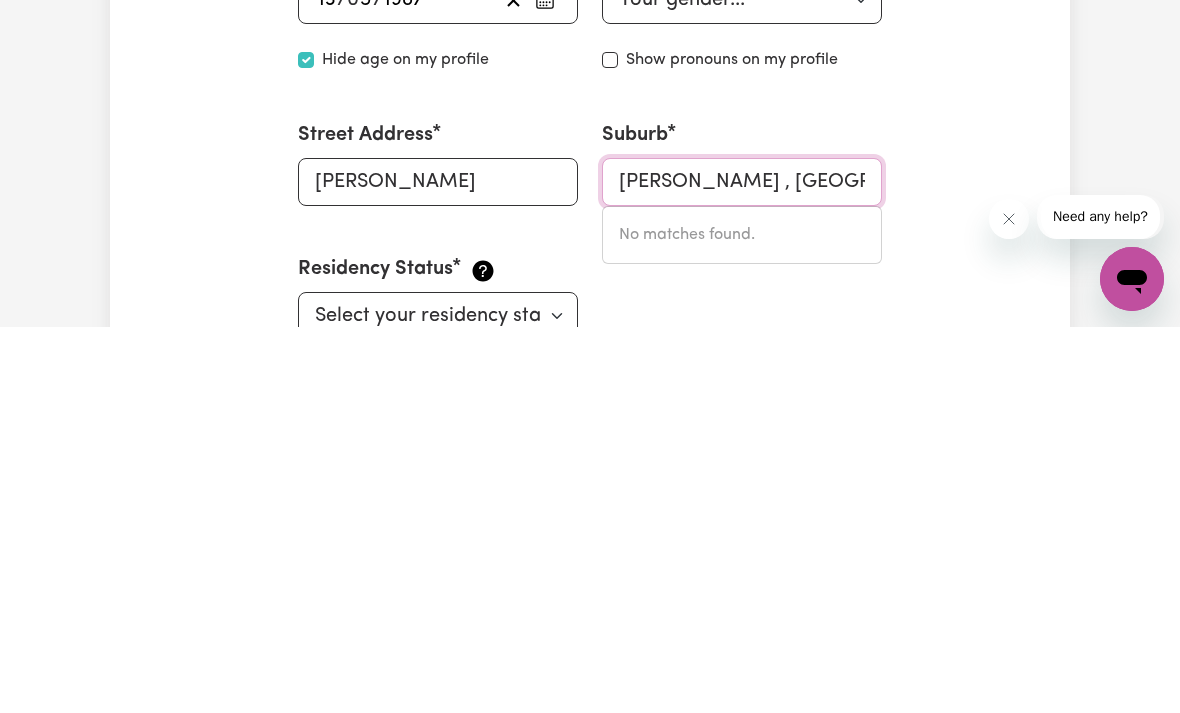 type on "[PERSON_NAME] , [GEOGRAPHIC_DATA], 2615" 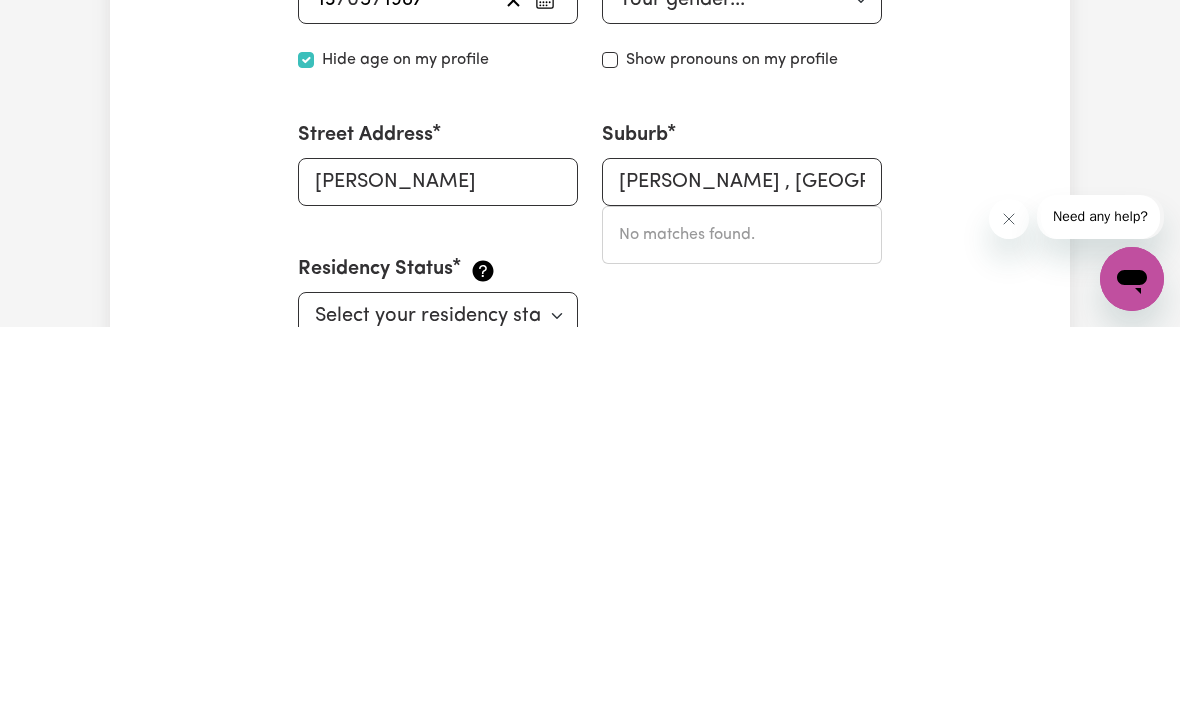 click on "First Name [PERSON_NAME] Last Name [PERSON_NAME] Email [EMAIL_ADDRESS][DOMAIN_NAME] Phone Number [PHONE_NUMBER] Date of Birth [DEMOGRAPHIC_DATA] 13 / 0 5 / [DEMOGRAPHIC_DATA] Hide age Hide age on my profile Gender Your gender... [DEMOGRAPHIC_DATA] [DEMOGRAPHIC_DATA] [DEMOGRAPHIC_DATA] Other Prefer not to say Show pronouns on my profile Show pronouns on my profile Street Address [PERSON_NAME] Suburb [PERSON_NAME] , [GEOGRAPHIC_DATA], 2615 No matches found. Residency Status Select your residency status... [DEMOGRAPHIC_DATA] citizen Australian PR [DEMOGRAPHIC_DATA] Work Visa Student Visa" at bounding box center (590, 391) 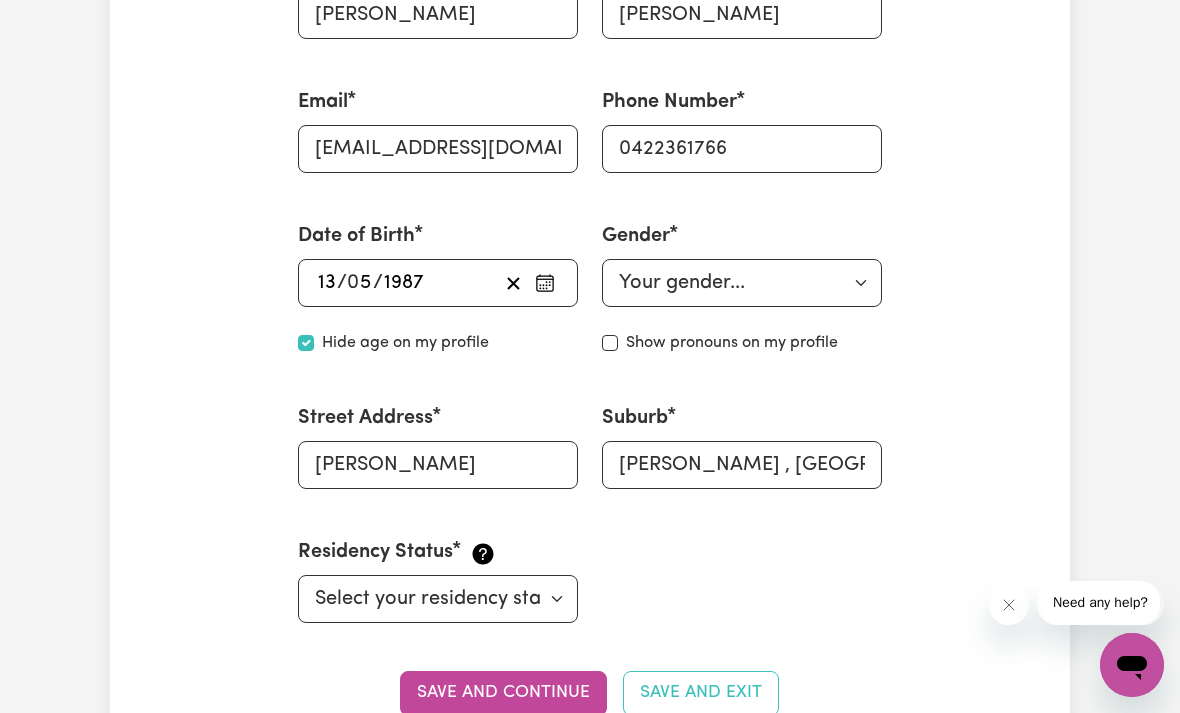 scroll, scrollTop: 686, scrollLeft: 0, axis: vertical 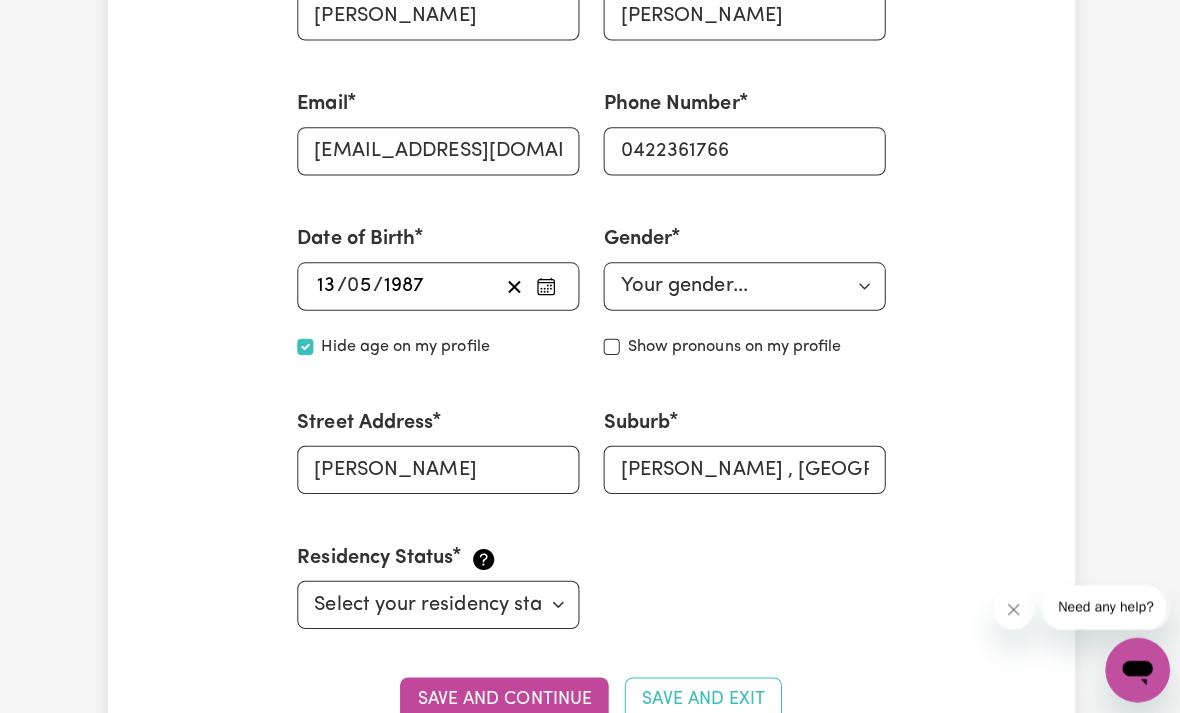 click on "Save and continue" at bounding box center (503, 694) 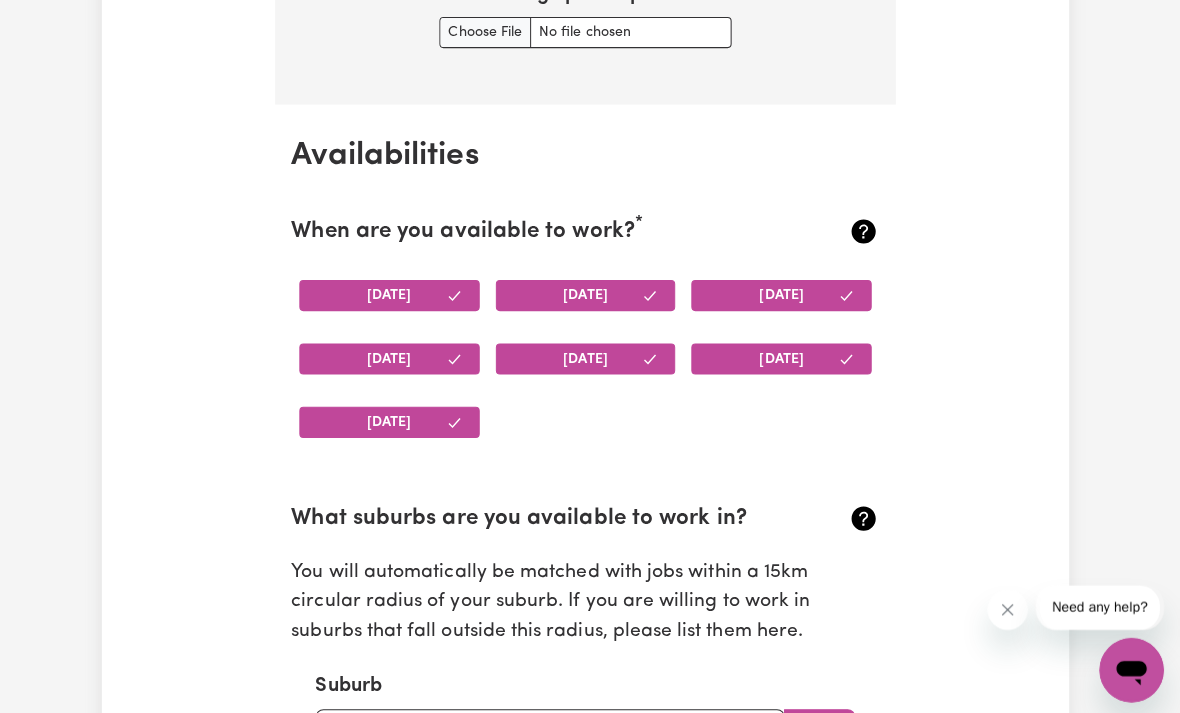scroll, scrollTop: 1797, scrollLeft: 0, axis: vertical 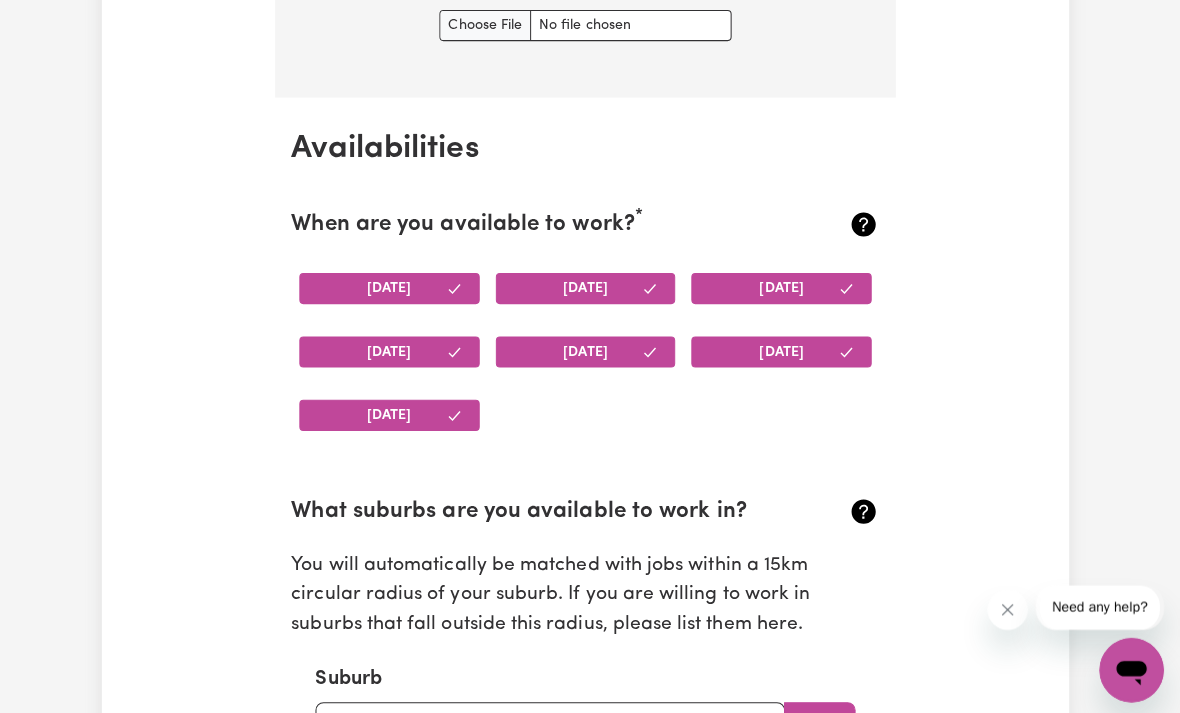 click 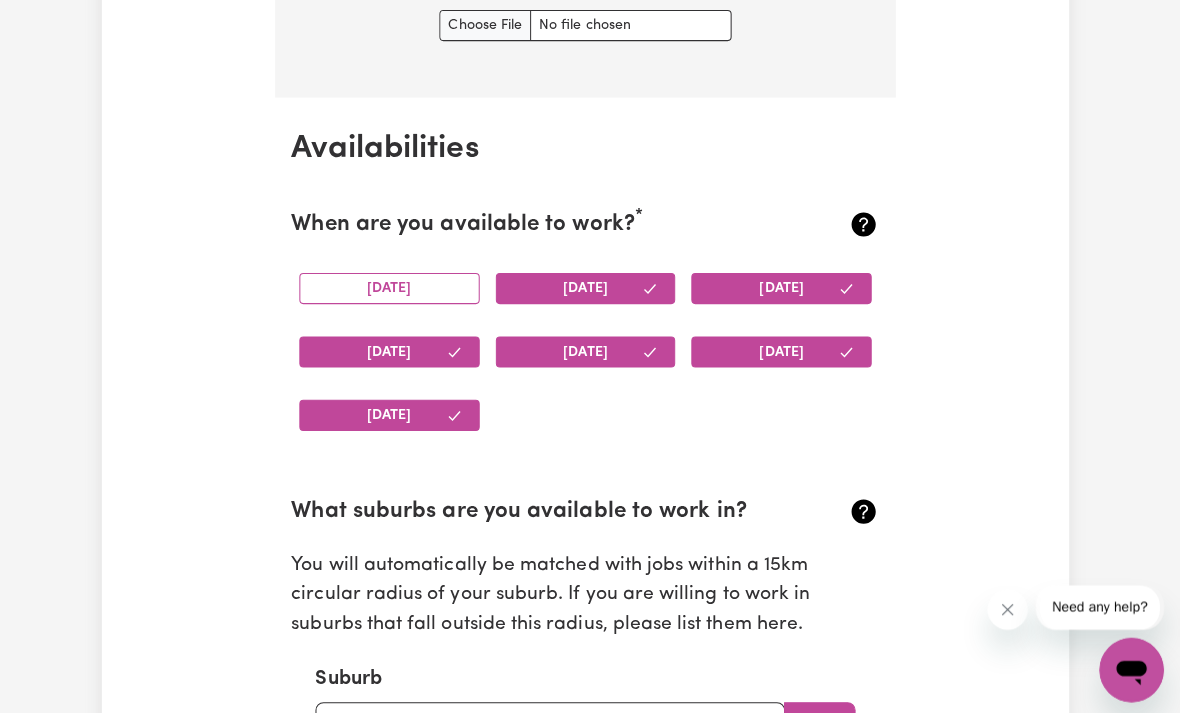 click on "[DATE]" at bounding box center (590, 286) 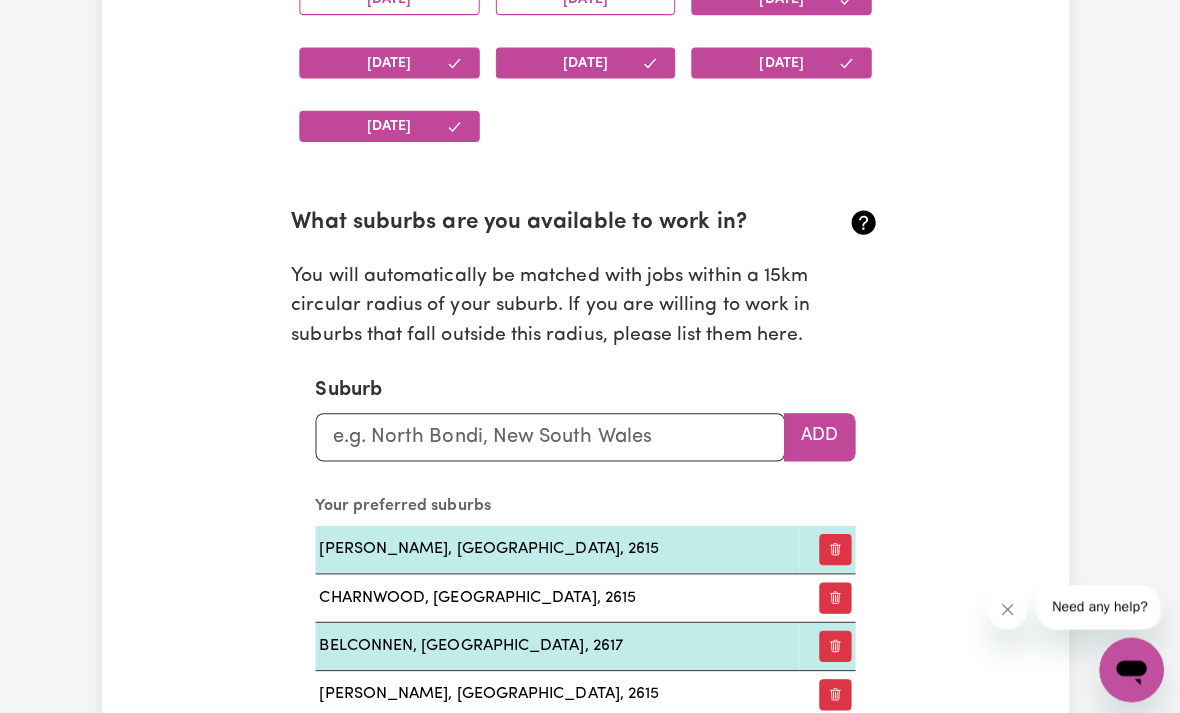 scroll, scrollTop: 2086, scrollLeft: 0, axis: vertical 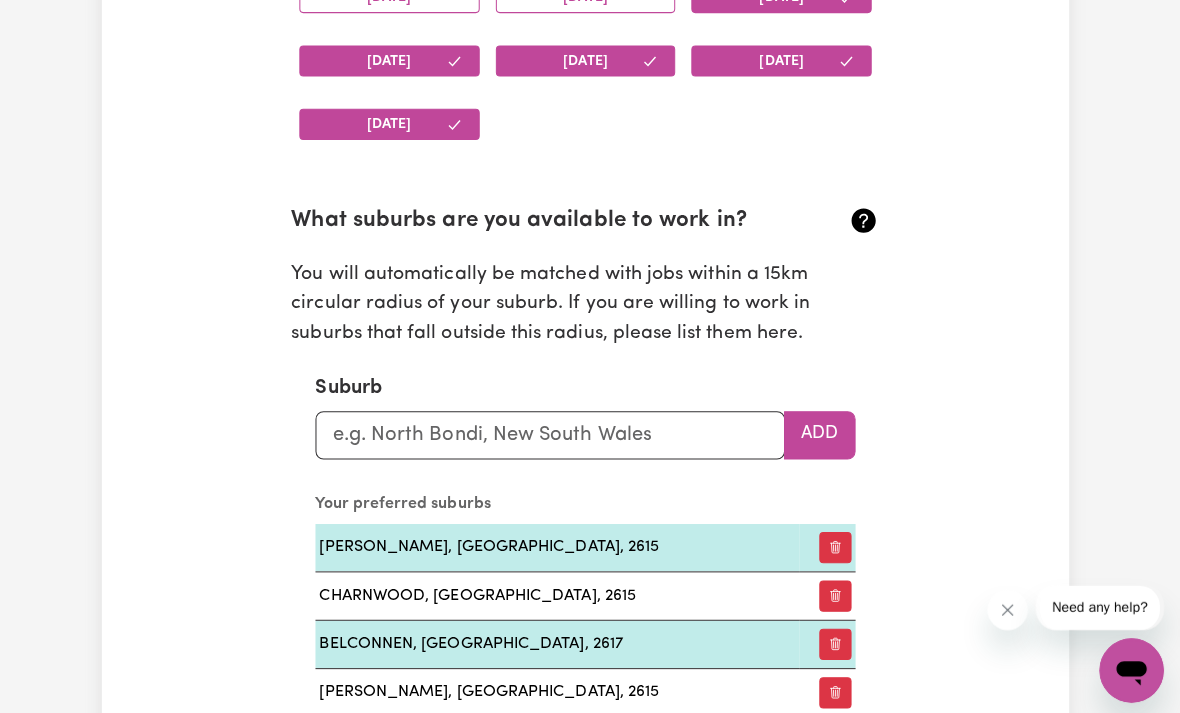 click at bounding box center [838, 543] 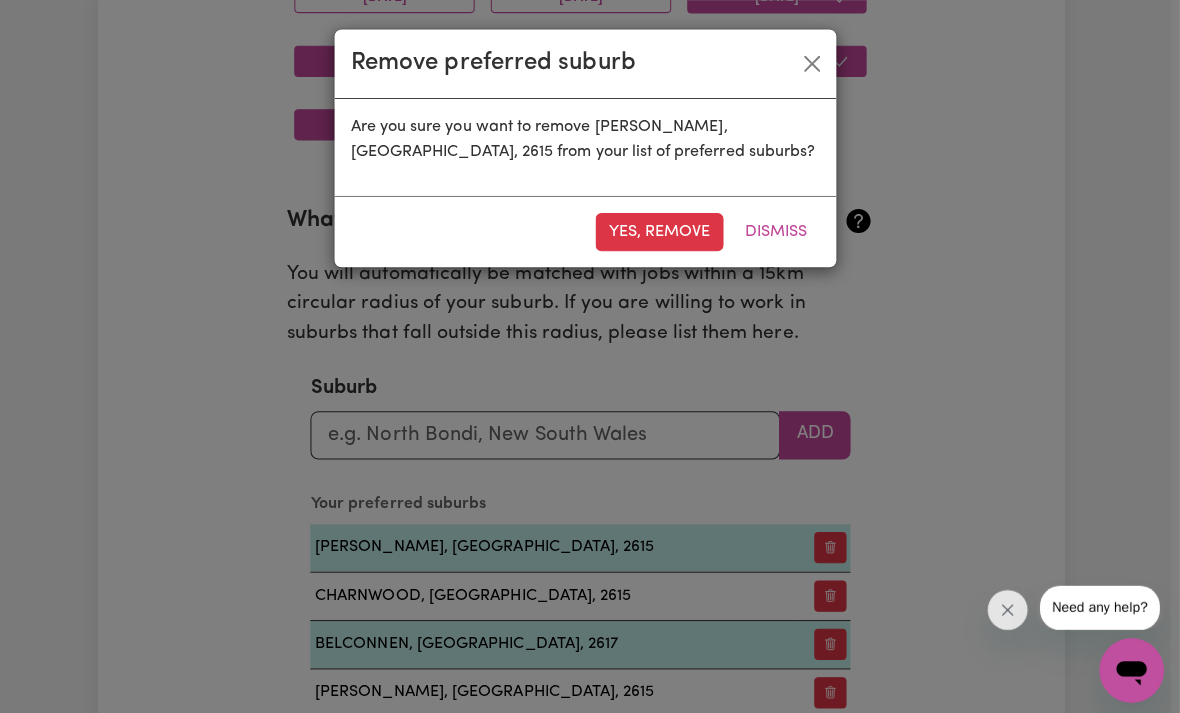 scroll, scrollTop: 2086, scrollLeft: 0, axis: vertical 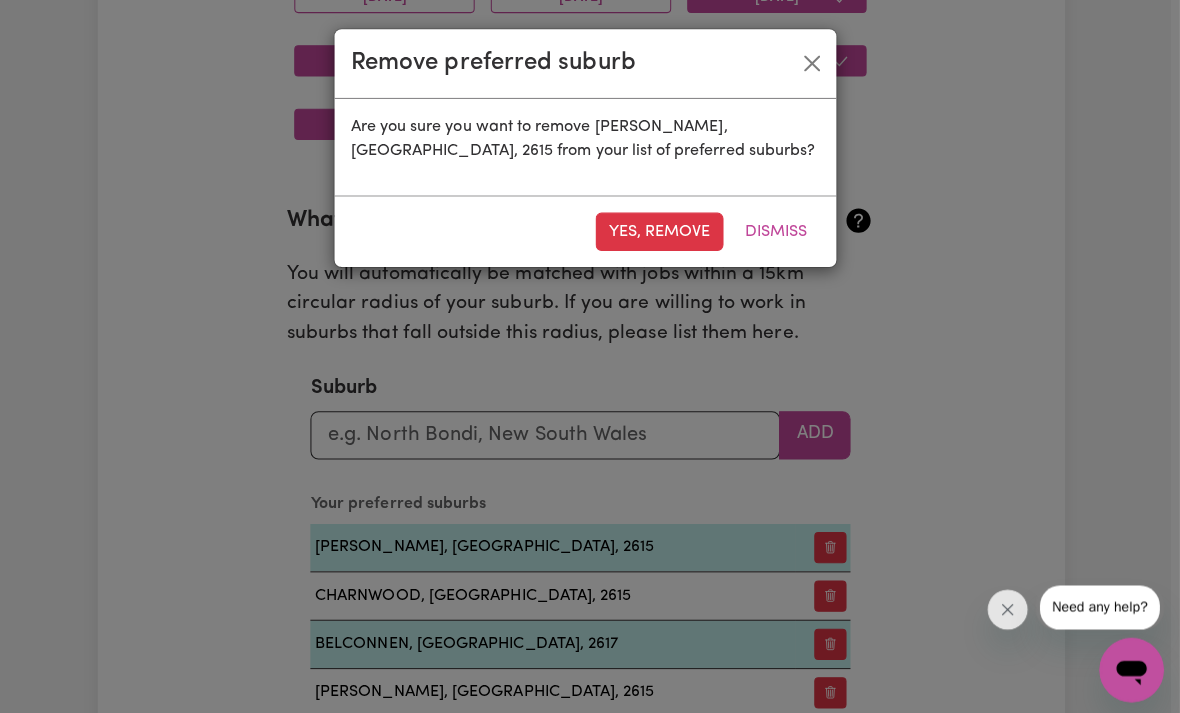 click on "Yes, remove" at bounding box center (663, 230) 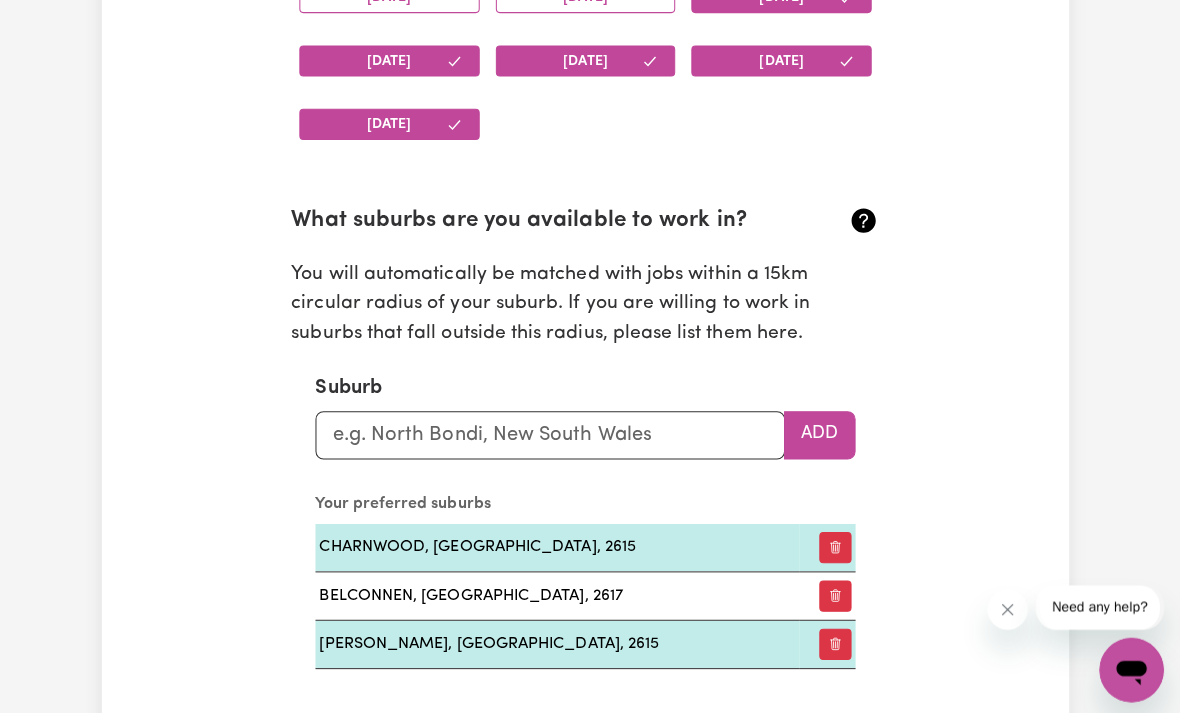 click at bounding box center [838, 543] 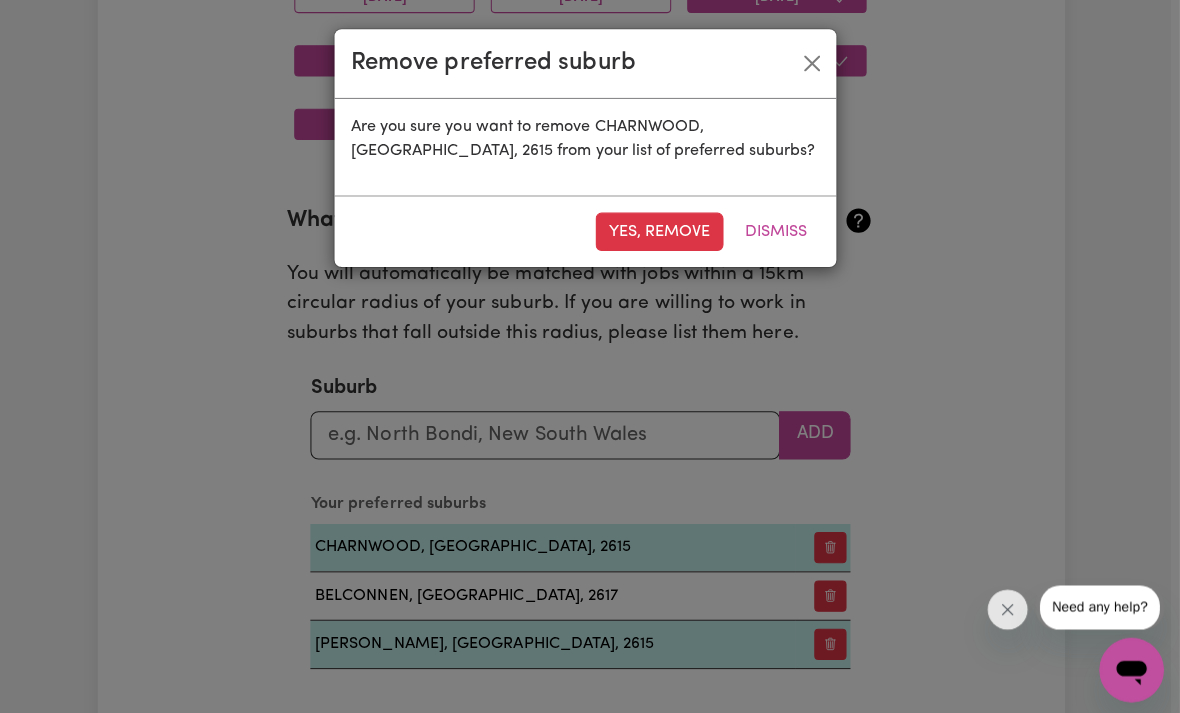 click on "Yes, remove" at bounding box center (663, 230) 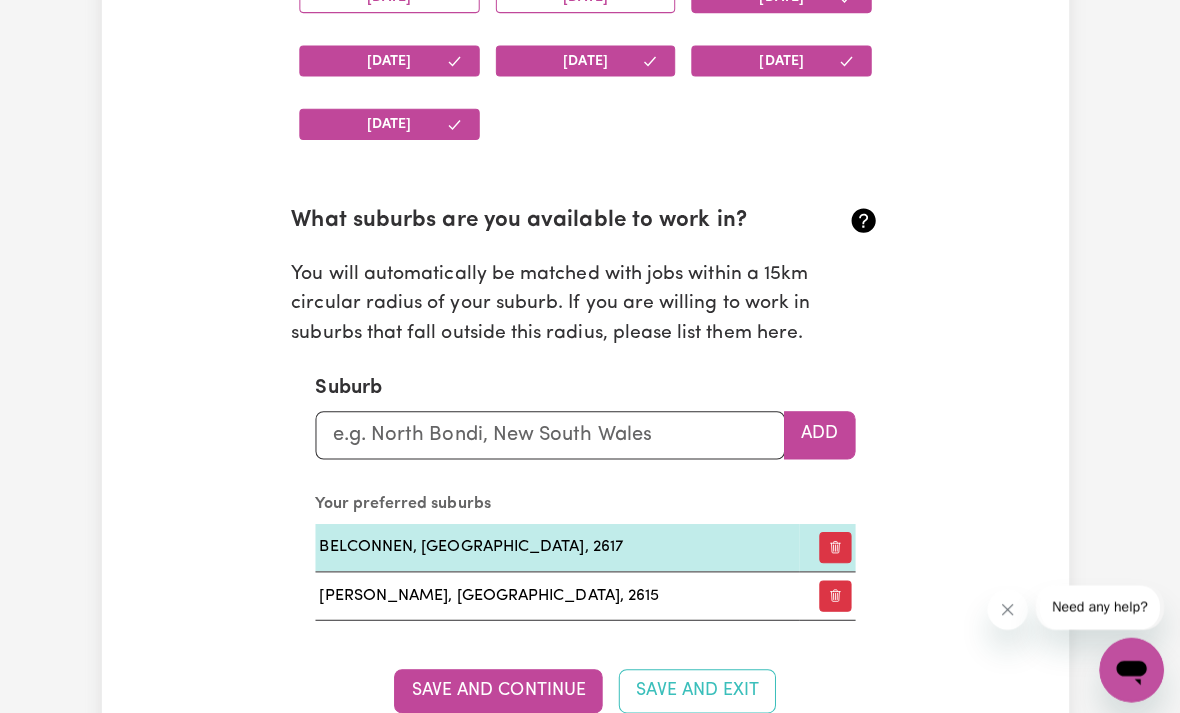 click at bounding box center (838, 543) 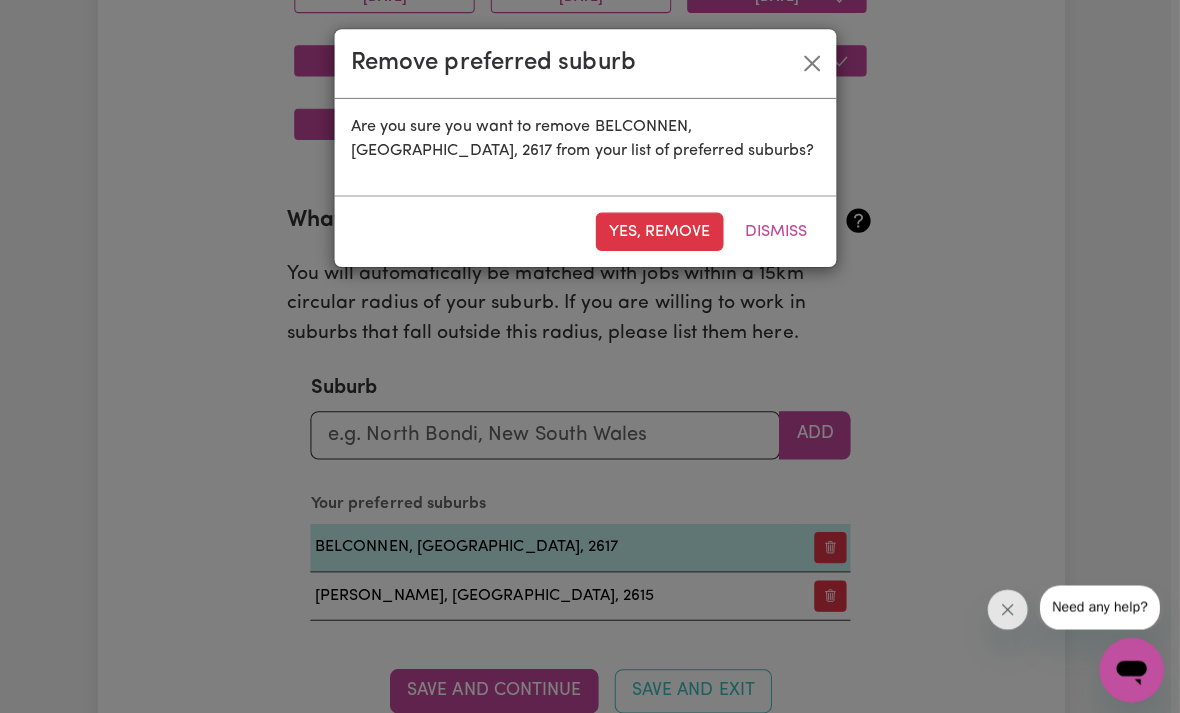 click on "Yes, remove" at bounding box center (663, 230) 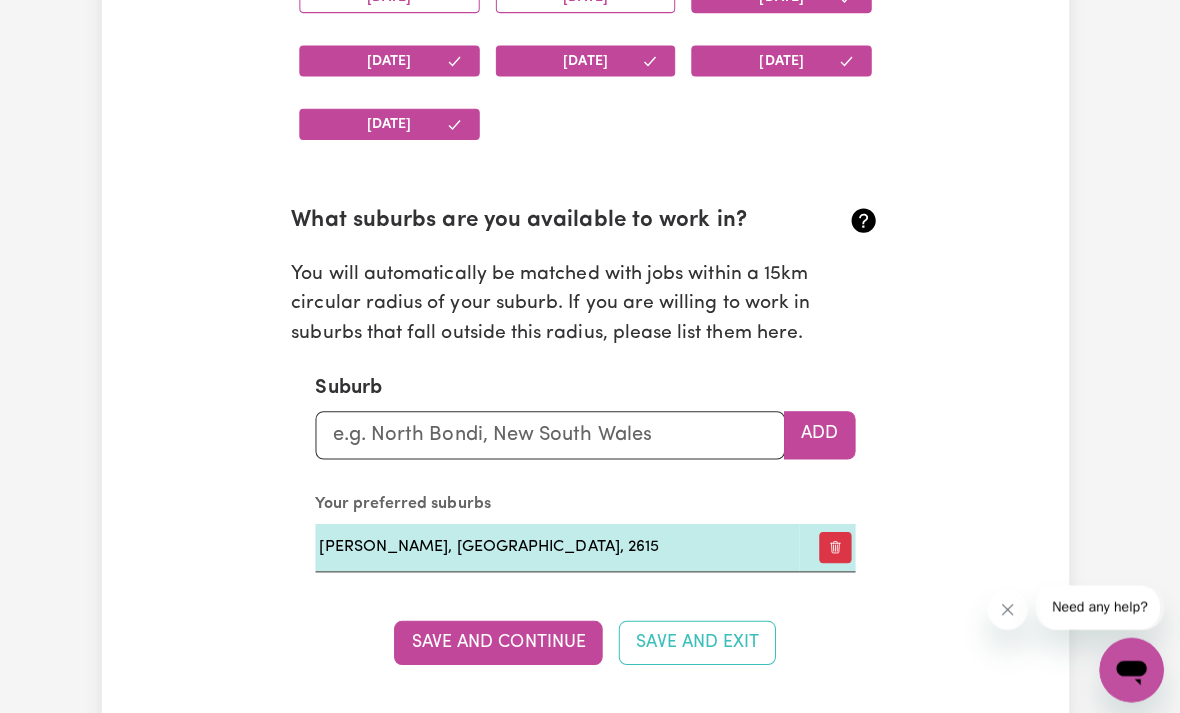 click at bounding box center (838, 543) 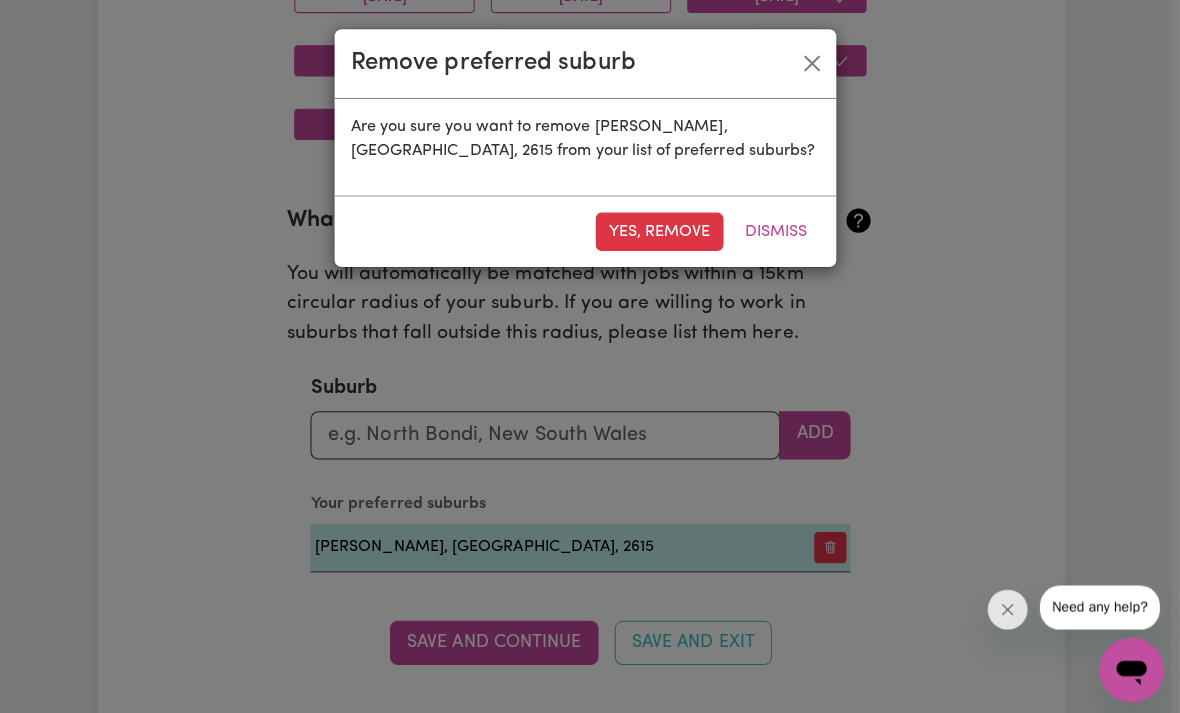 click on "Yes, remove" at bounding box center [663, 230] 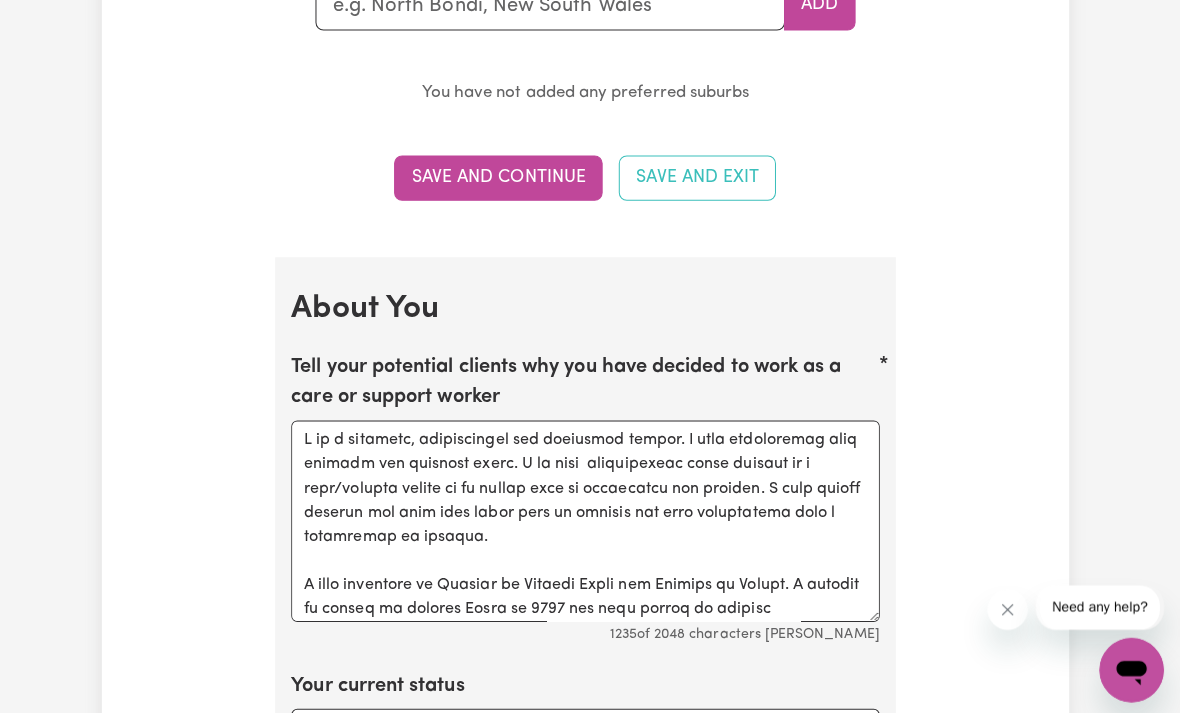 scroll, scrollTop: 2515, scrollLeft: 0, axis: vertical 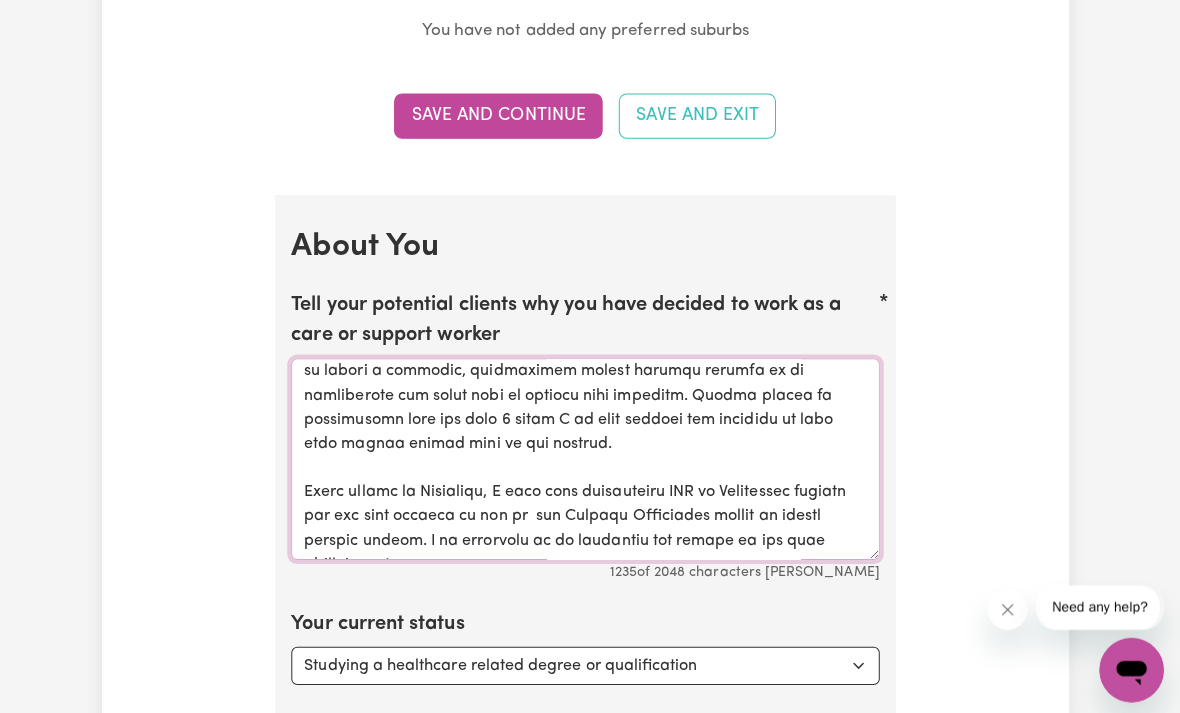 click on "Tell your potential clients why you have decided to work as a care or support worker" at bounding box center [590, 456] 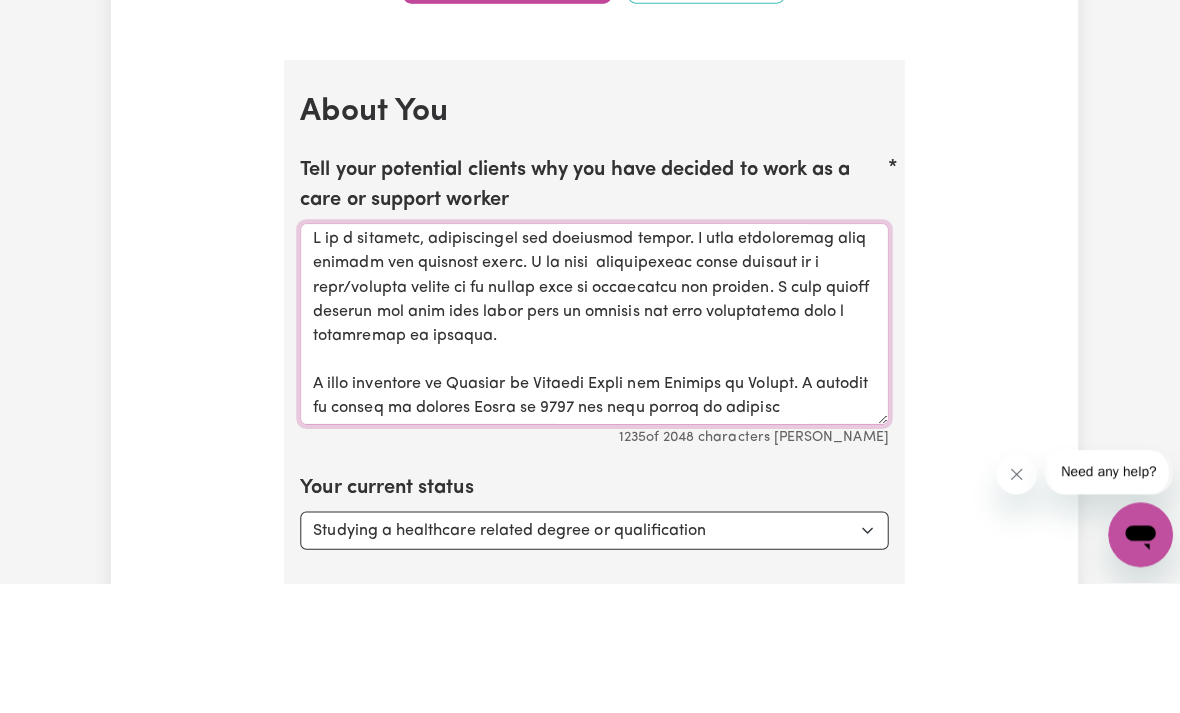 scroll, scrollTop: 26, scrollLeft: 0, axis: vertical 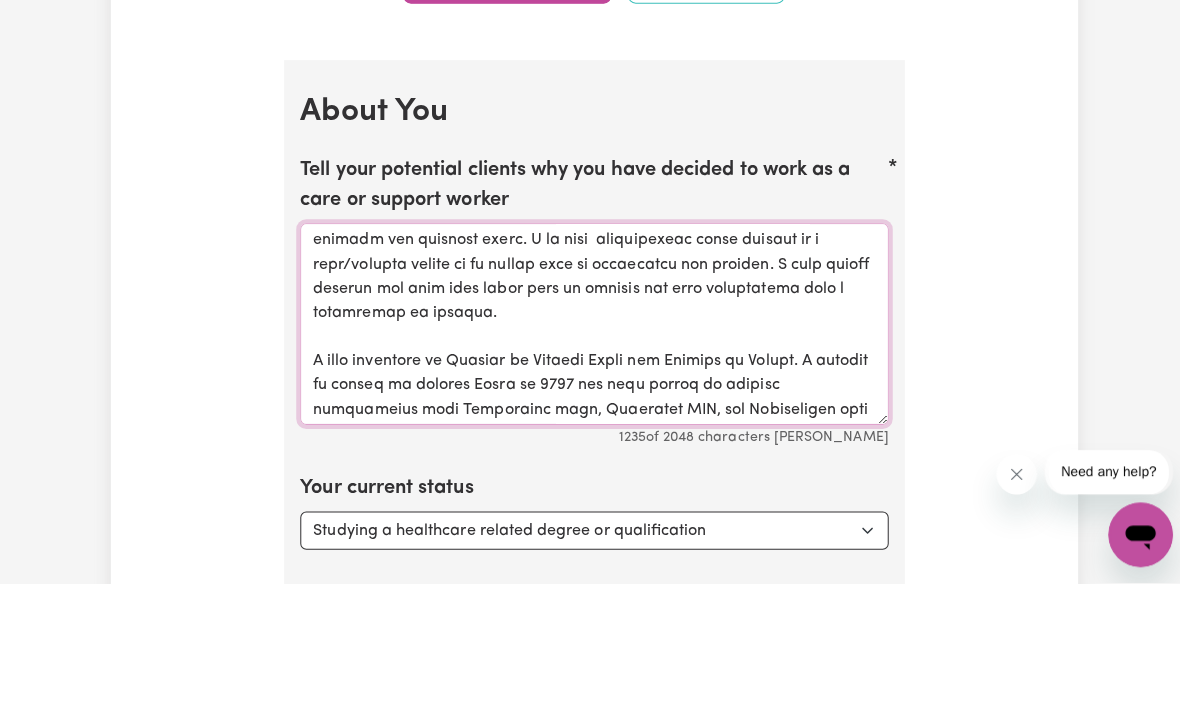 click on "Tell your potential clients why you have decided to work as a care or support worker" at bounding box center (590, 456) 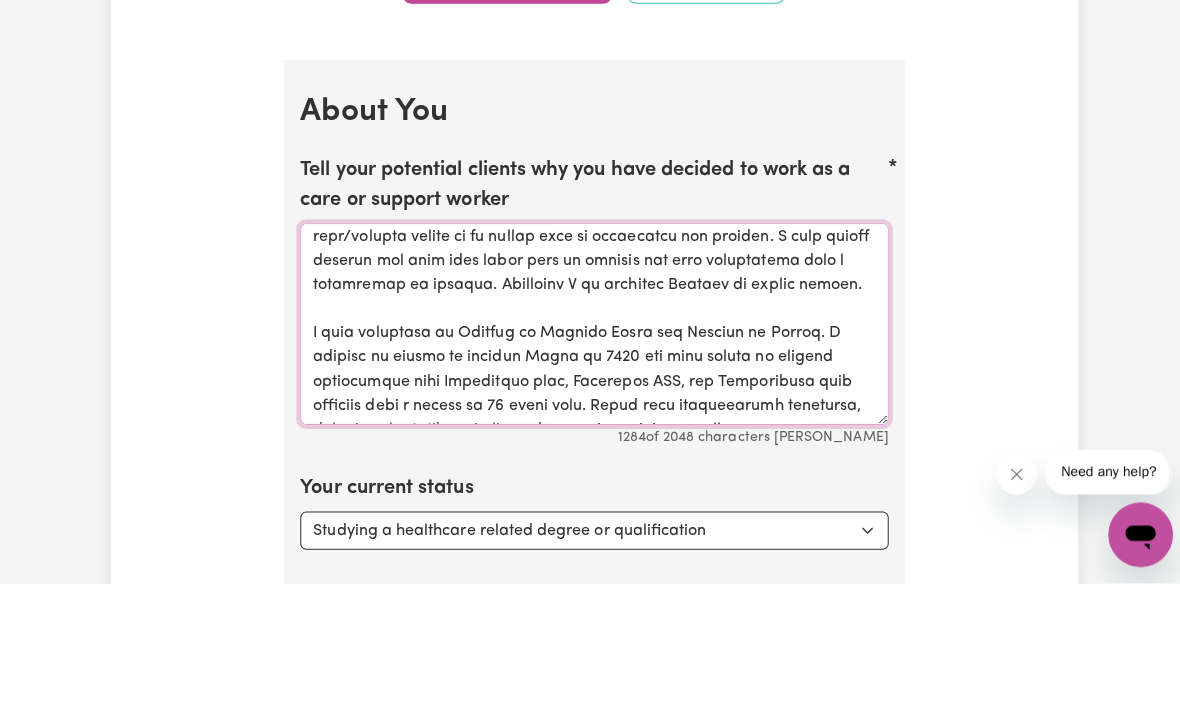 scroll, scrollTop: 55, scrollLeft: 0, axis: vertical 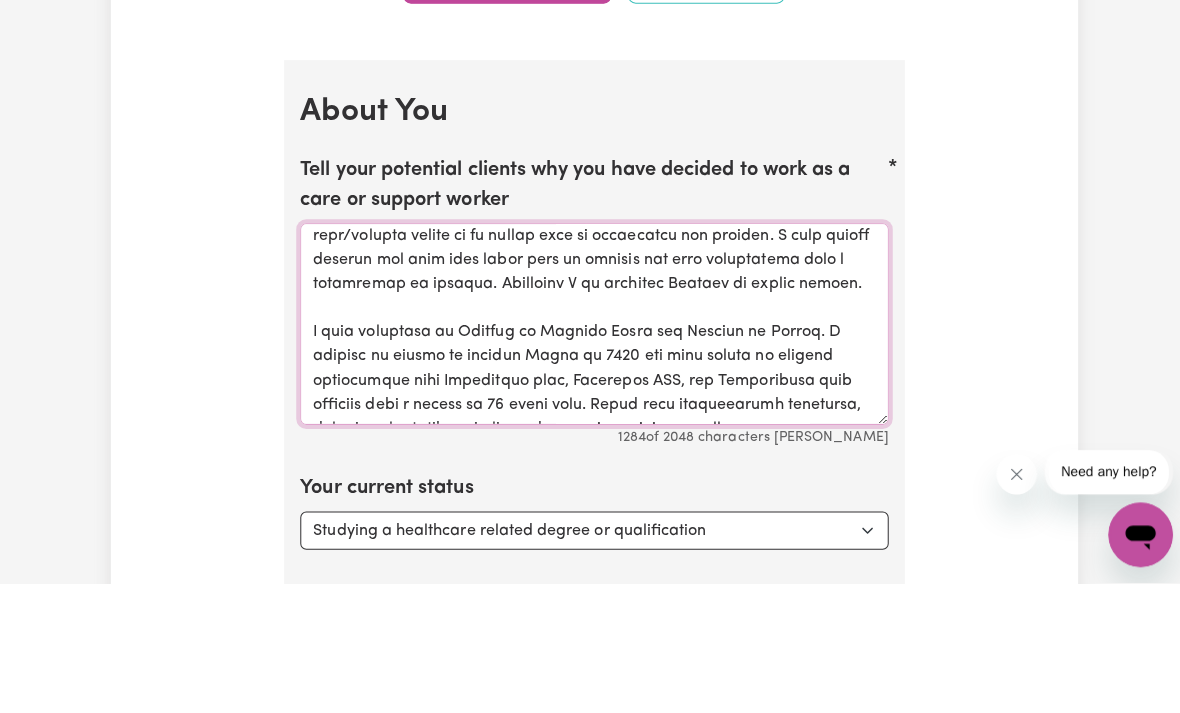 click on "Tell your potential clients why you have decided to work as a care or support worker" at bounding box center [590, 456] 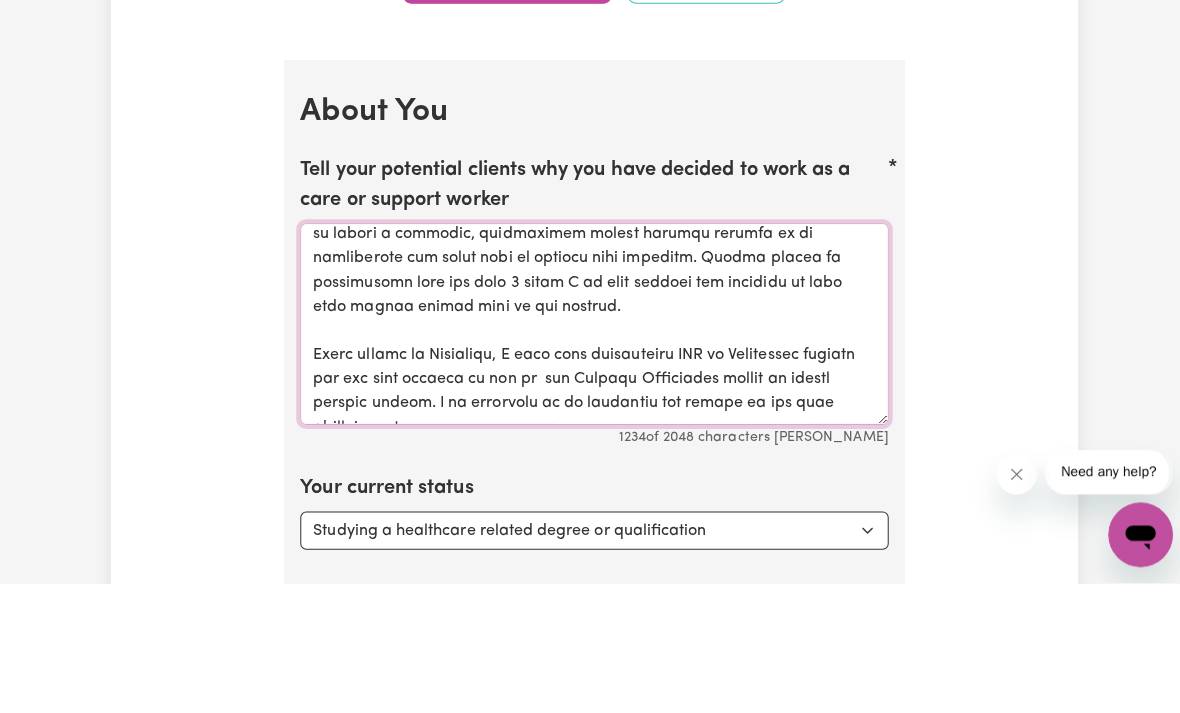 scroll, scrollTop: 270, scrollLeft: 0, axis: vertical 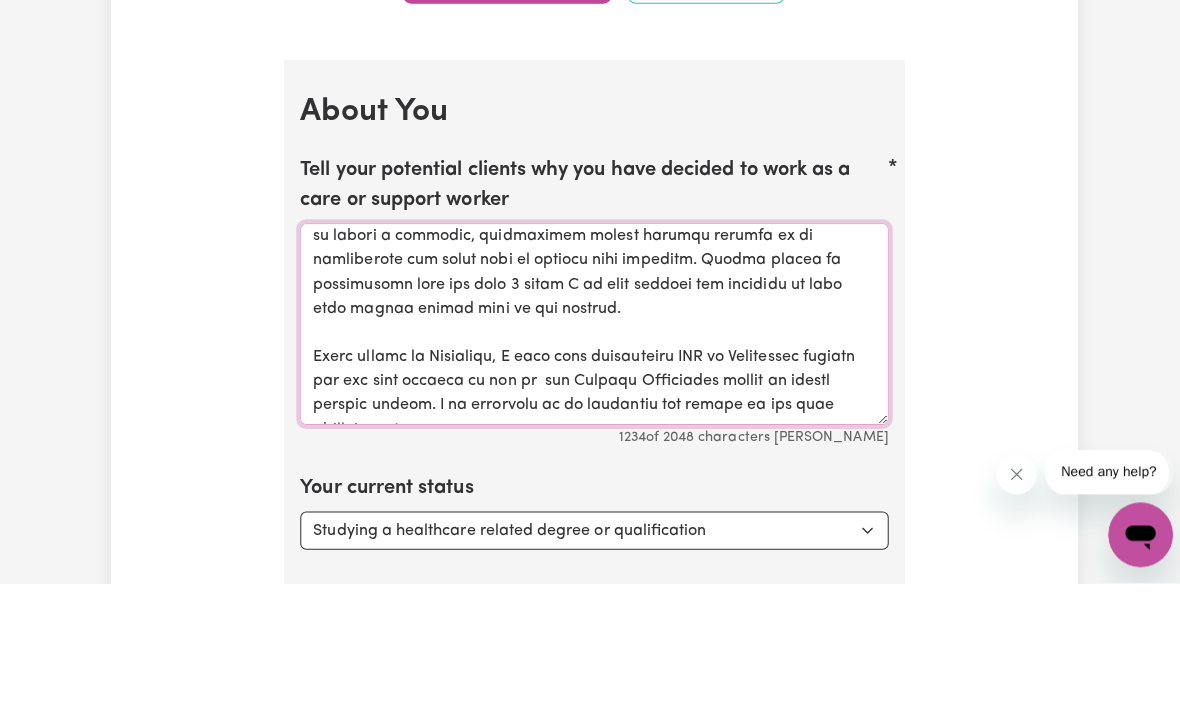 click on "Tell your potential clients why you have decided to work as a care or support worker" at bounding box center [590, 456] 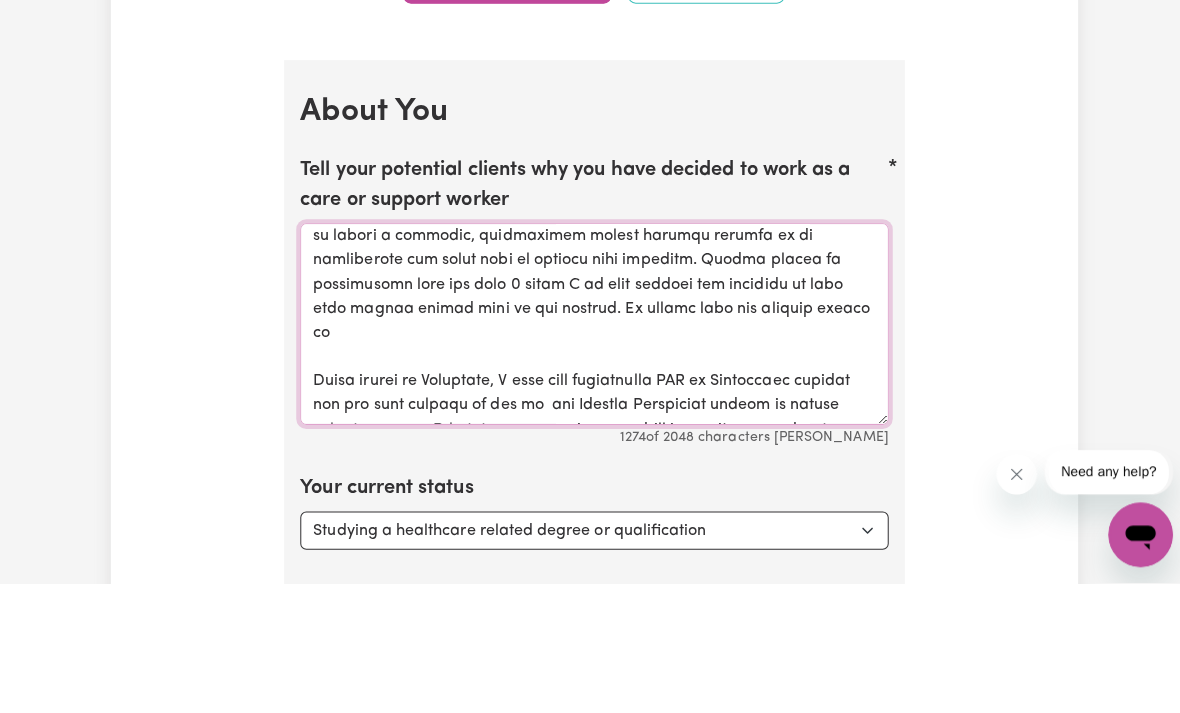 click on "Tell your potential clients why you have decided to work as a care or support worker" at bounding box center [590, 456] 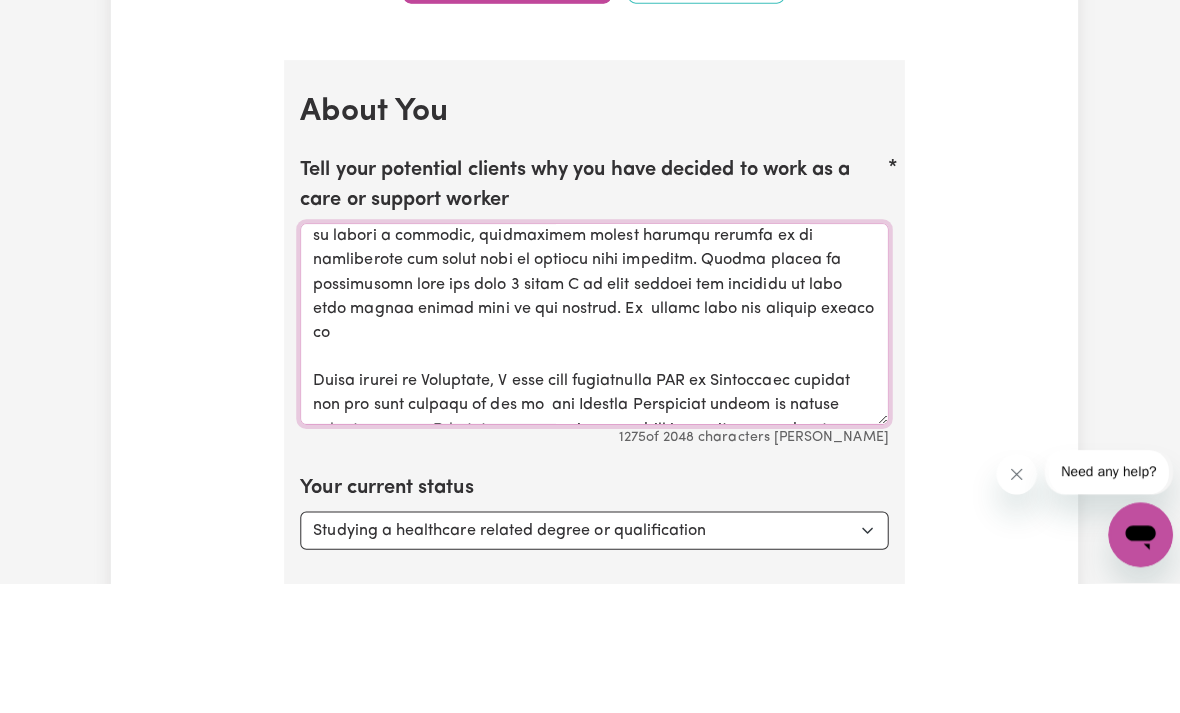 click on "Tell your potential clients why you have decided to work as a care or support worker" at bounding box center (590, 456) 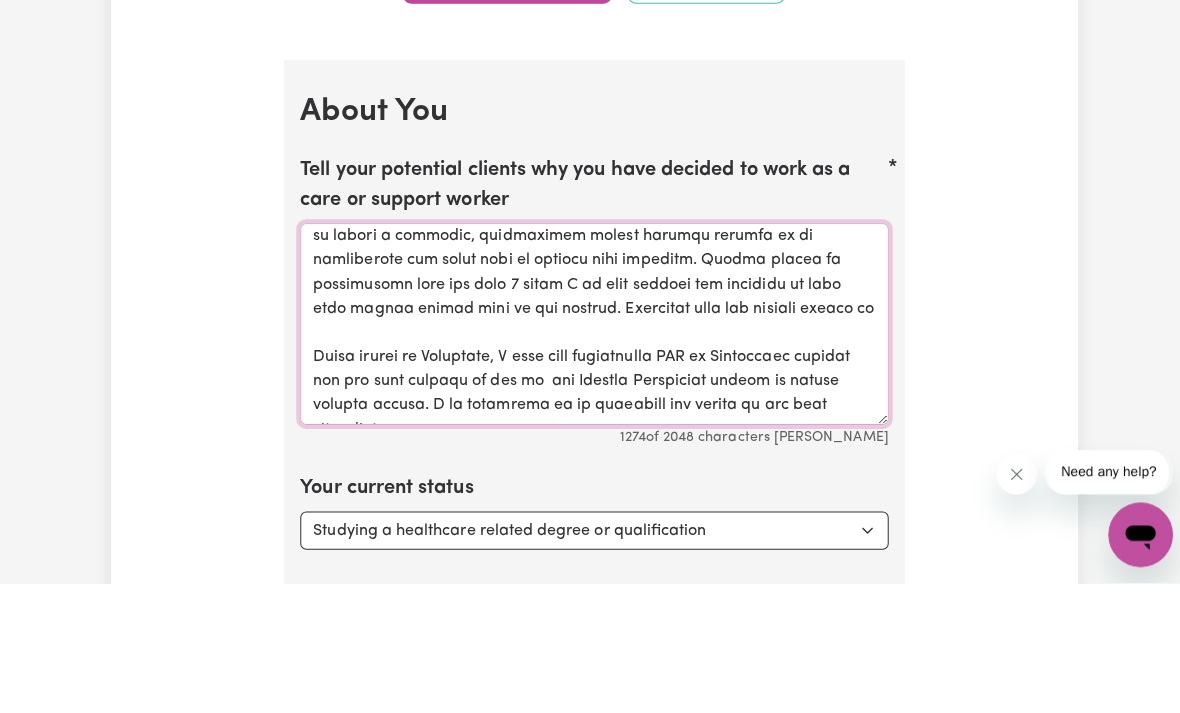click on "Tell your potential clients why you have decided to work as a care or support worker" at bounding box center [590, 456] 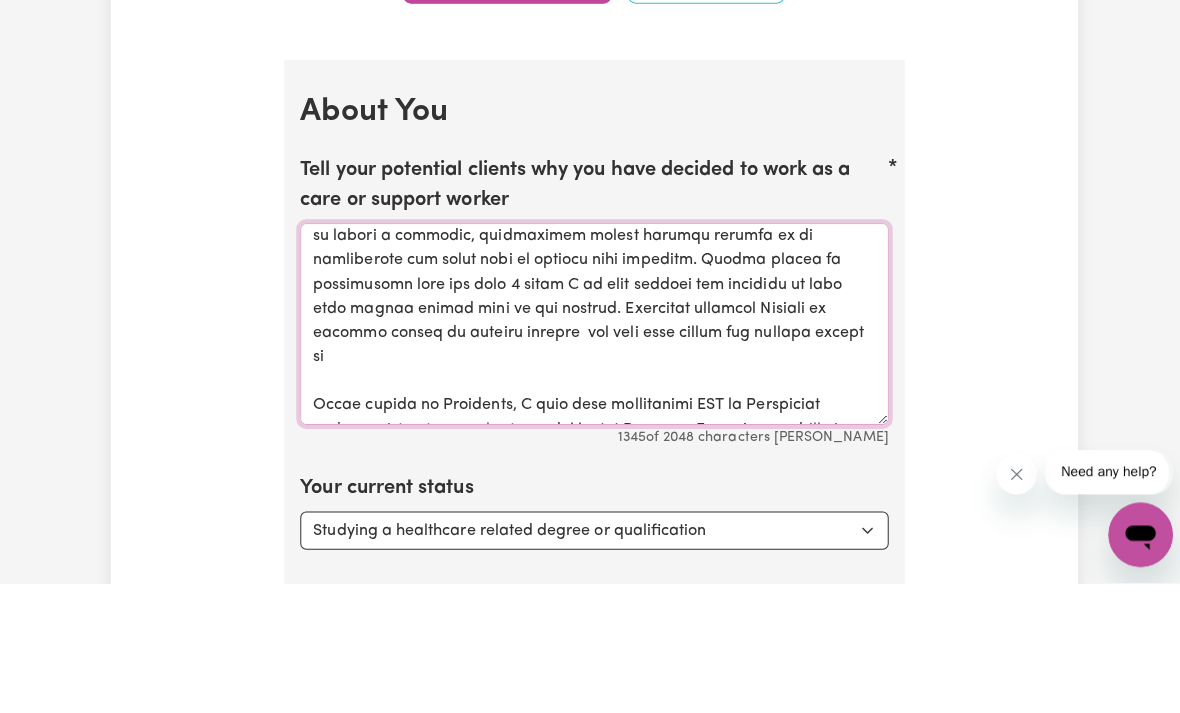 click on "Tell your potential clients why you have decided to work as a care or support worker" at bounding box center [590, 456] 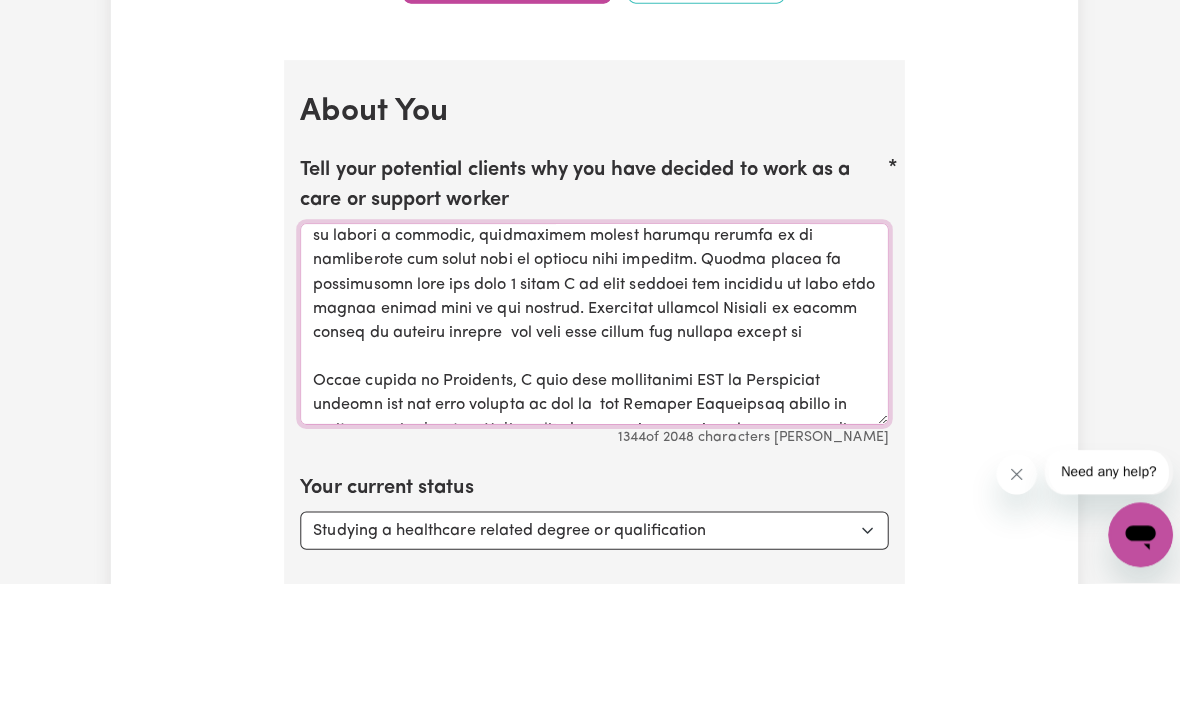 click on "Tell your potential clients why you have decided to work as a care or support worker" at bounding box center [590, 456] 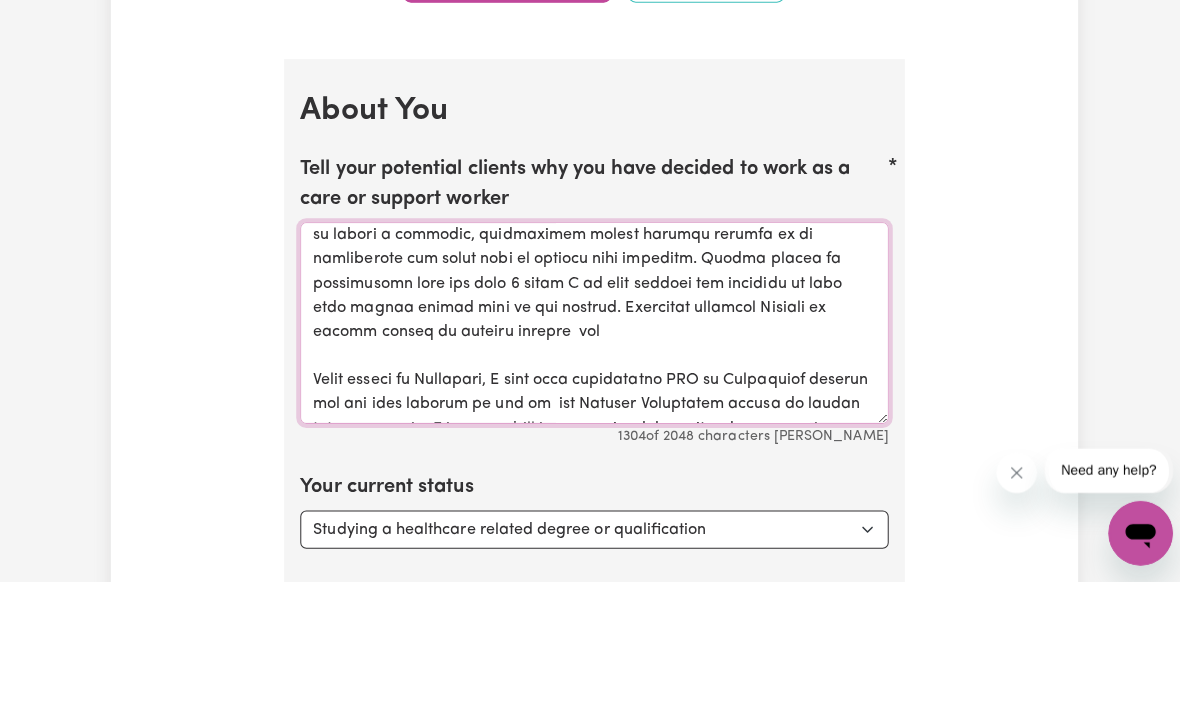 click on "Tell your potential clients why you have decided to work as a care or support worker" at bounding box center [590, 456] 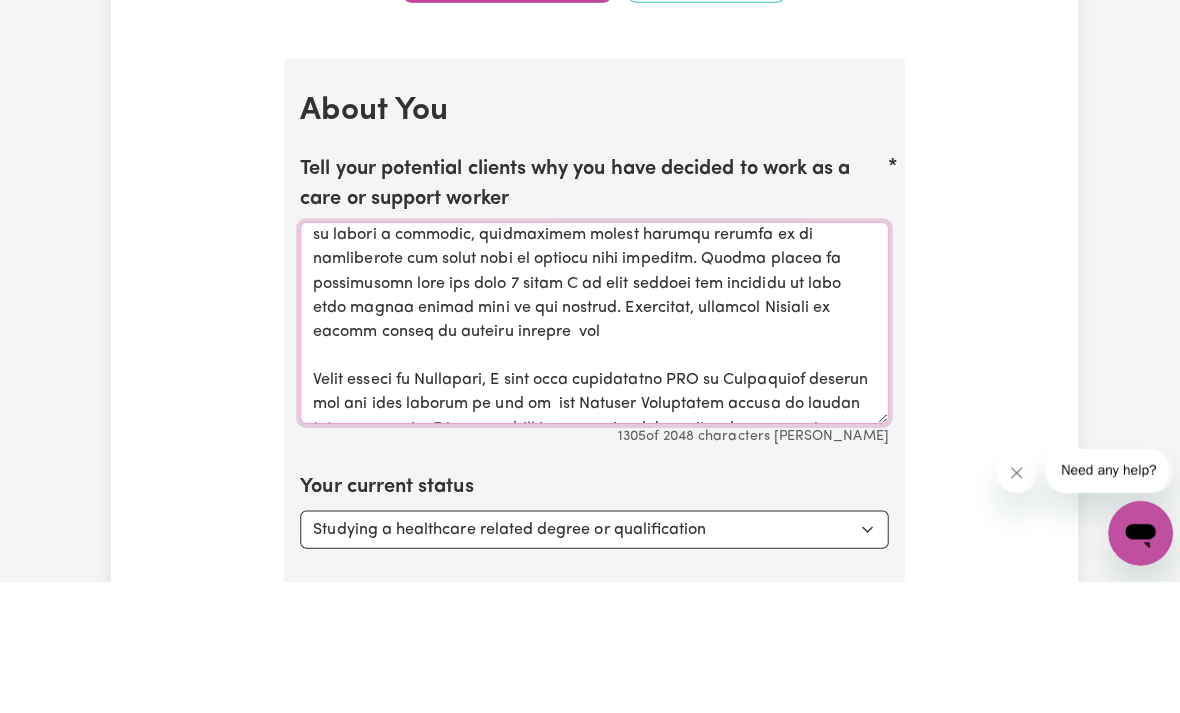 click on "Tell your potential clients why you have decided to work as a care or support worker" at bounding box center [590, 456] 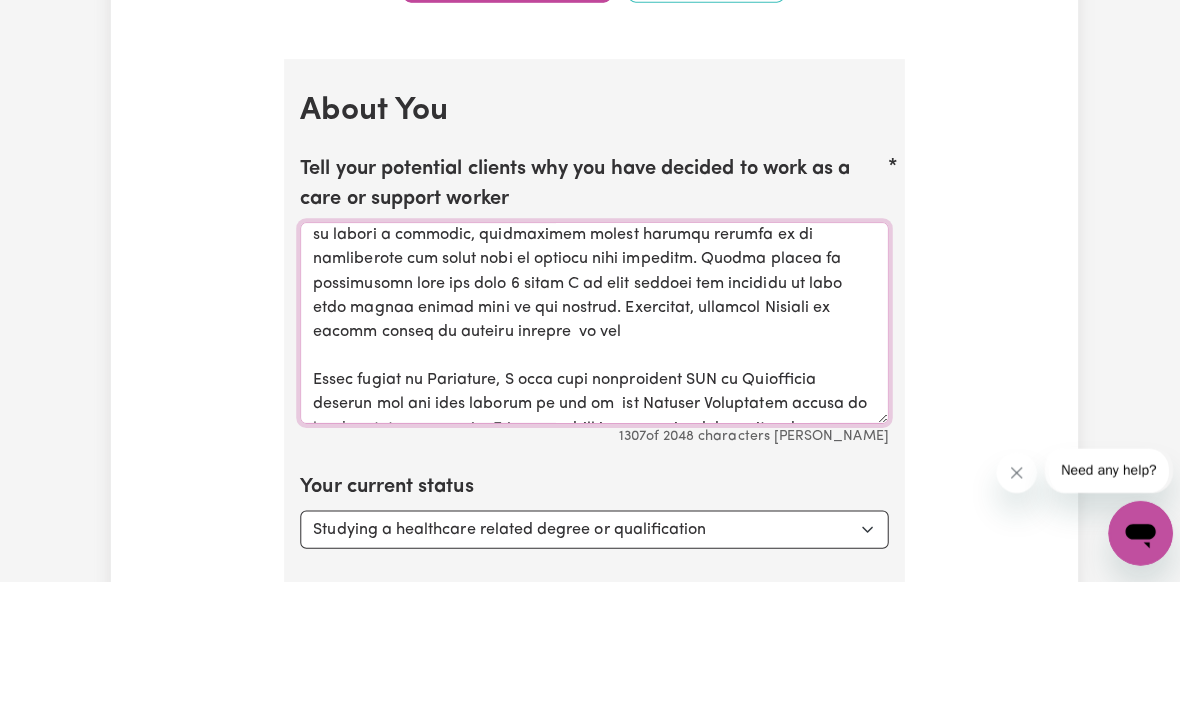 click on "Tell your potential clients why you have decided to work as a care or support worker" at bounding box center [590, 456] 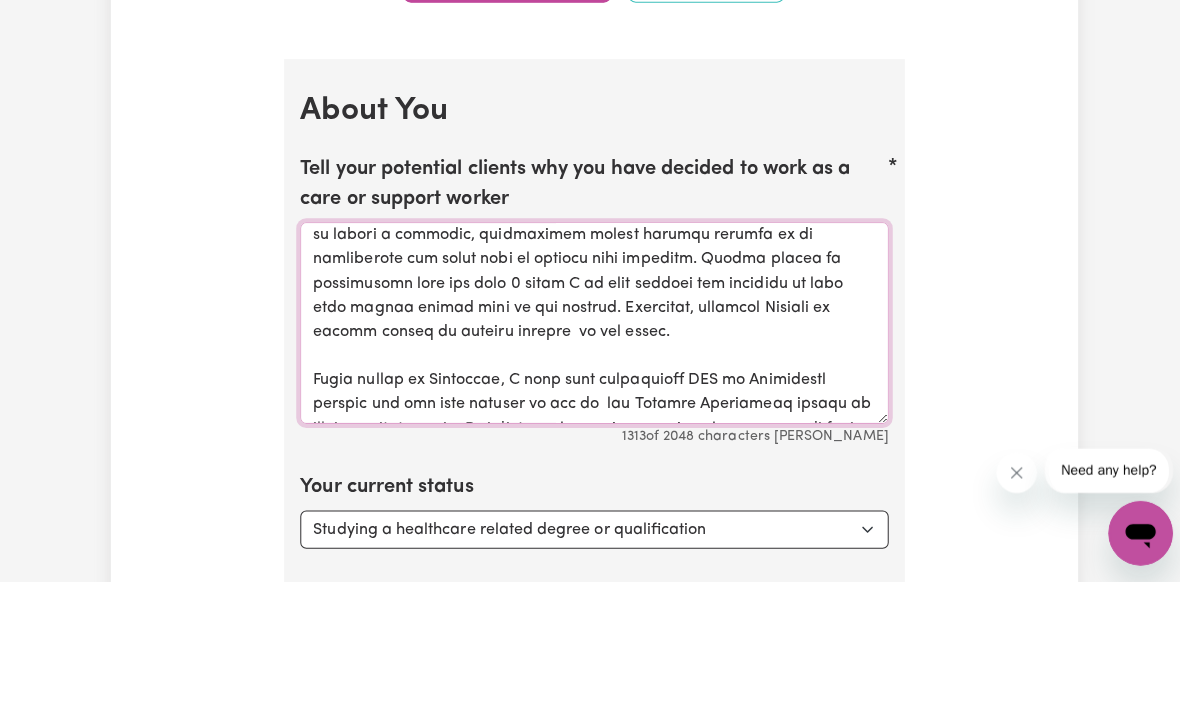 click on "Tell your potential clients why you have decided to work as a care or support worker" at bounding box center [590, 456] 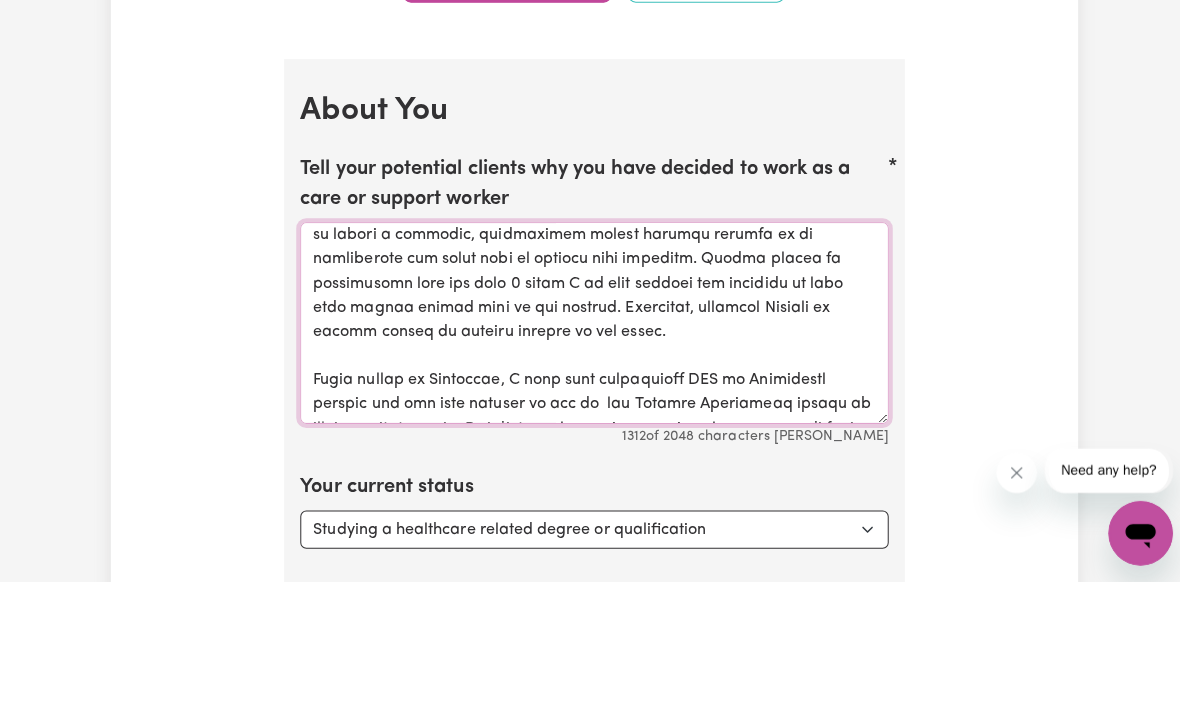 click on "Tell your potential clients why you have decided to work as a care or support worker" at bounding box center [590, 456] 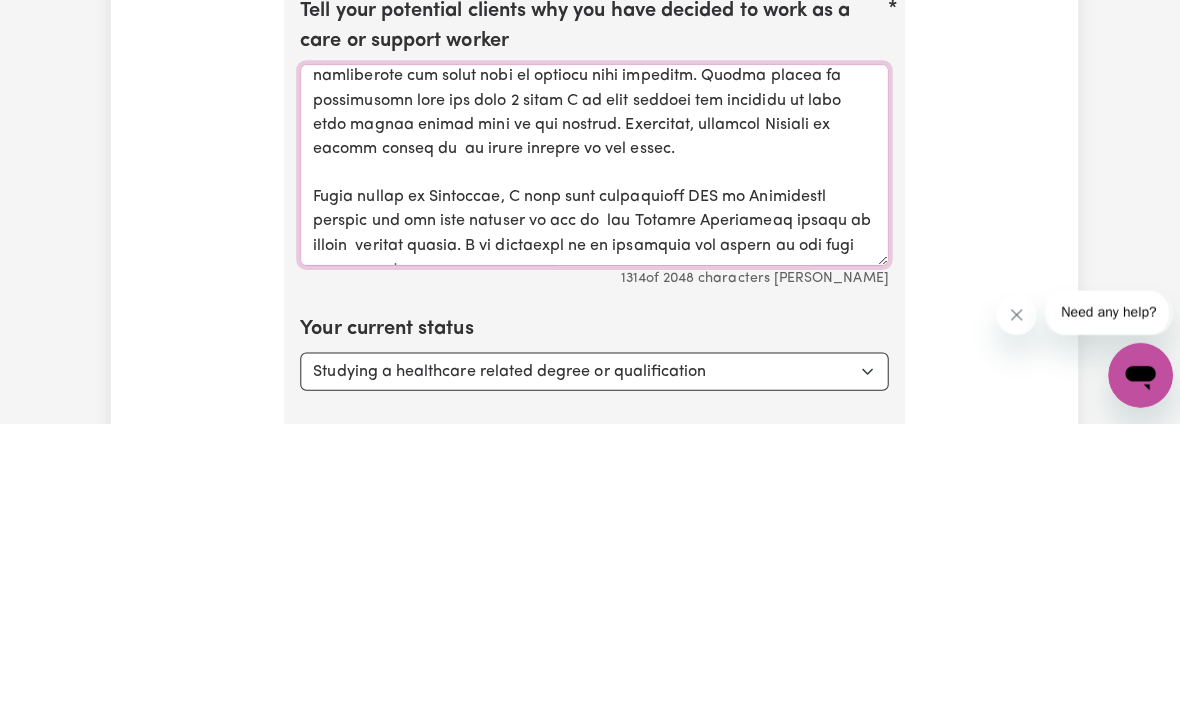 scroll, scrollTop: 294, scrollLeft: 0, axis: vertical 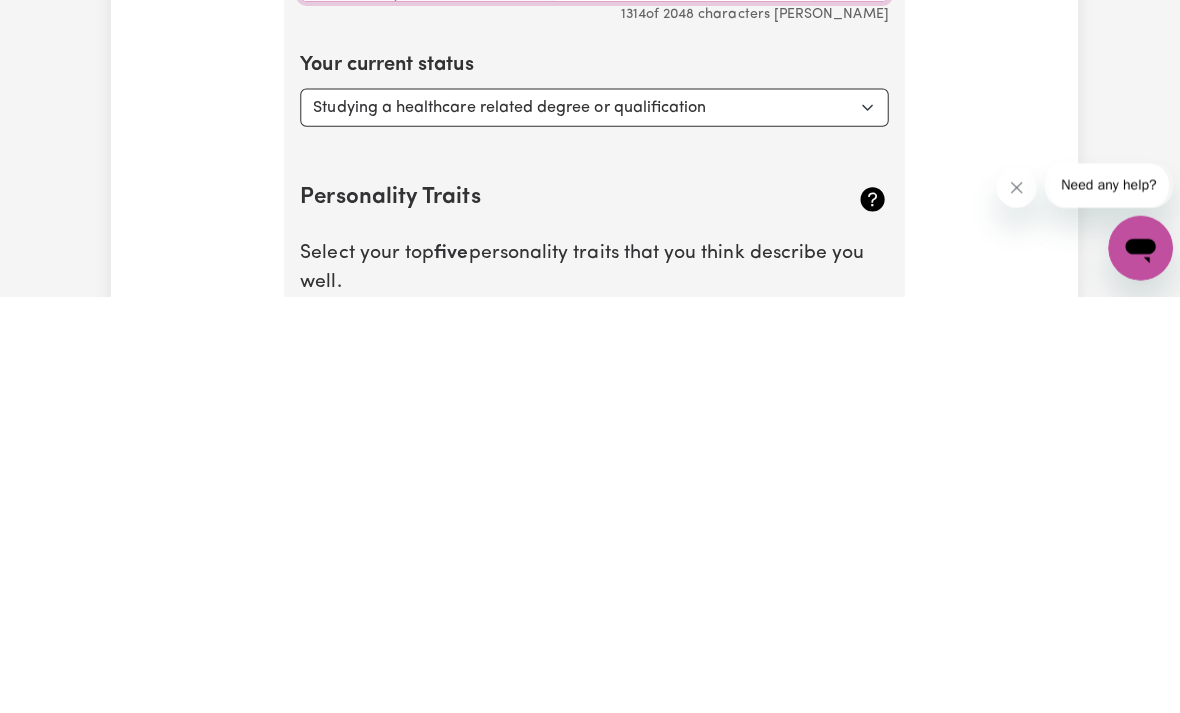 type on "I am a friendly, approachable and collected person. I like interacting with elderly and children alike. I am very  enthusiastic about working as a care/support worker as it aligns with my experience and passion. I have always aspired for jobs that align with my passion and more importantly make a difference in society.
I have completed my Diploma in General Nurse and Midwife in [GEOGRAPHIC_DATA]. I started my career as general Nurse in [DATE] and have worked in various departments like Orthopedic [PERSON_NAME], Pediatric ICU, and Psychiatric [PERSON_NAME] spanning over a period of 13 years plus. Apart from professional knowledge, the work experience has helped me refine my skills in working with vulnerable people, interpersonal relations and working in teams. I have grown to become a reliable, hardworking person needing minimal or no supervision and being able to connect with patients. Having worked in psychiatric [PERSON_NAME] for over 6 years I am well exposed and equipped to deal with psycho social need of the clients. Currently, studying Di..." 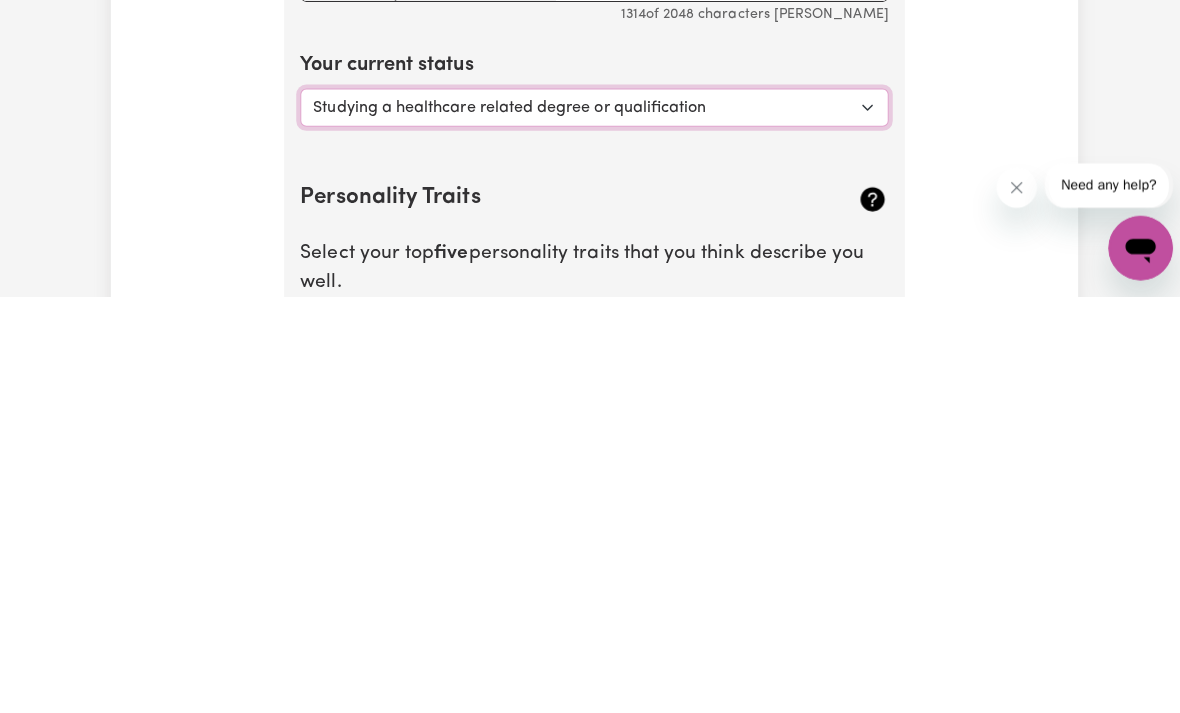 click on "Select... Studying a healthcare related degree or qualification Studying a non-healthcare related degree or qualification Looking for work - I just graduated Looking for extra work to fill my week and/or weekends Embarking on a career change into the care industry" at bounding box center (590, 526) 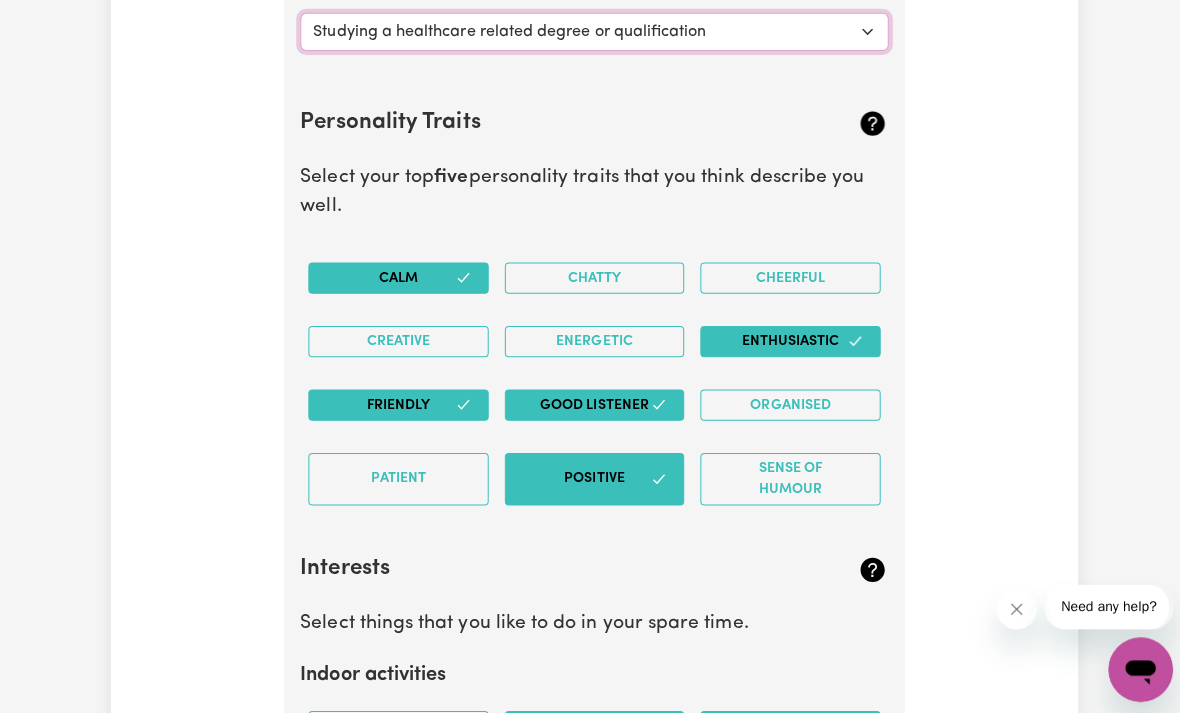 scroll, scrollTop: 3203, scrollLeft: 0, axis: vertical 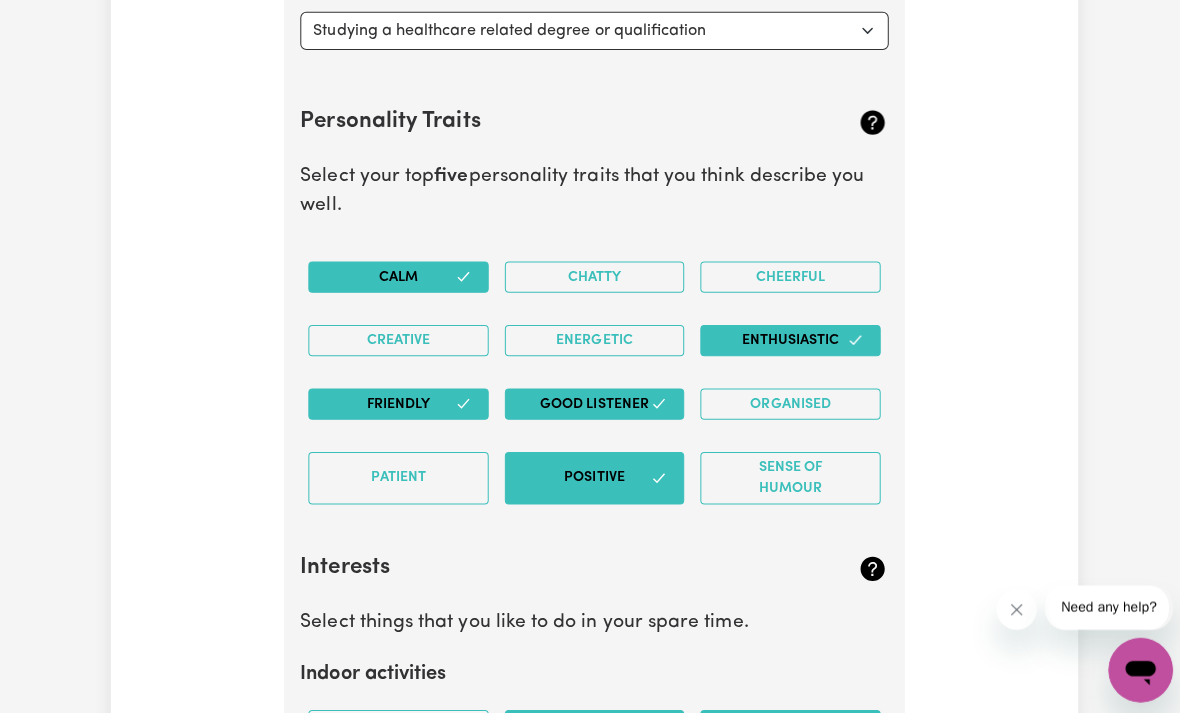click on "Patient" at bounding box center [395, 475] 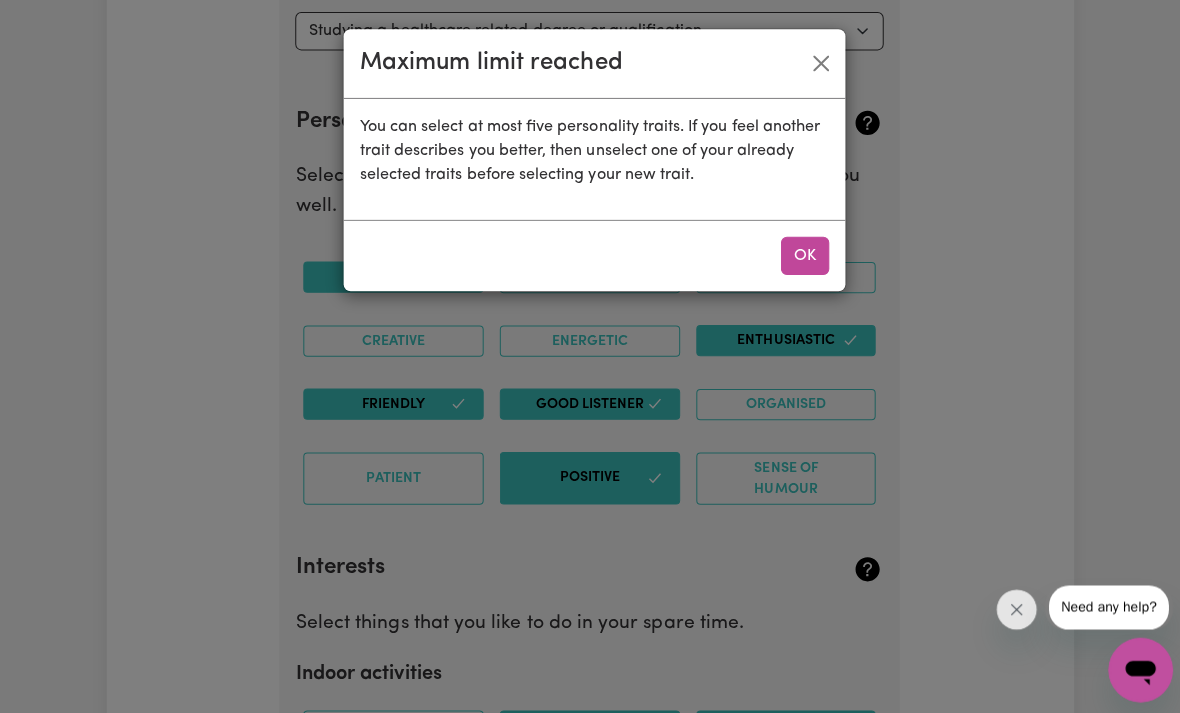 click on "OK" at bounding box center [799, 254] 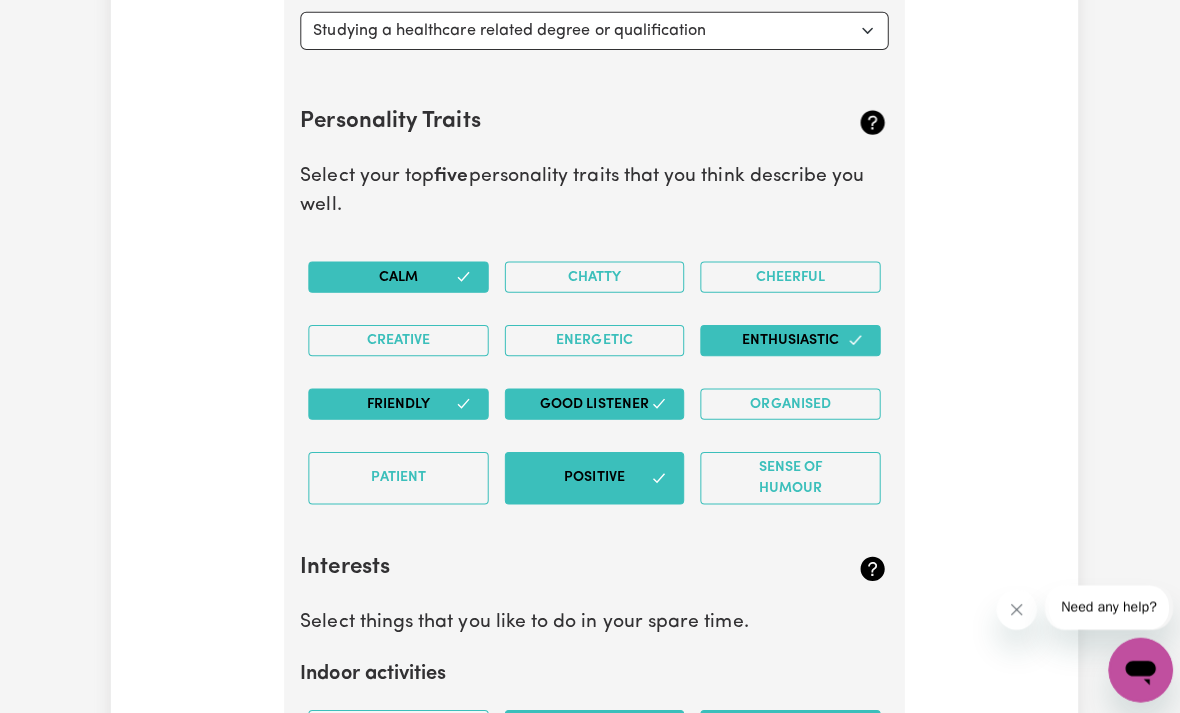 click on "Friendly" at bounding box center (395, 401) 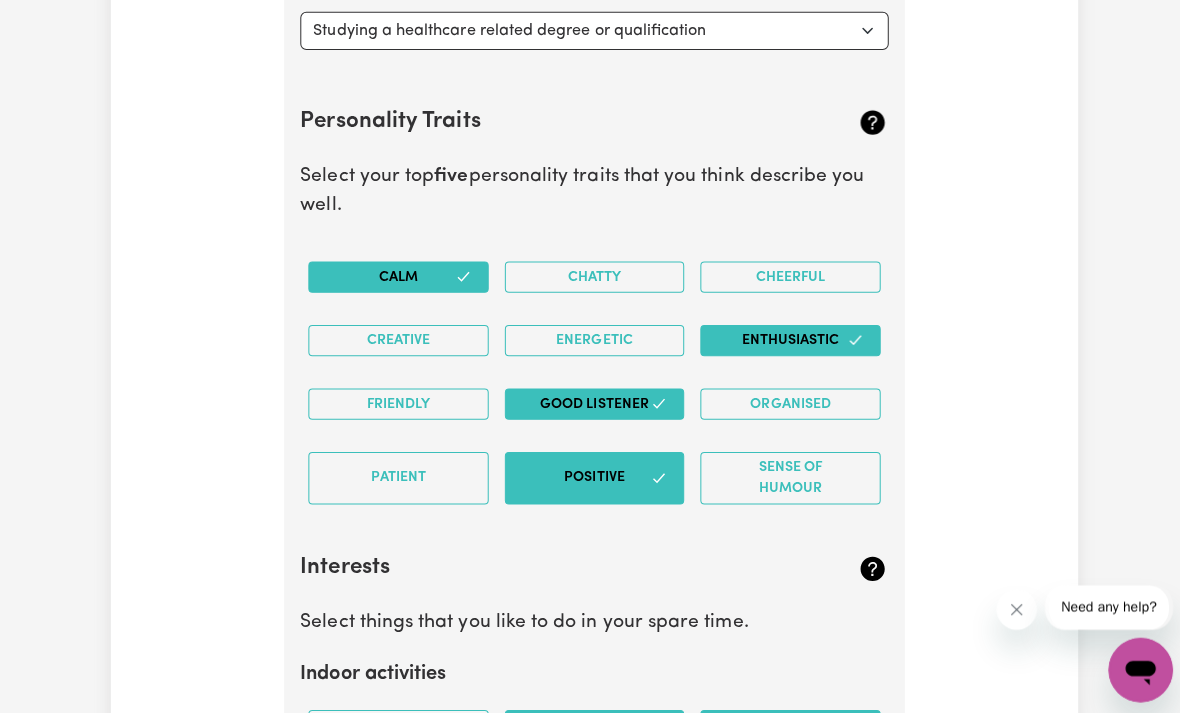 click on "Patient" at bounding box center [395, 475] 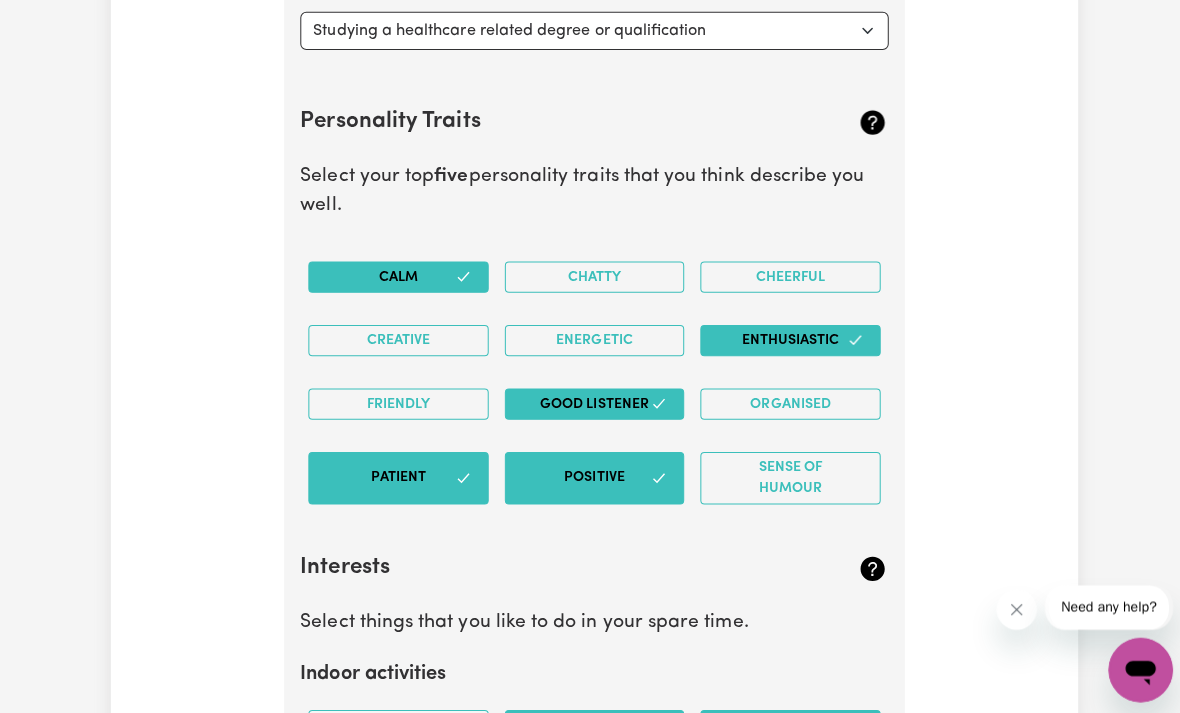 click on "Friendly" at bounding box center (395, 401) 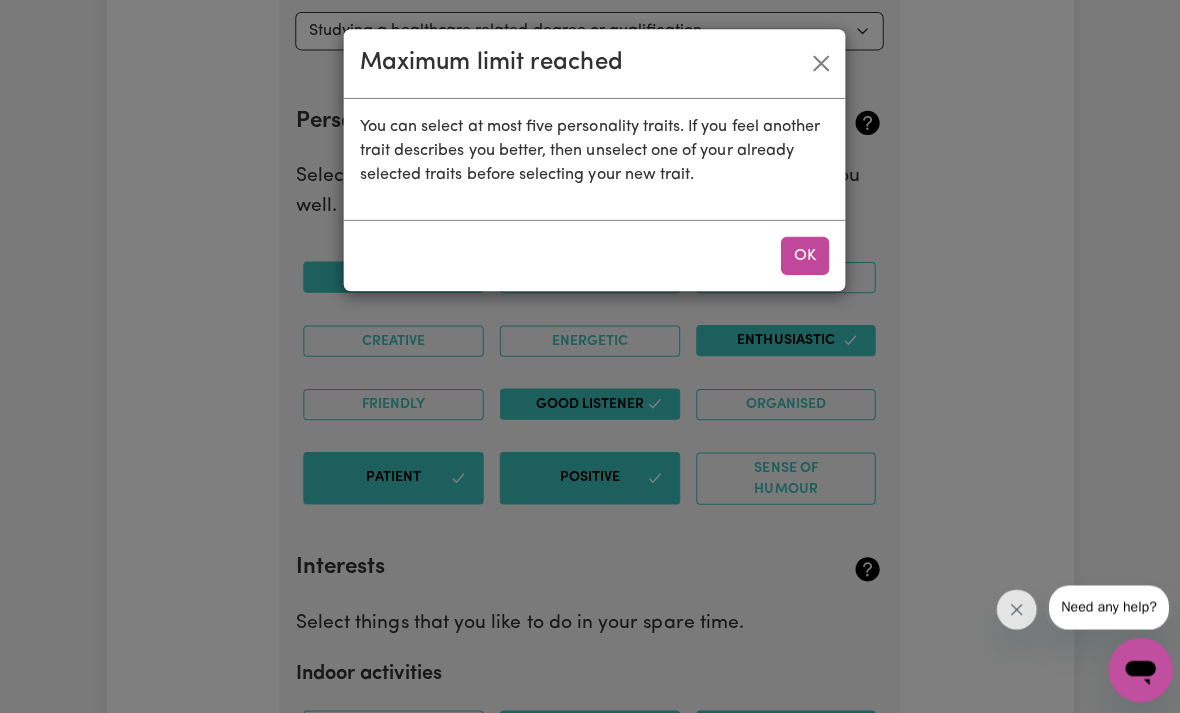 click on "OK" at bounding box center [799, 254] 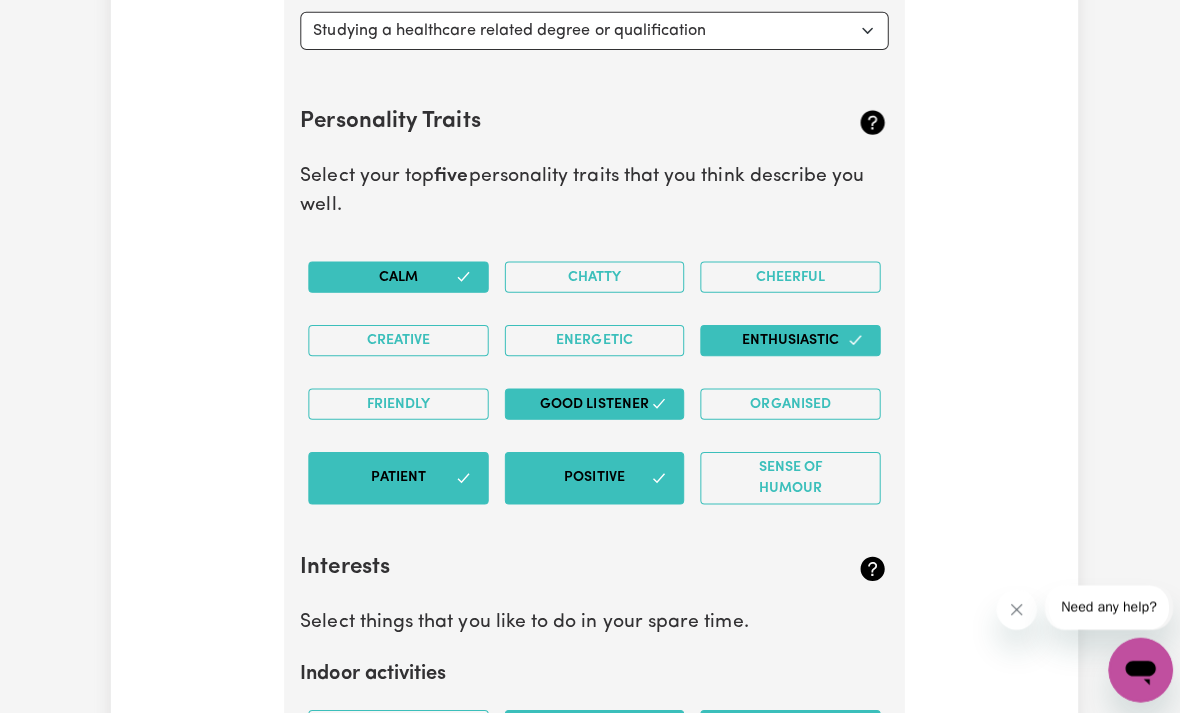 click on "Positive" at bounding box center [590, 475] 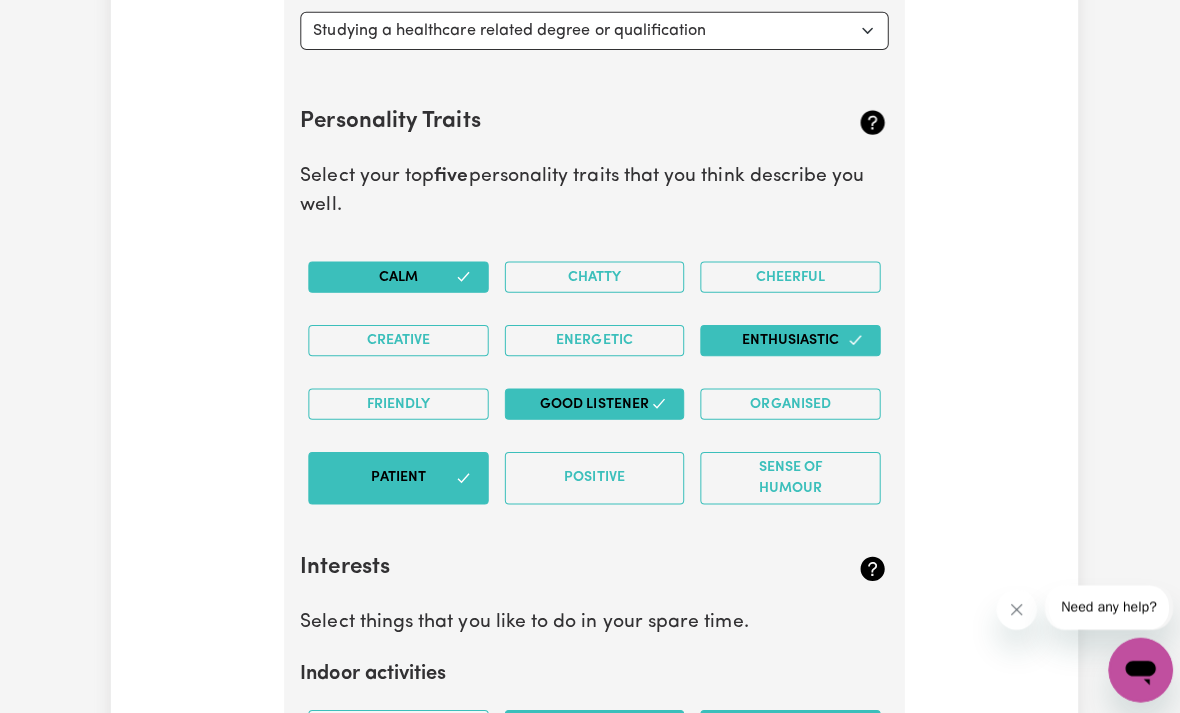 click on "Friendly" at bounding box center (395, 401) 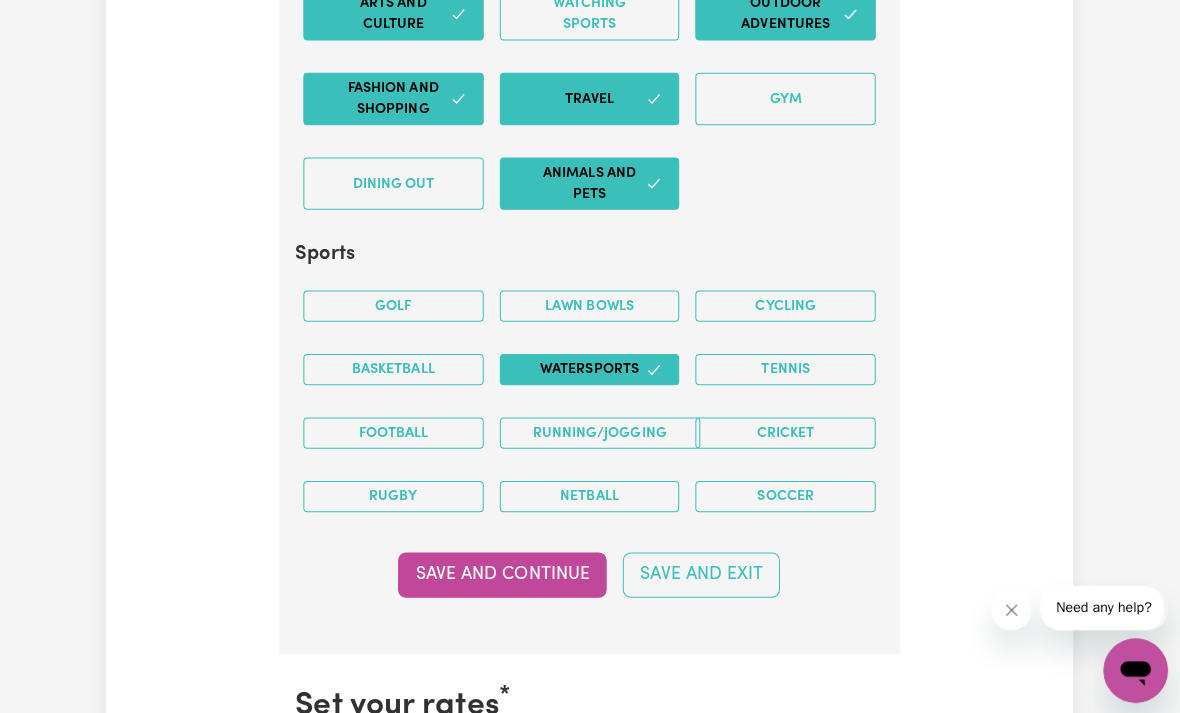 scroll, scrollTop: 4199, scrollLeft: 0, axis: vertical 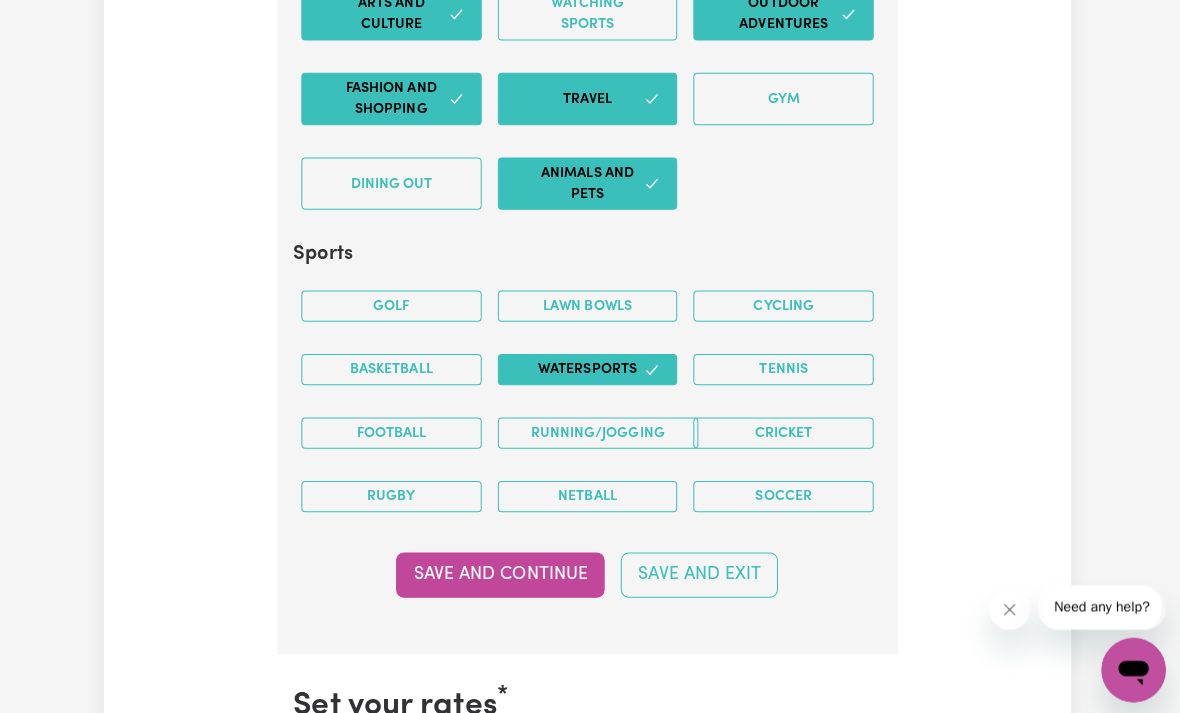 click on "Running/Jogging" at bounding box center [600, 429] 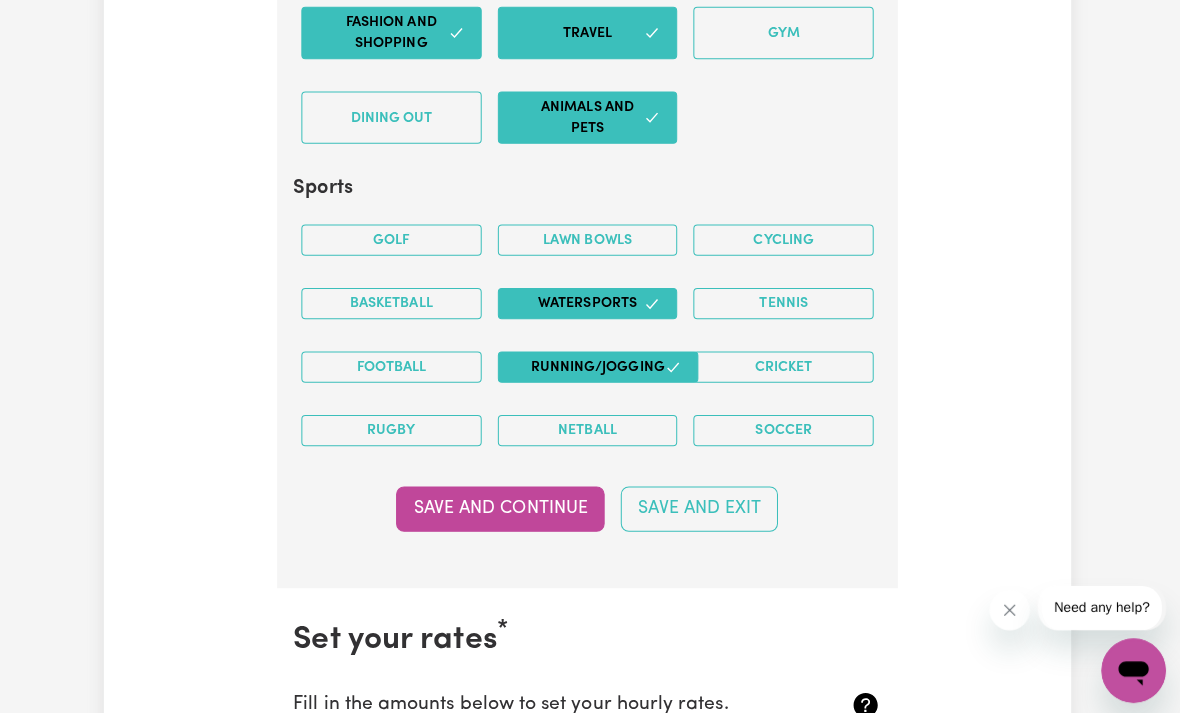 click on "Save and Exit" at bounding box center (701, 504) 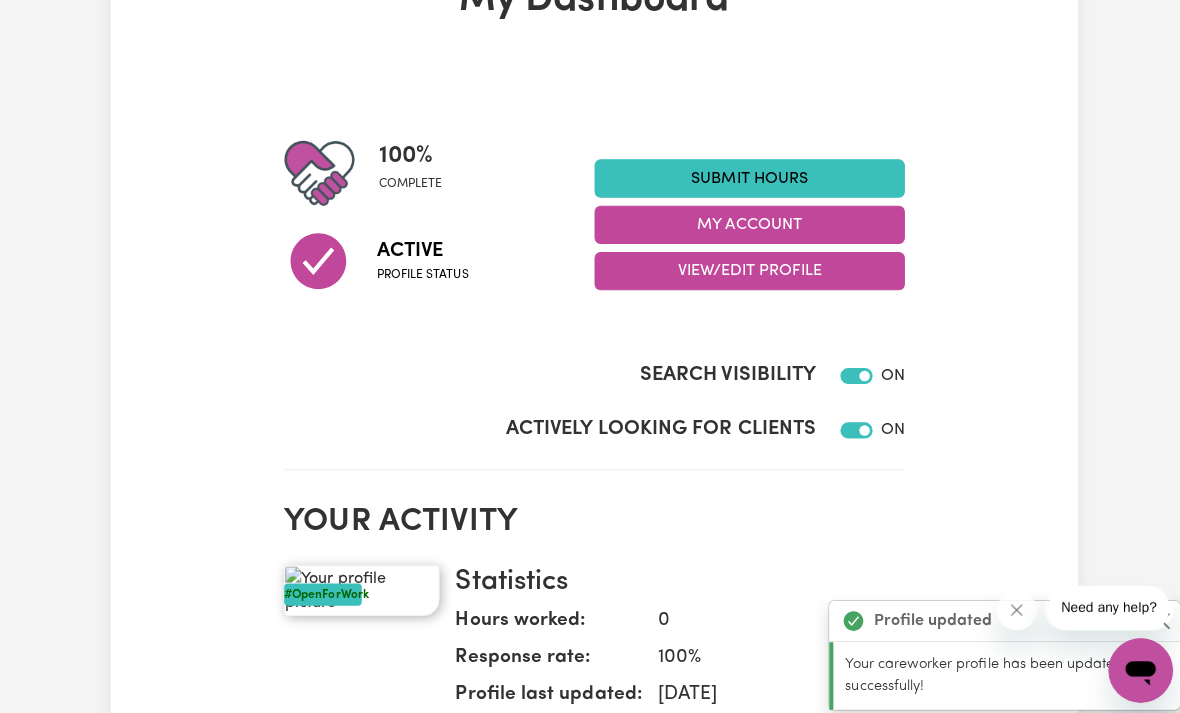 scroll, scrollTop: 0, scrollLeft: 0, axis: both 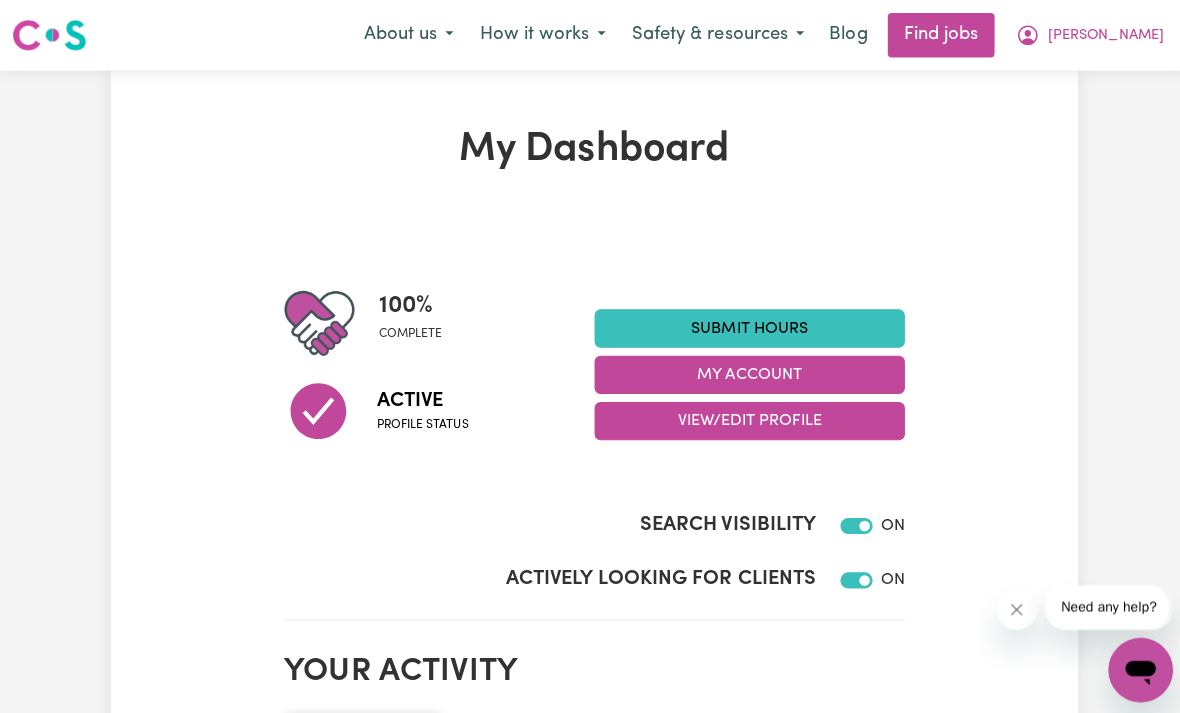click on "My Account" at bounding box center [744, 372] 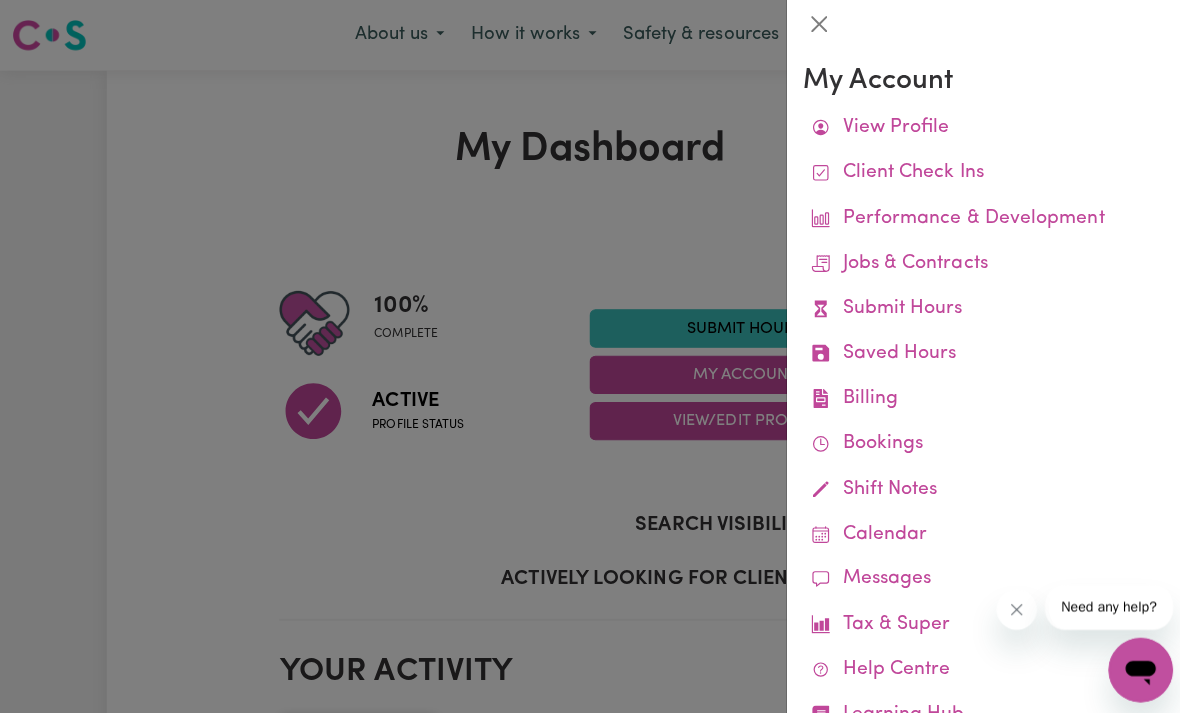 click on "Job Reports" at bounding box center (0, 0) 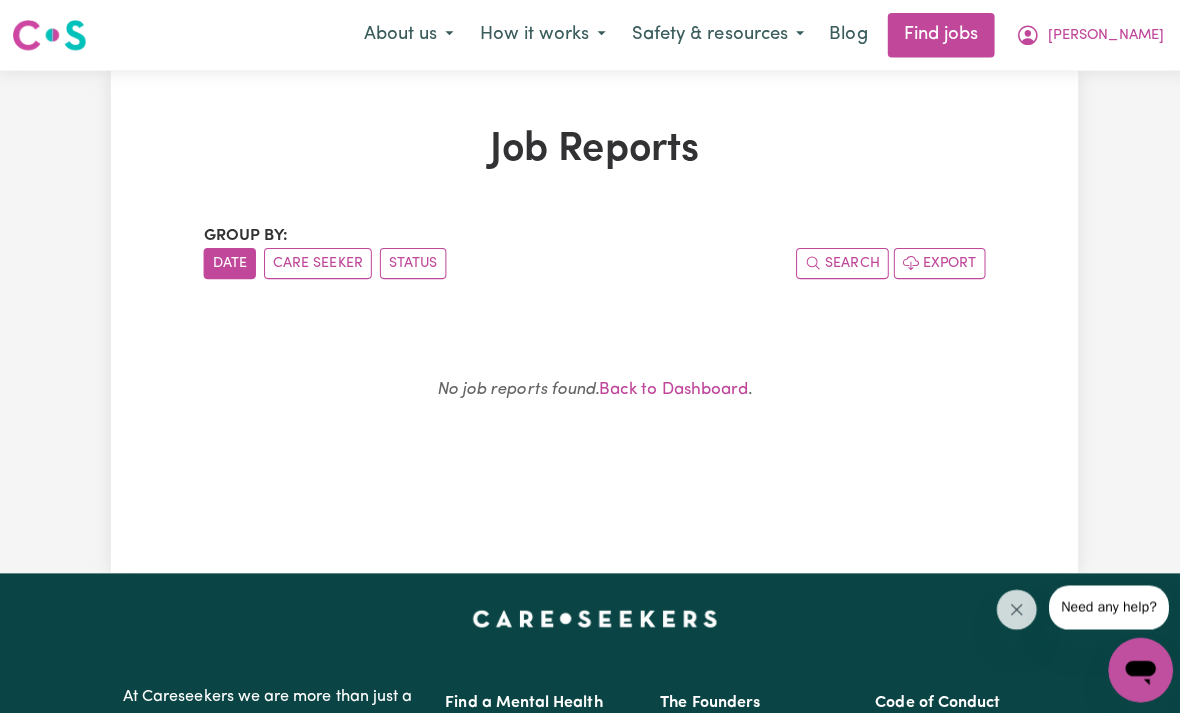 click on "Care Seeker" at bounding box center [315, 261] 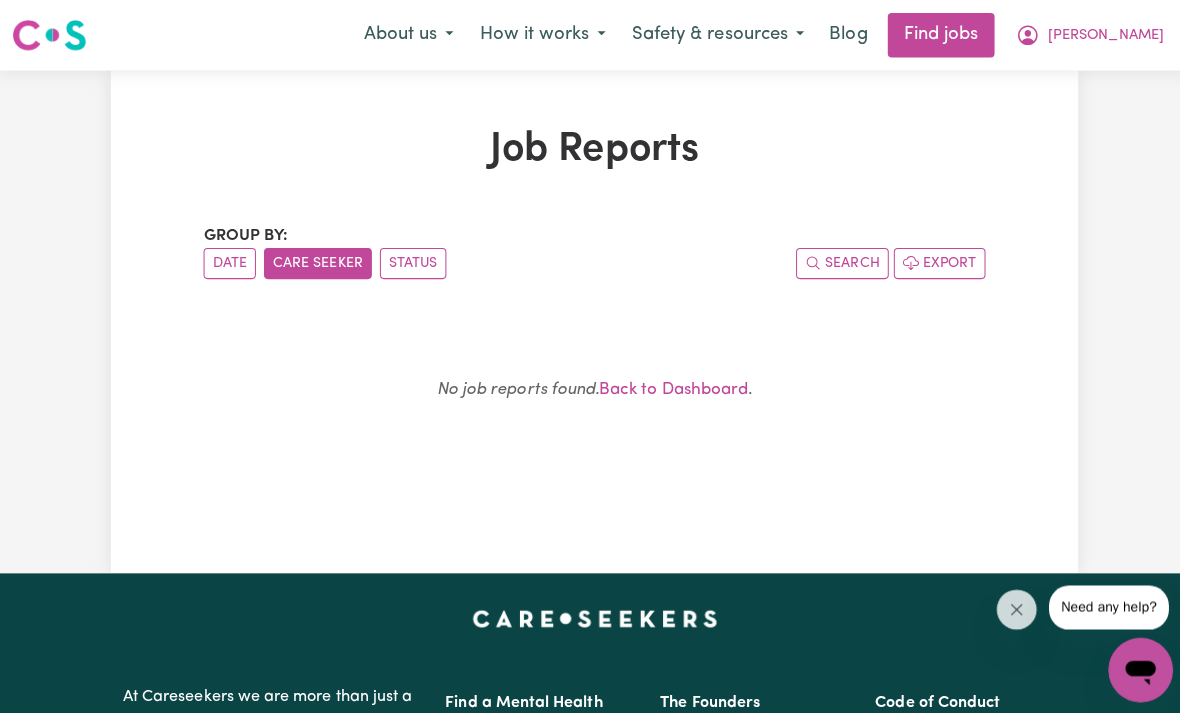 click on "Job Reports Group by: Date Care Seeker Status Search Export No job reports found.  Back to Dashboard ." at bounding box center (590, 319) 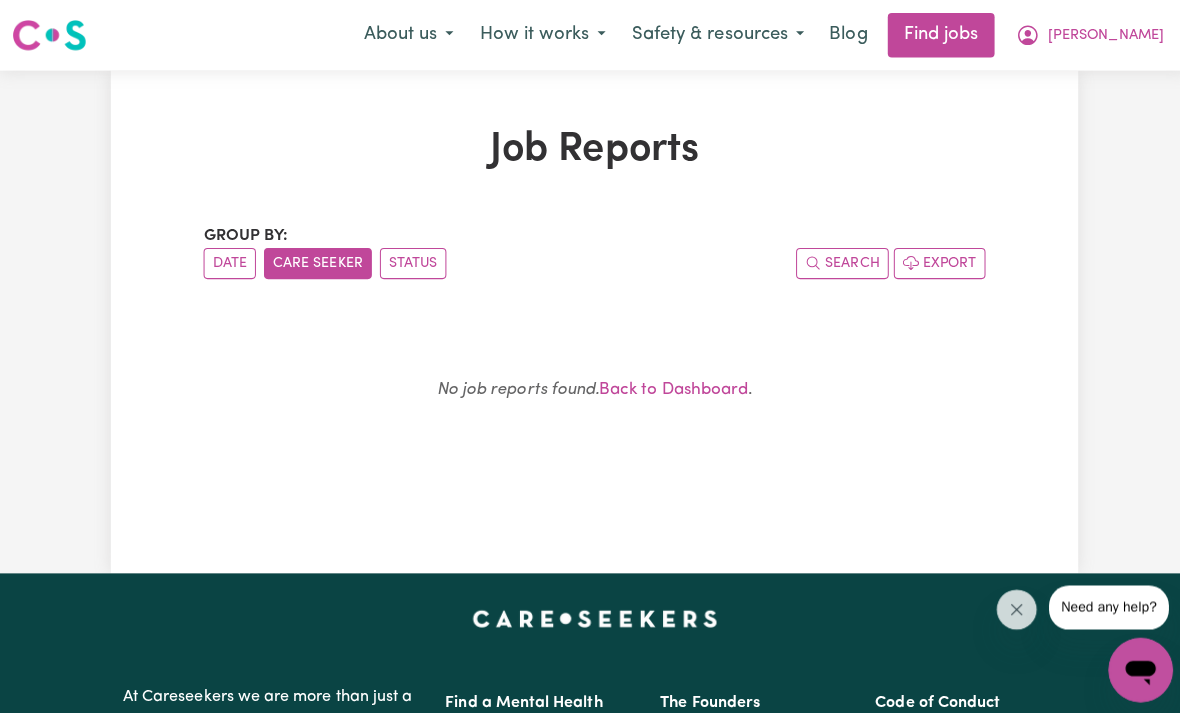 click on "About us" at bounding box center (405, 35) 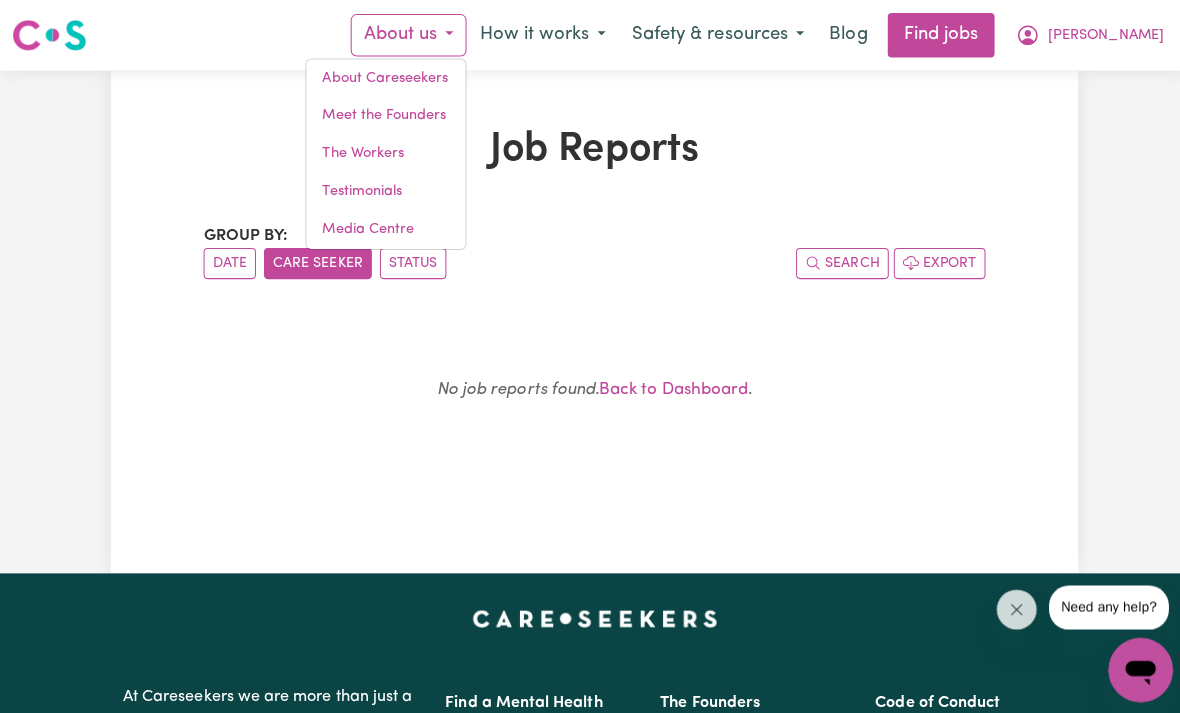 click on "How it works" at bounding box center [538, 35] 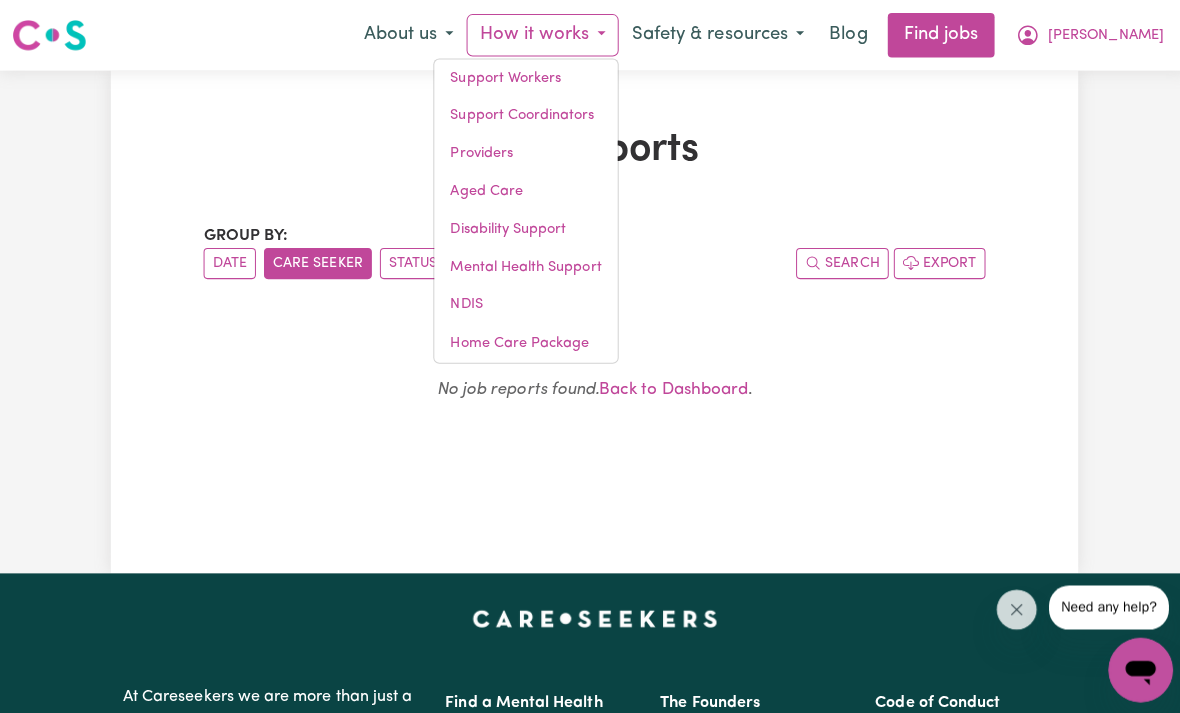 click on "Disability Support" at bounding box center [522, 228] 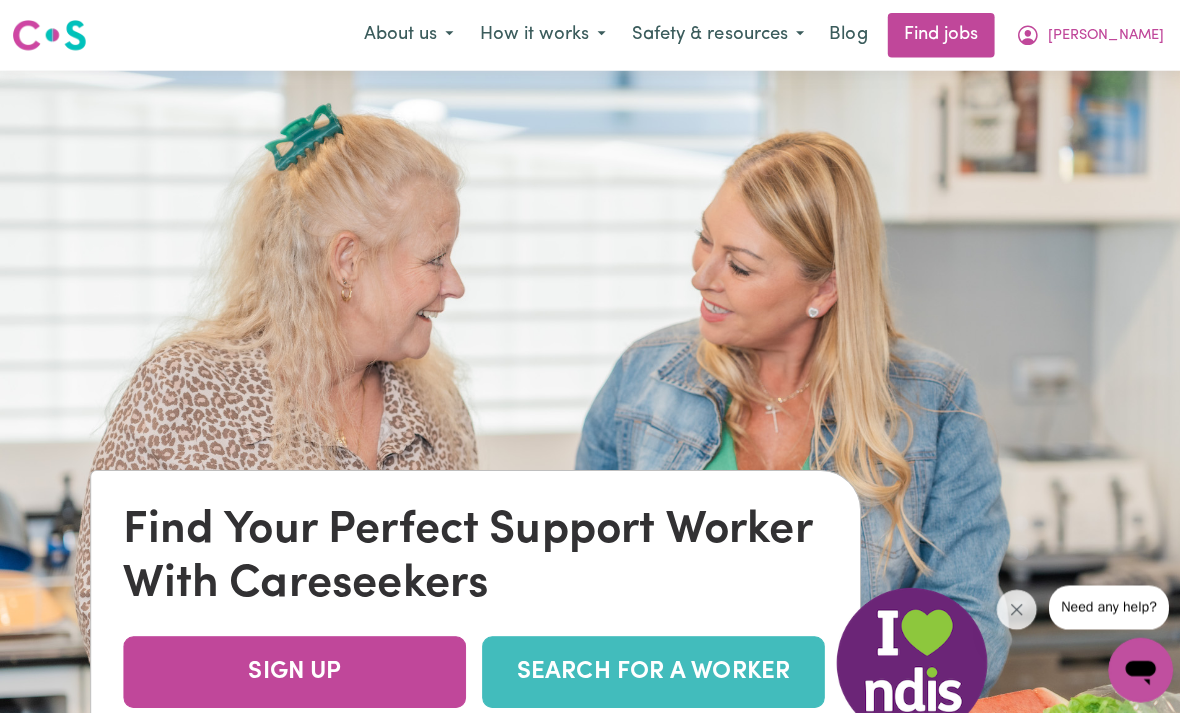click on "How it works" at bounding box center [538, 35] 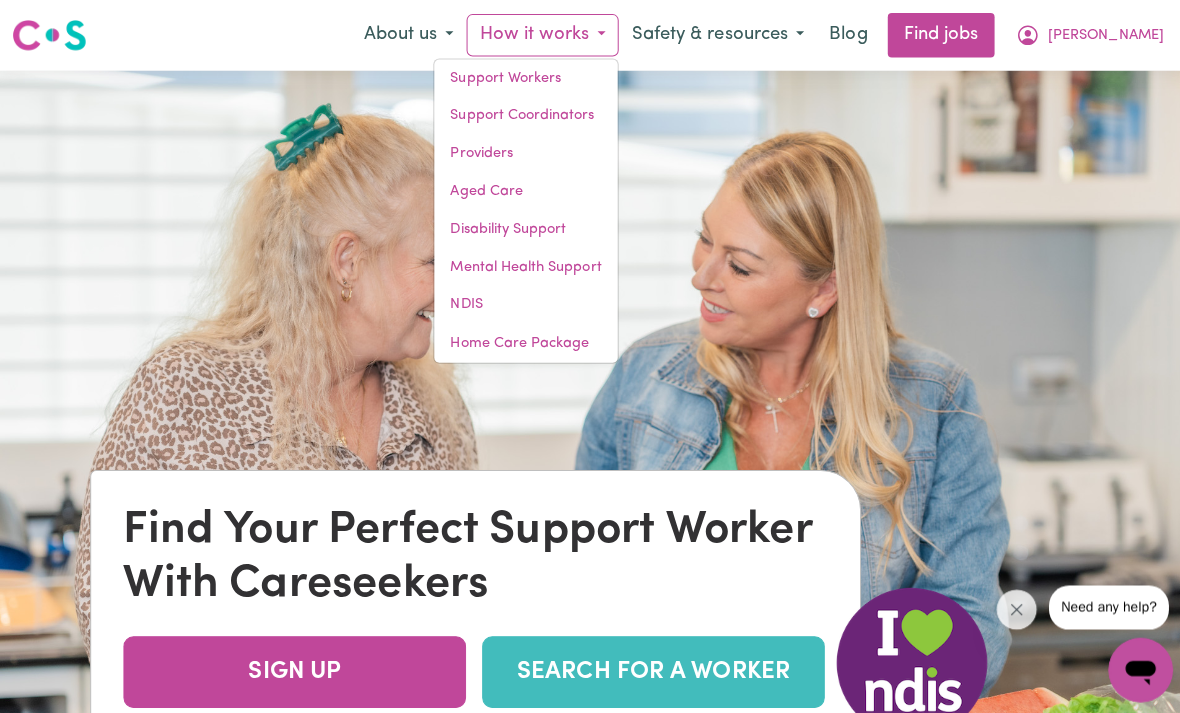 click on "Mental Health Support" at bounding box center (522, 266) 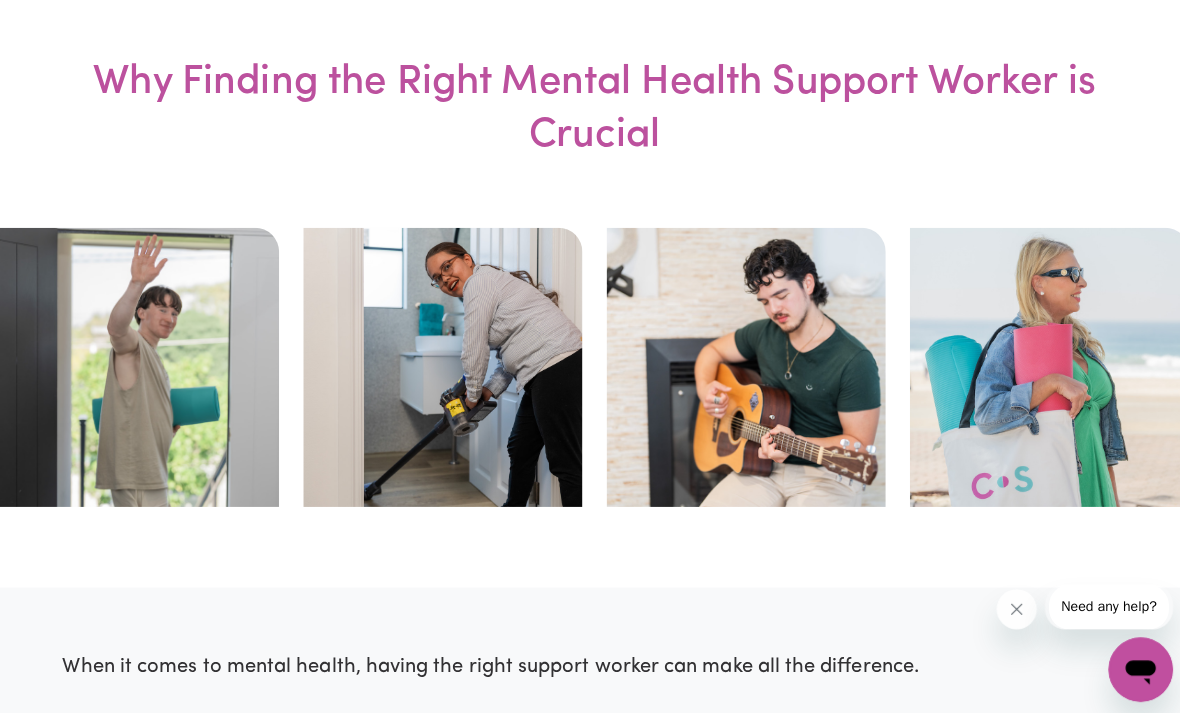 scroll, scrollTop: 1046, scrollLeft: 0, axis: vertical 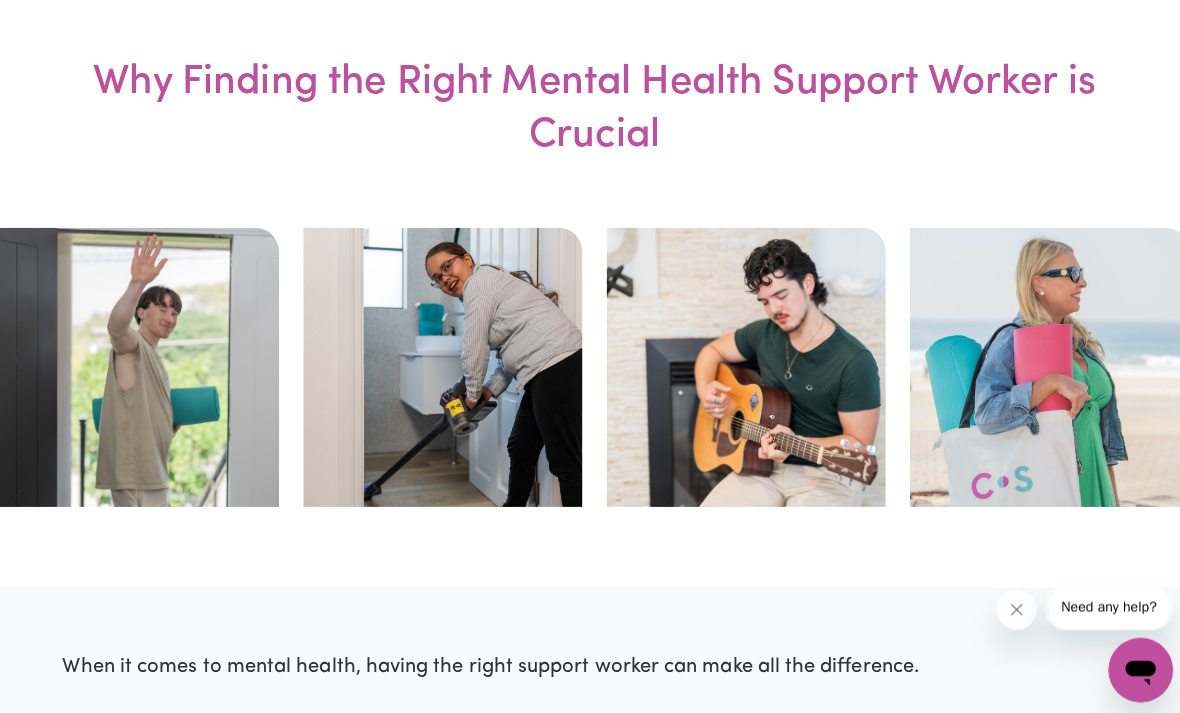click at bounding box center (740, 364) 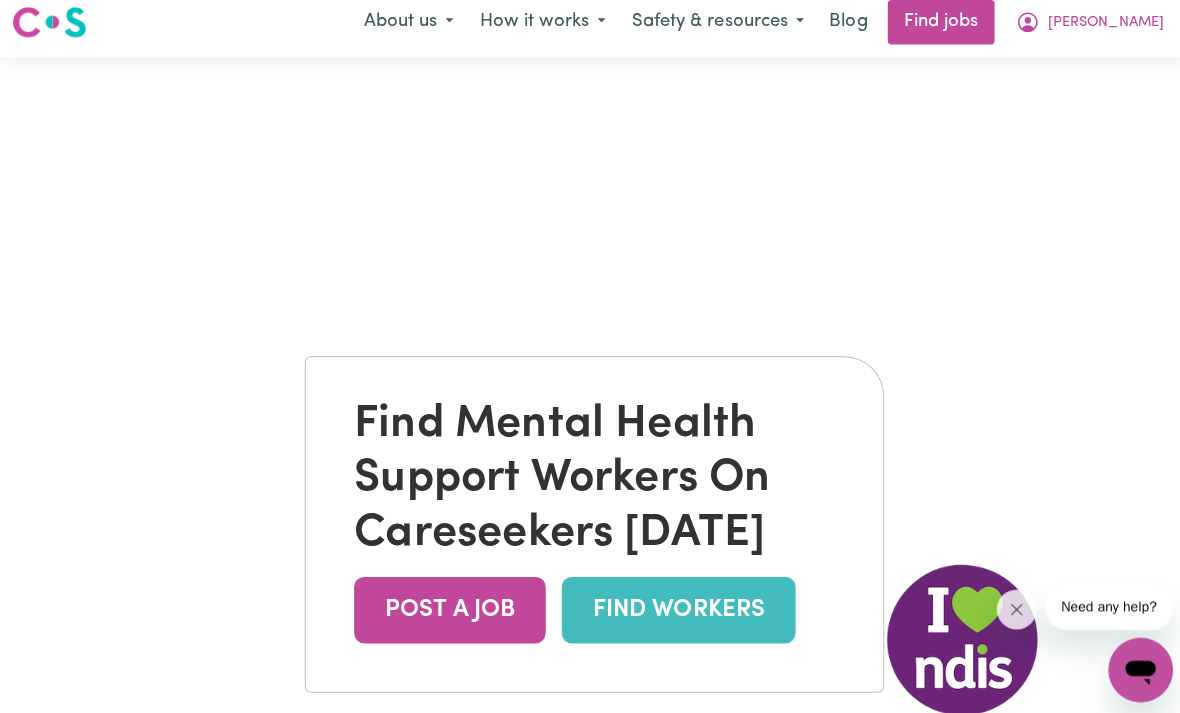 scroll, scrollTop: 0, scrollLeft: 0, axis: both 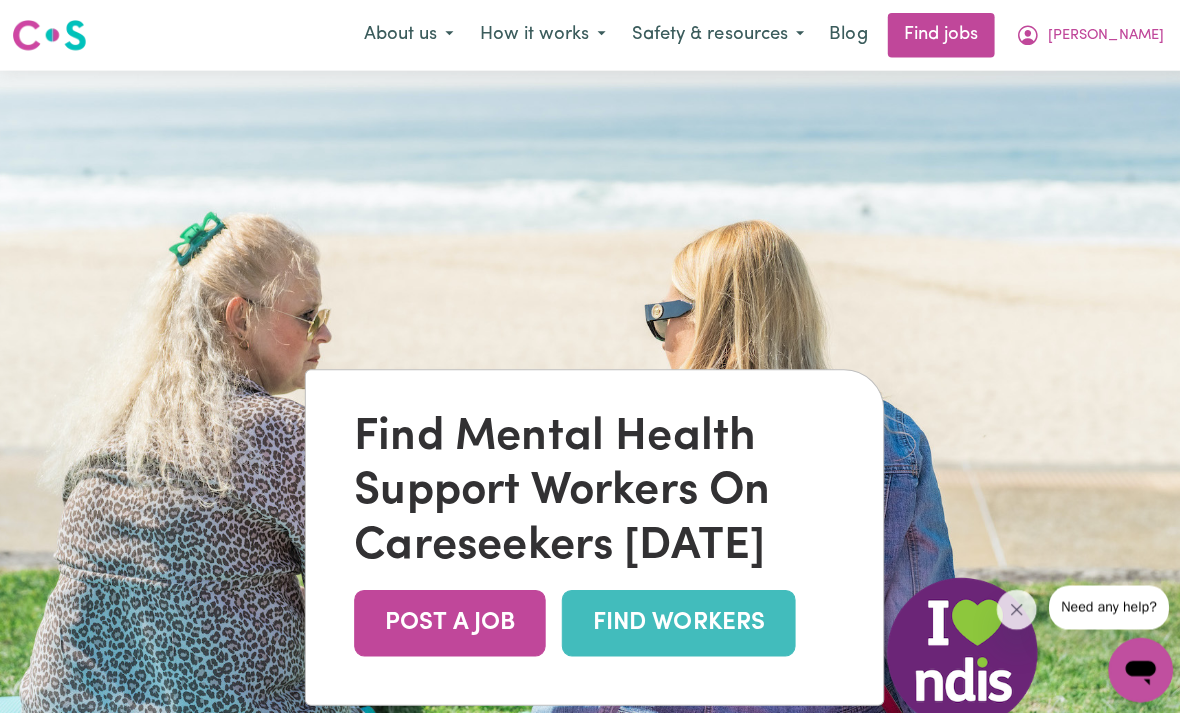 click on "Safety & resources" at bounding box center [712, 35] 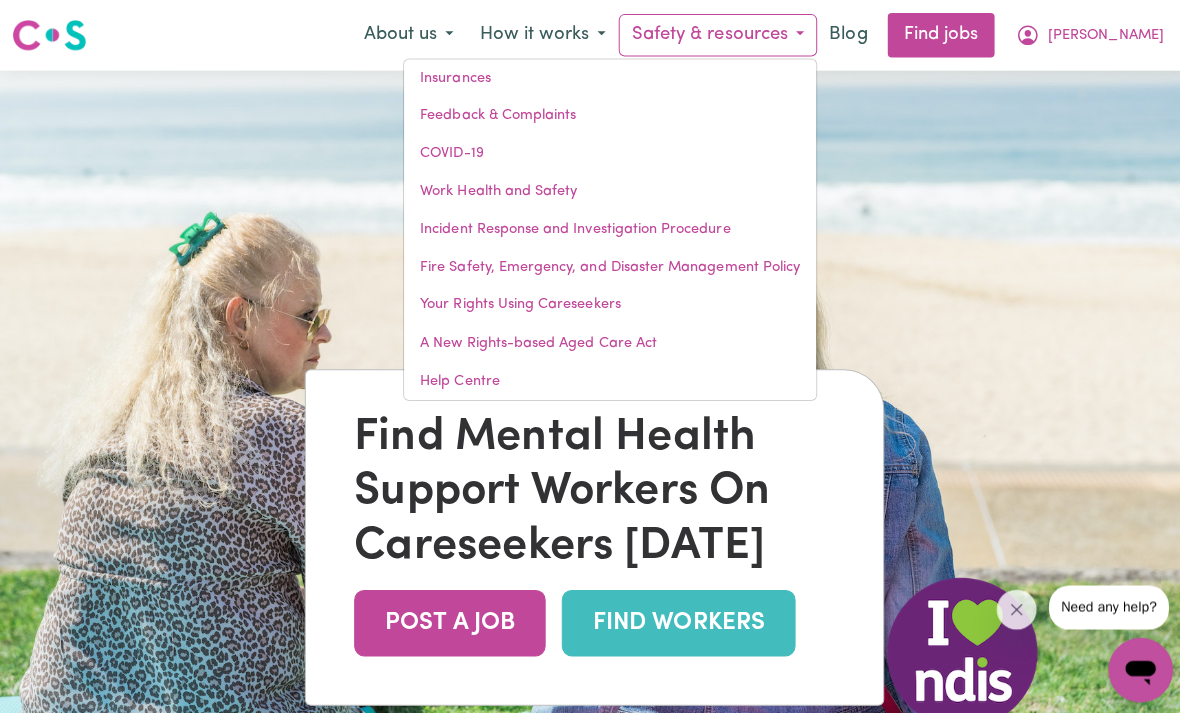 click on "How it works" at bounding box center (538, 35) 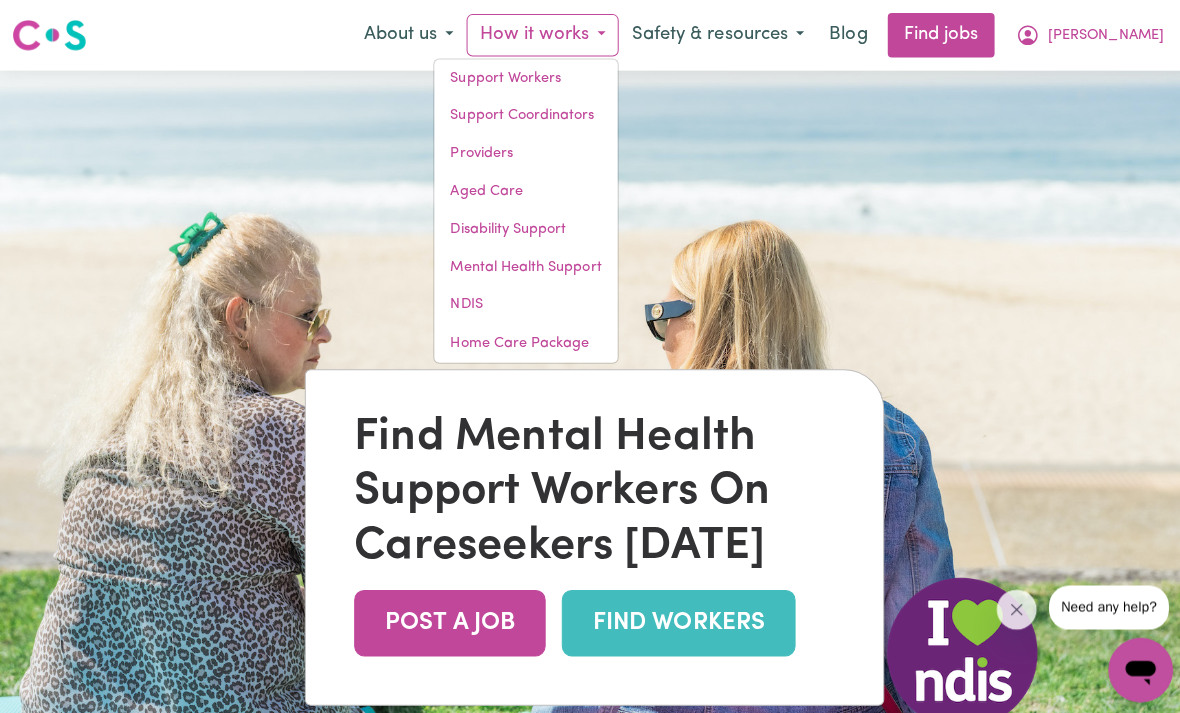 click on "About us" at bounding box center (405, 35) 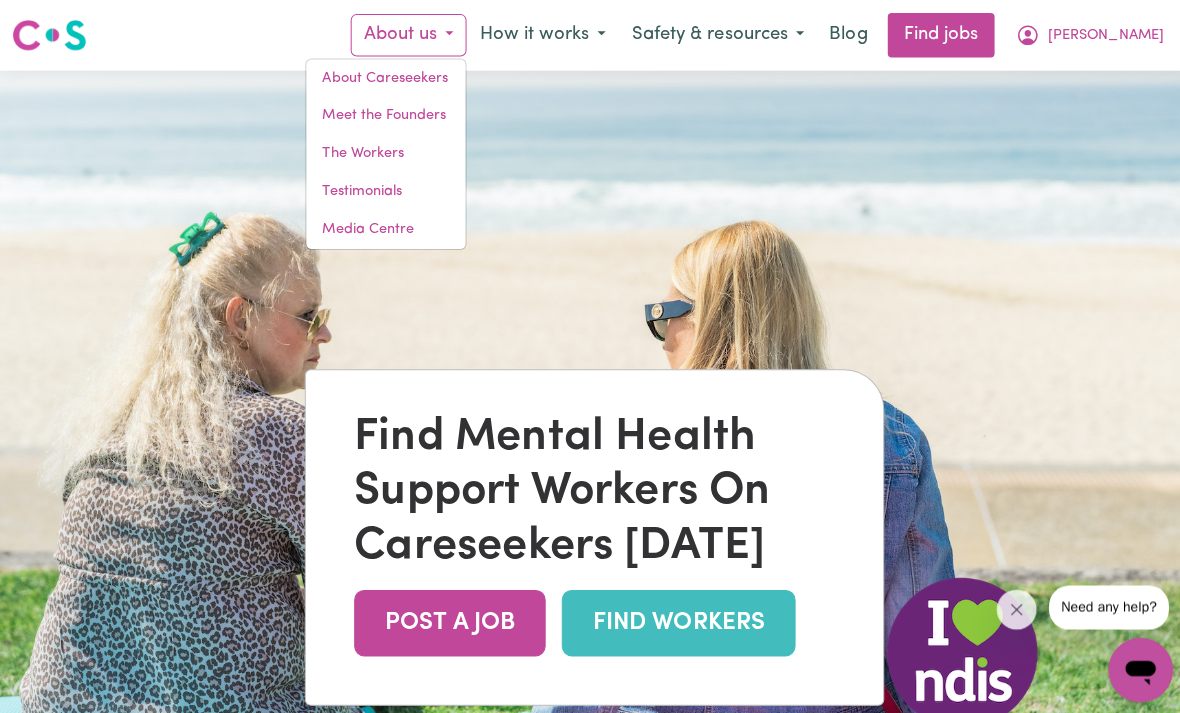 click on "About Careseekers" at bounding box center [383, 78] 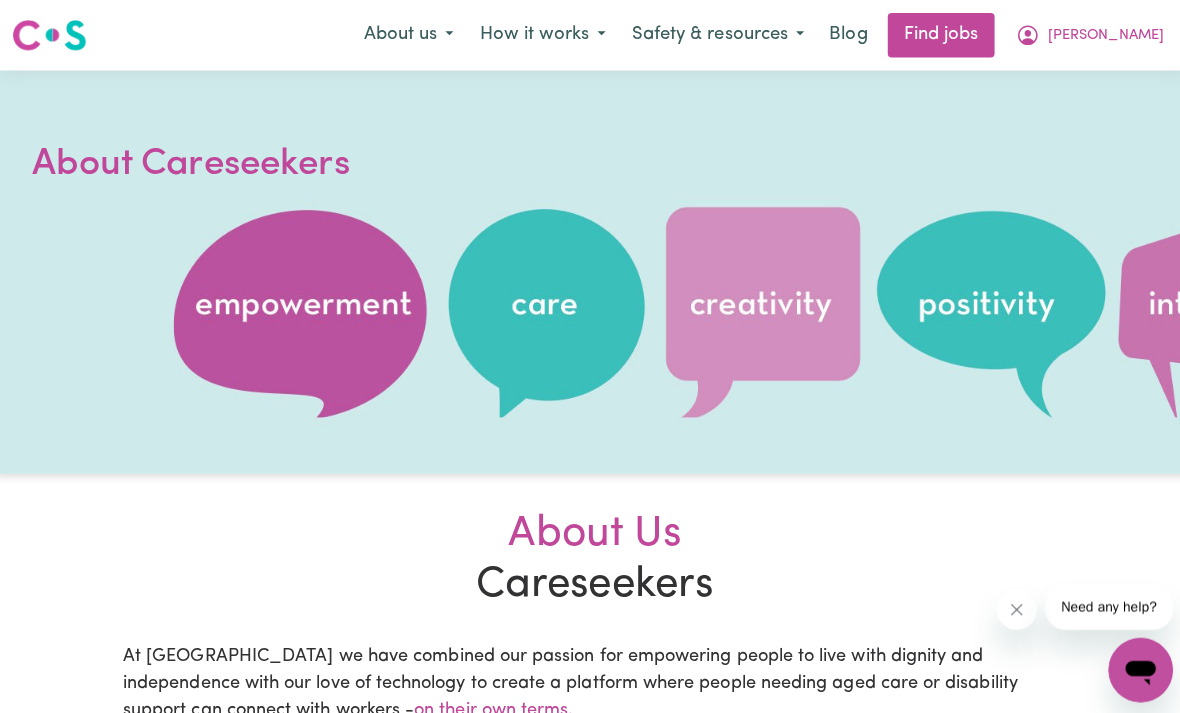 click on "Find jobs" at bounding box center [934, 35] 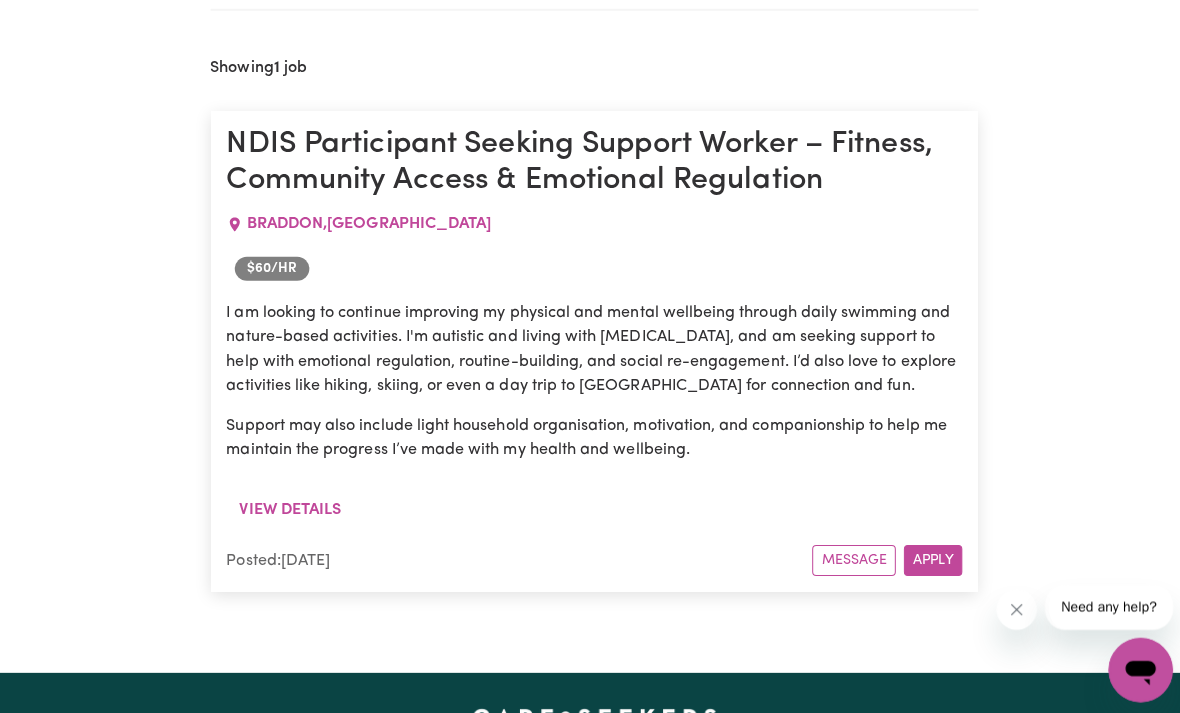 scroll, scrollTop: 724, scrollLeft: 0, axis: vertical 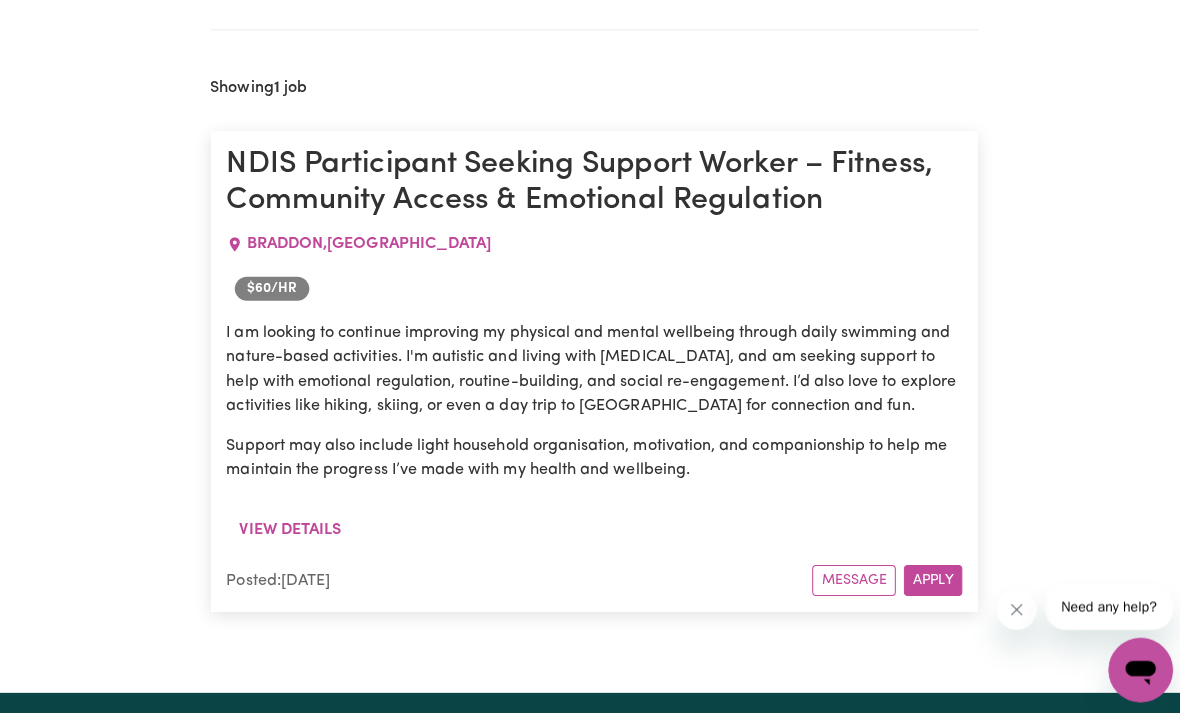 click on "Apply" at bounding box center [926, 576] 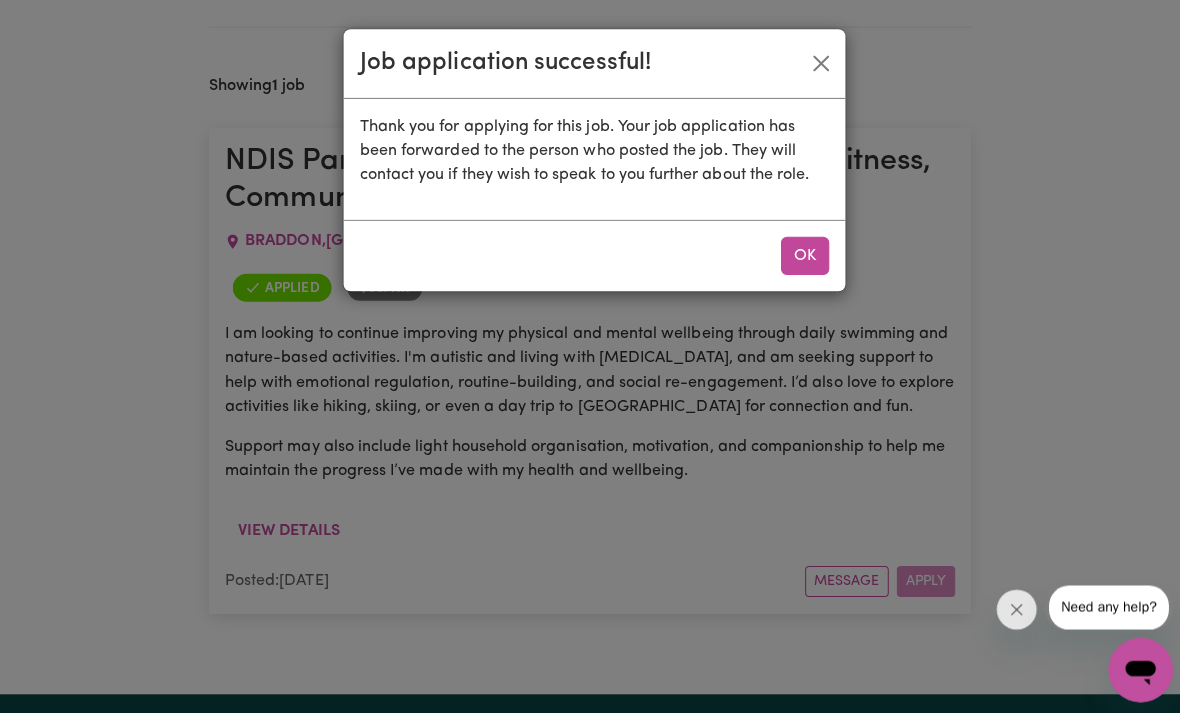 click at bounding box center [815, 63] 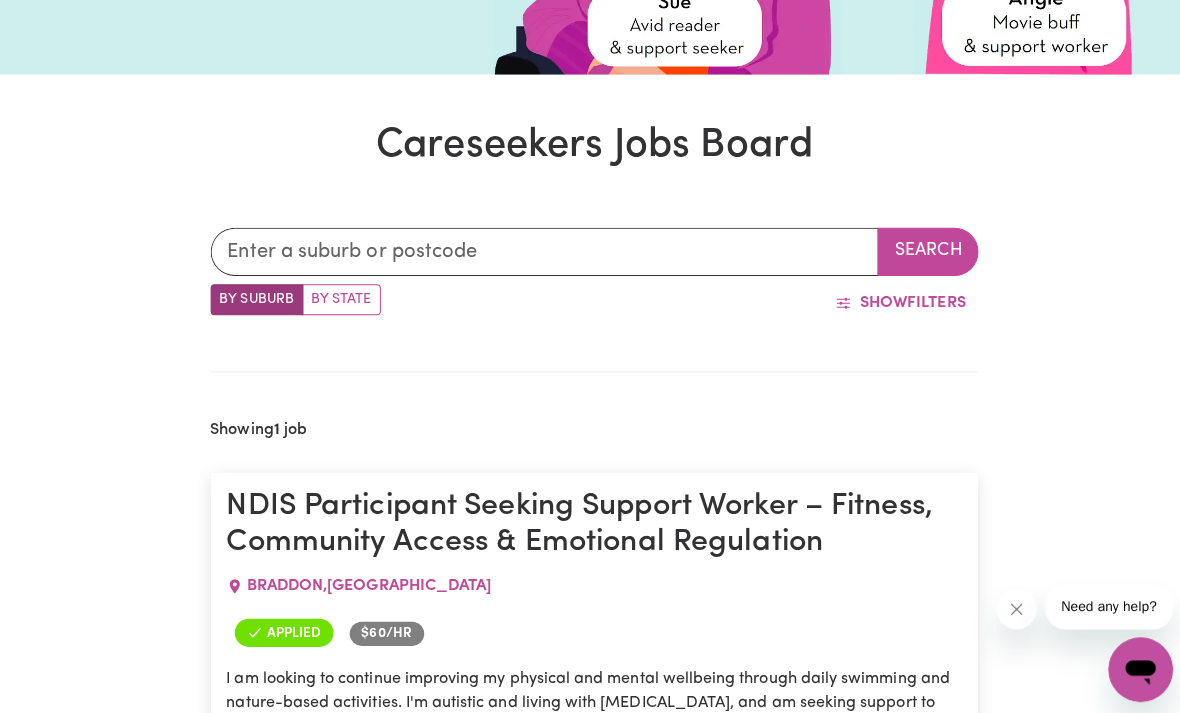 scroll, scrollTop: 384, scrollLeft: 0, axis: vertical 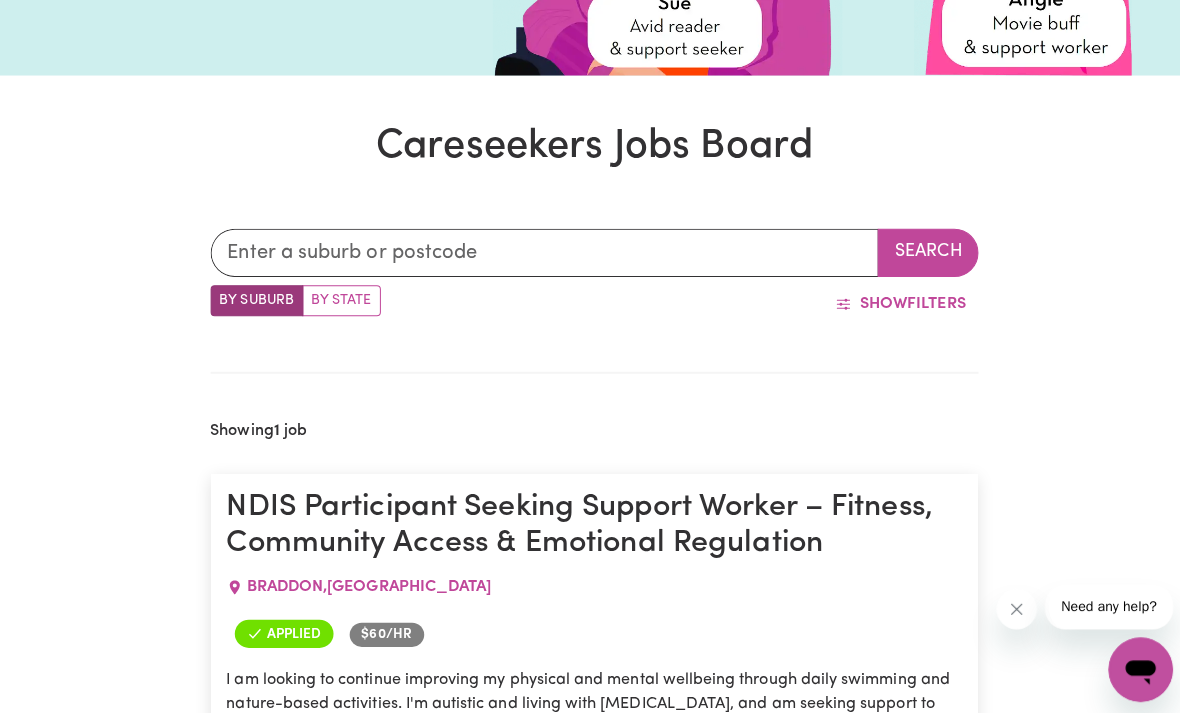 click on "Show" at bounding box center (876, 302) 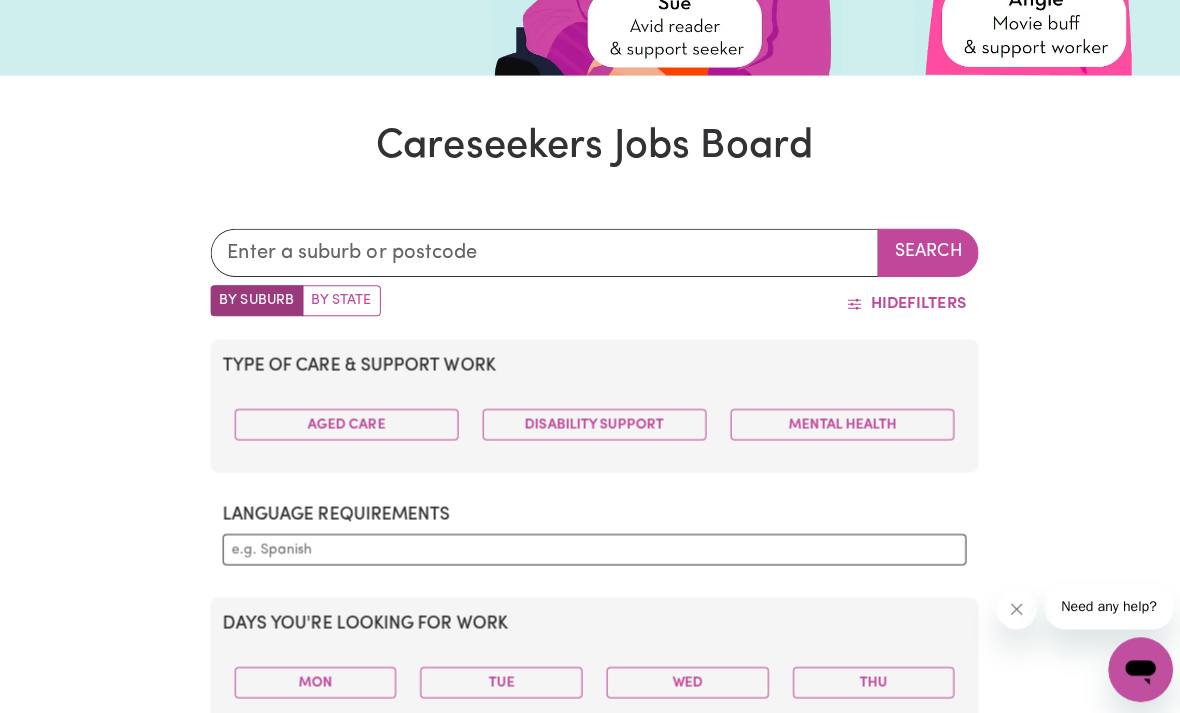 click on "Search" at bounding box center [921, 251] 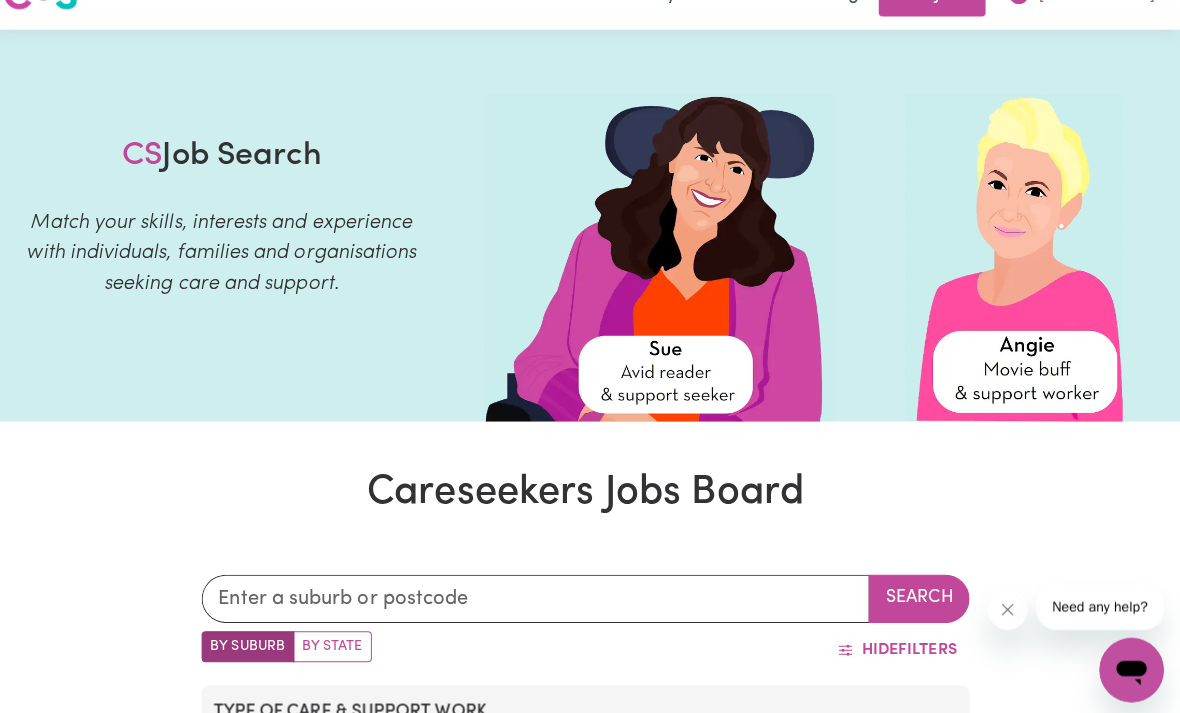 scroll, scrollTop: 0, scrollLeft: 0, axis: both 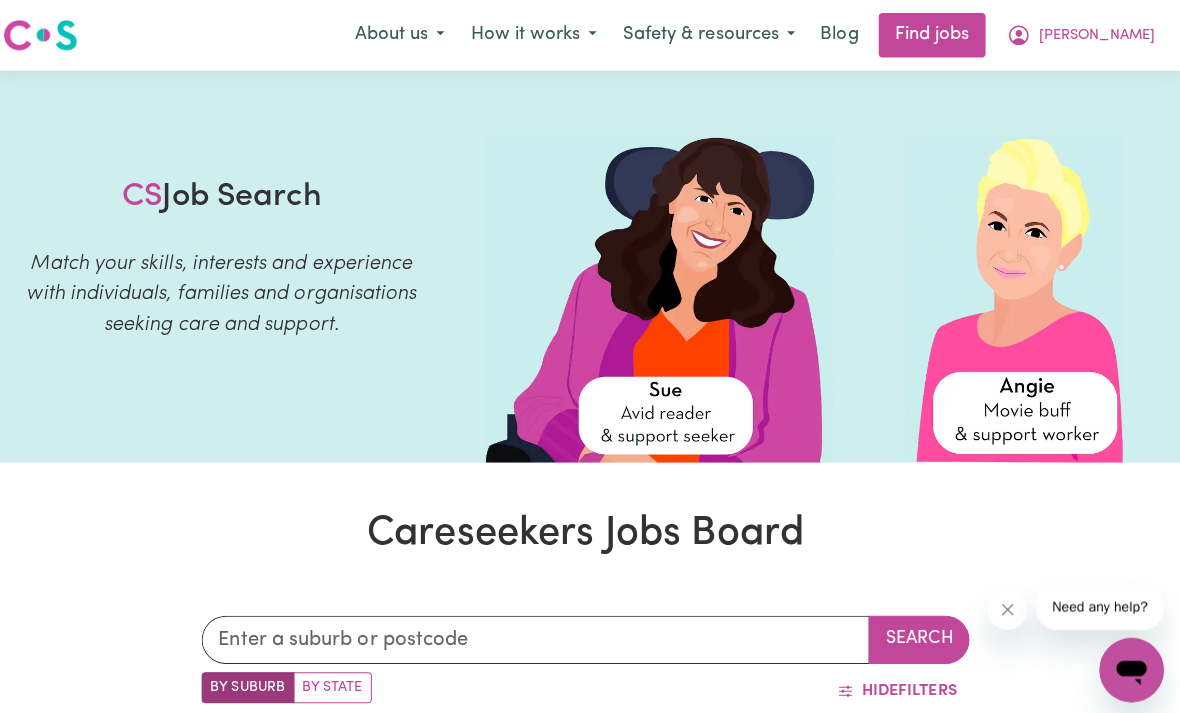 click on "About us" at bounding box center [405, 35] 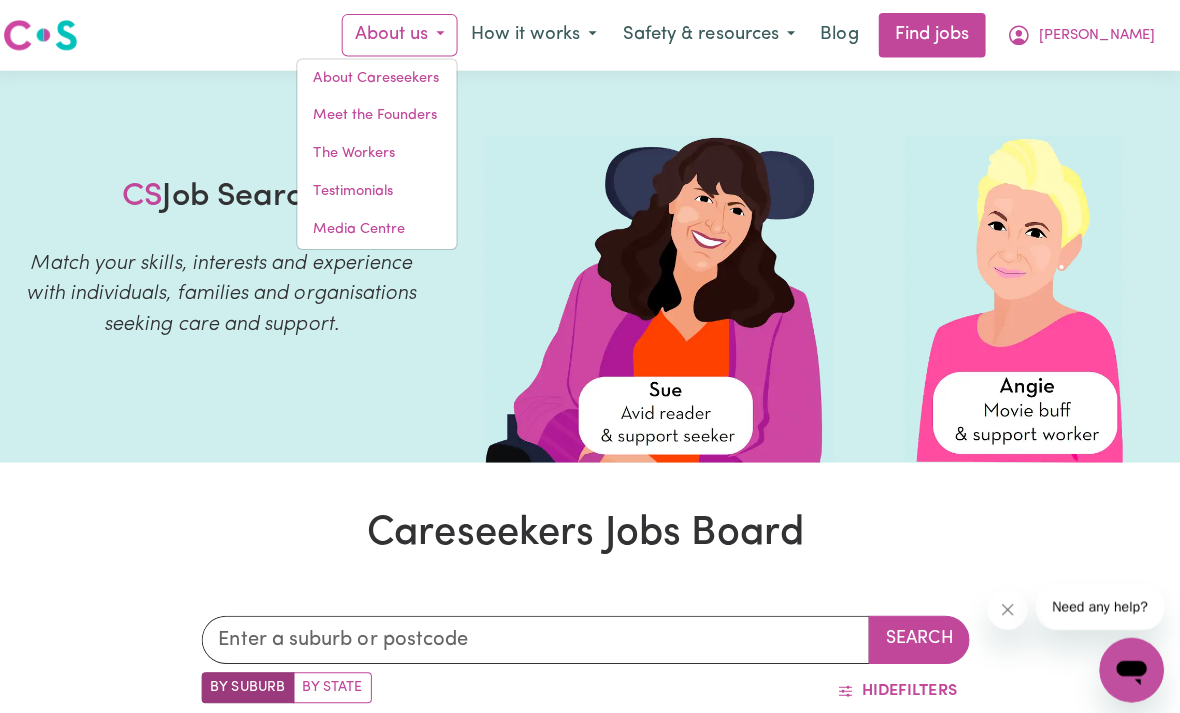click on "[PERSON_NAME]" at bounding box center [1081, 35] 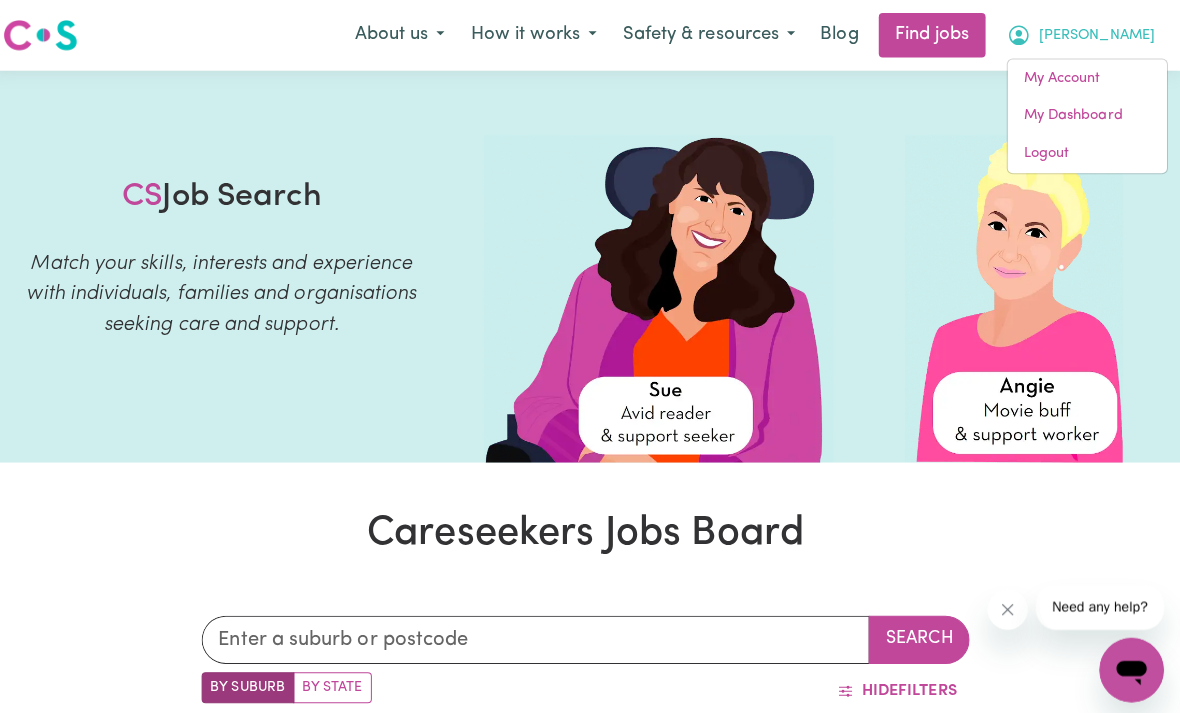 click on "My Account" at bounding box center (1088, 78) 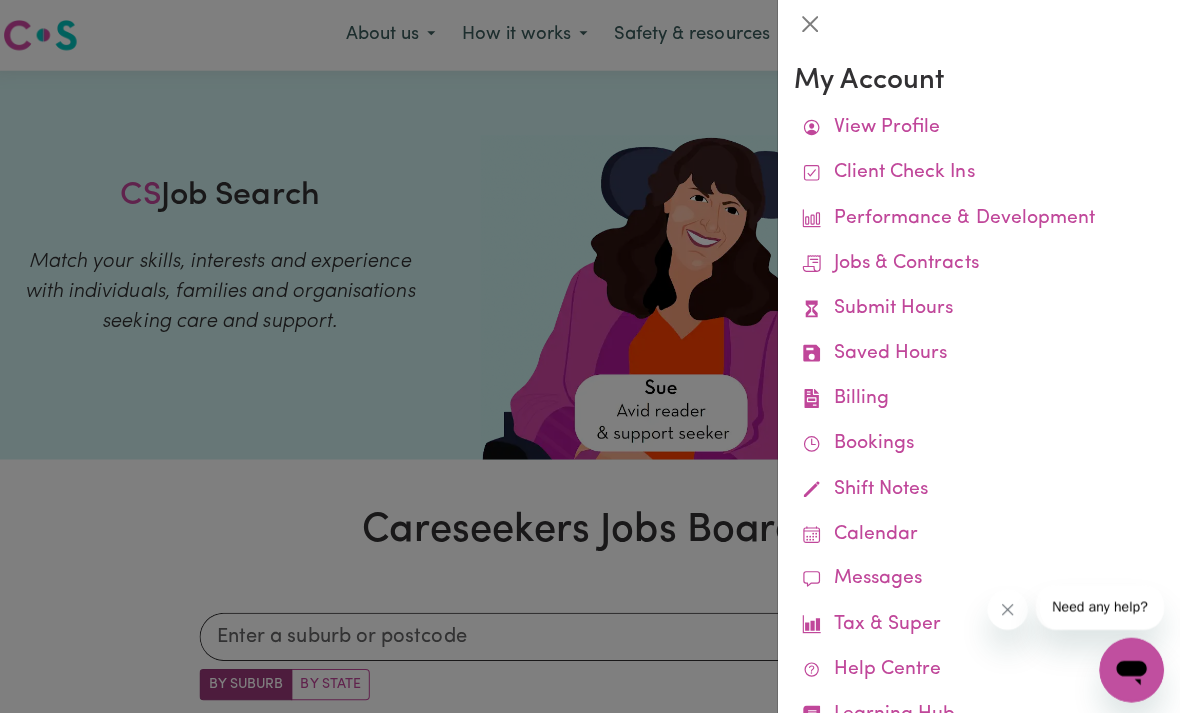 scroll, scrollTop: 0, scrollLeft: 0, axis: both 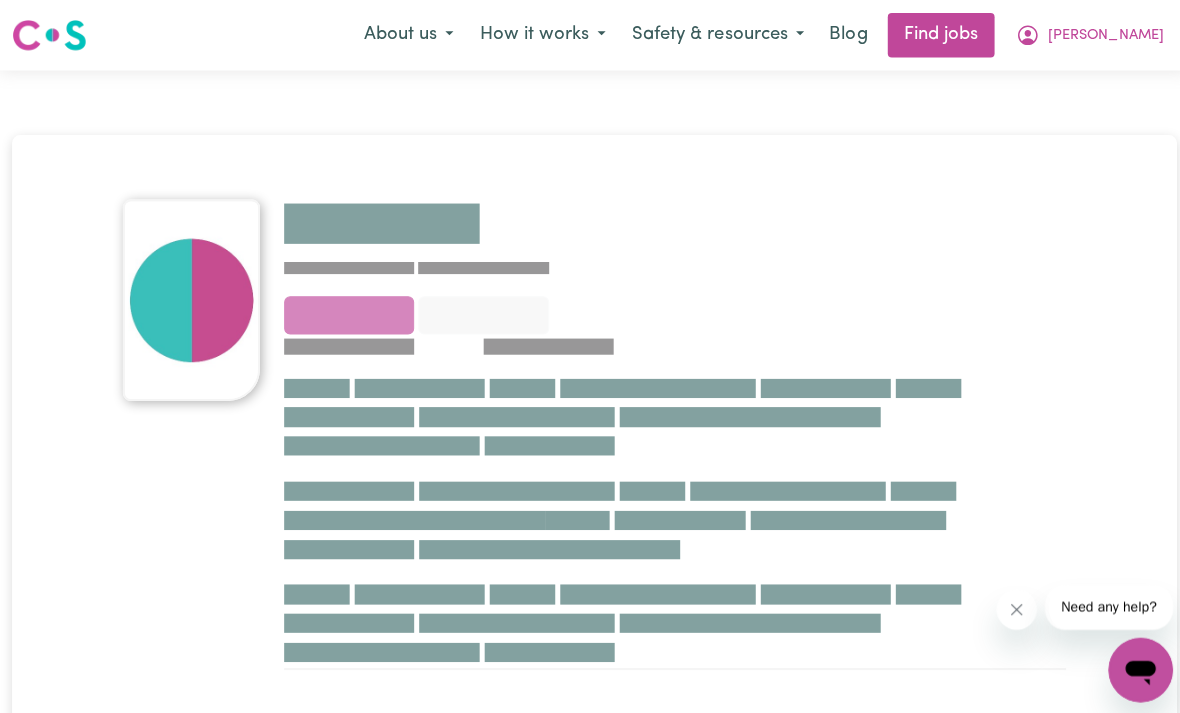 click at bounding box center (590, 431) 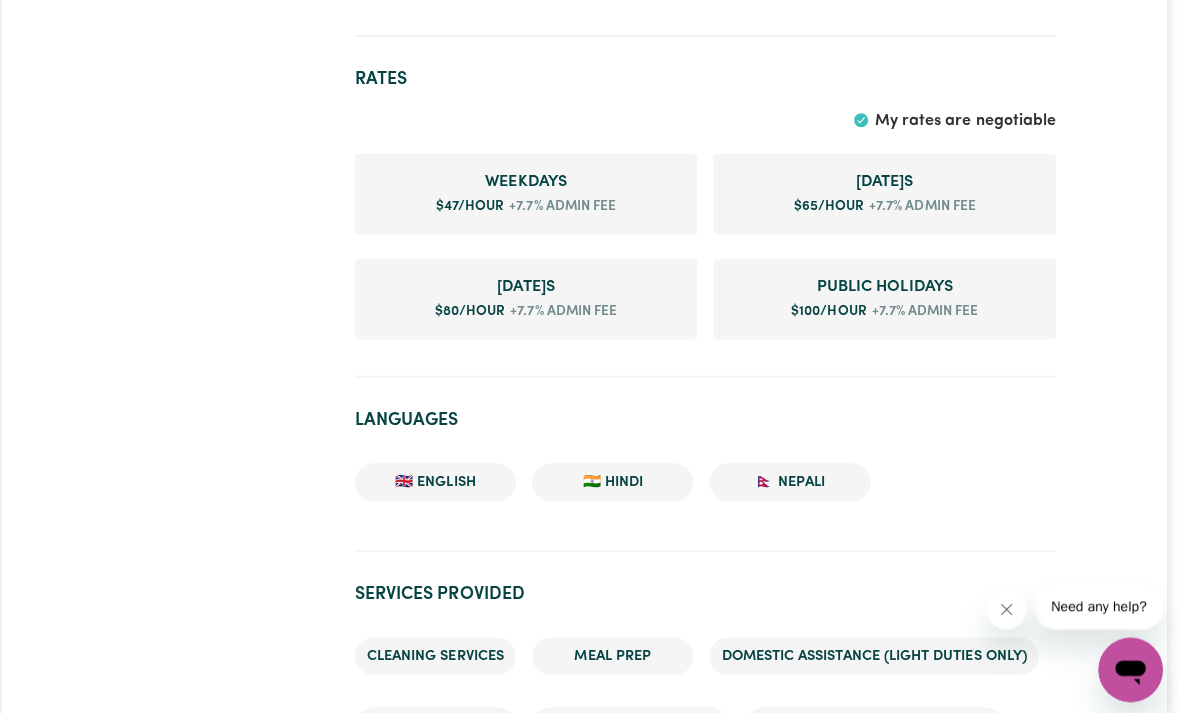 scroll, scrollTop: 1667, scrollLeft: 0, axis: vertical 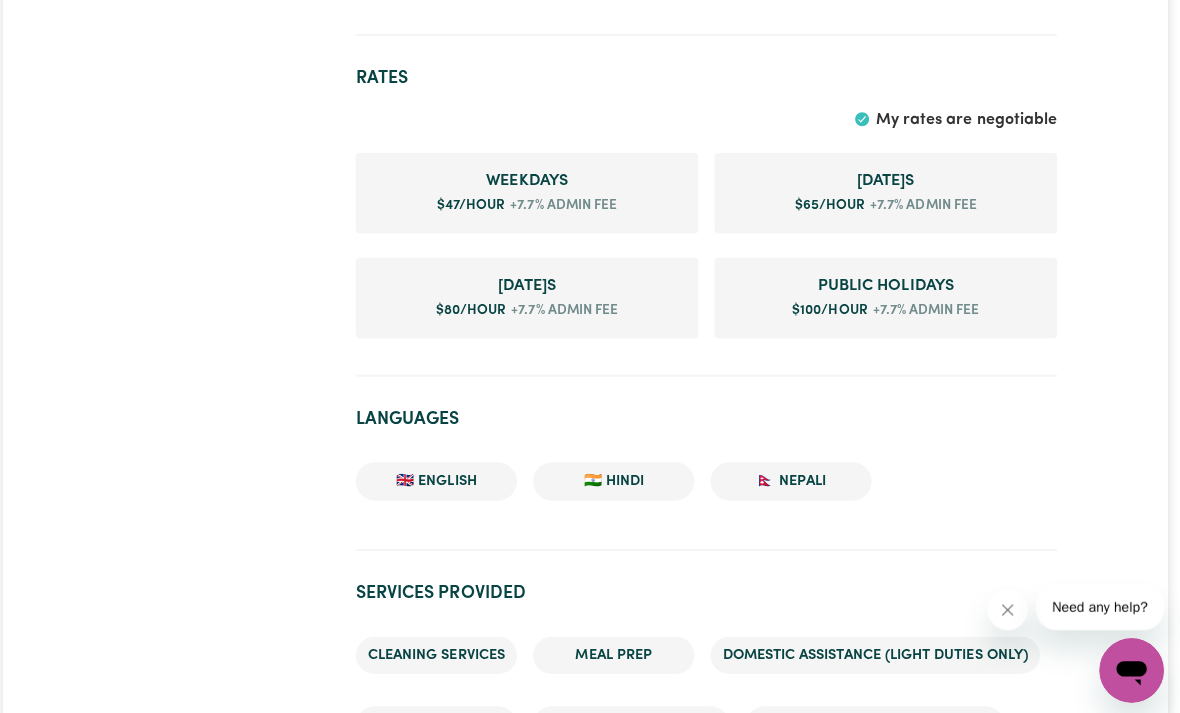 click on "+7.7% admin fee" at bounding box center [566, 205] 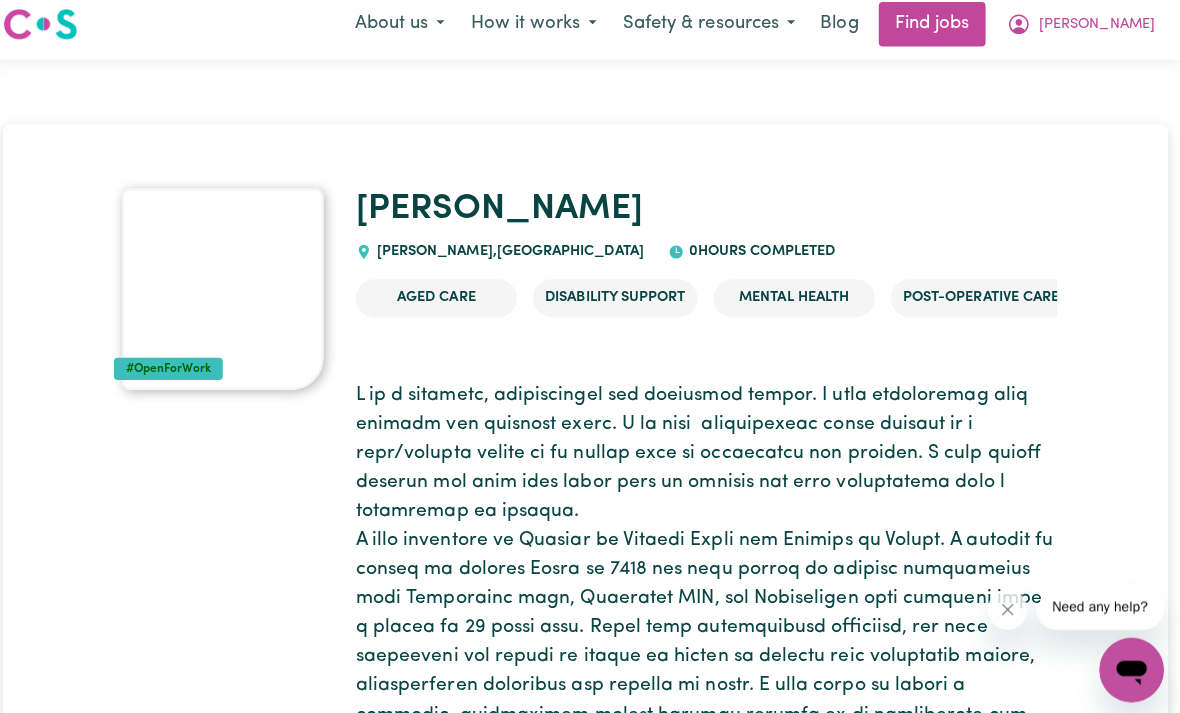 scroll, scrollTop: 0, scrollLeft: 0, axis: both 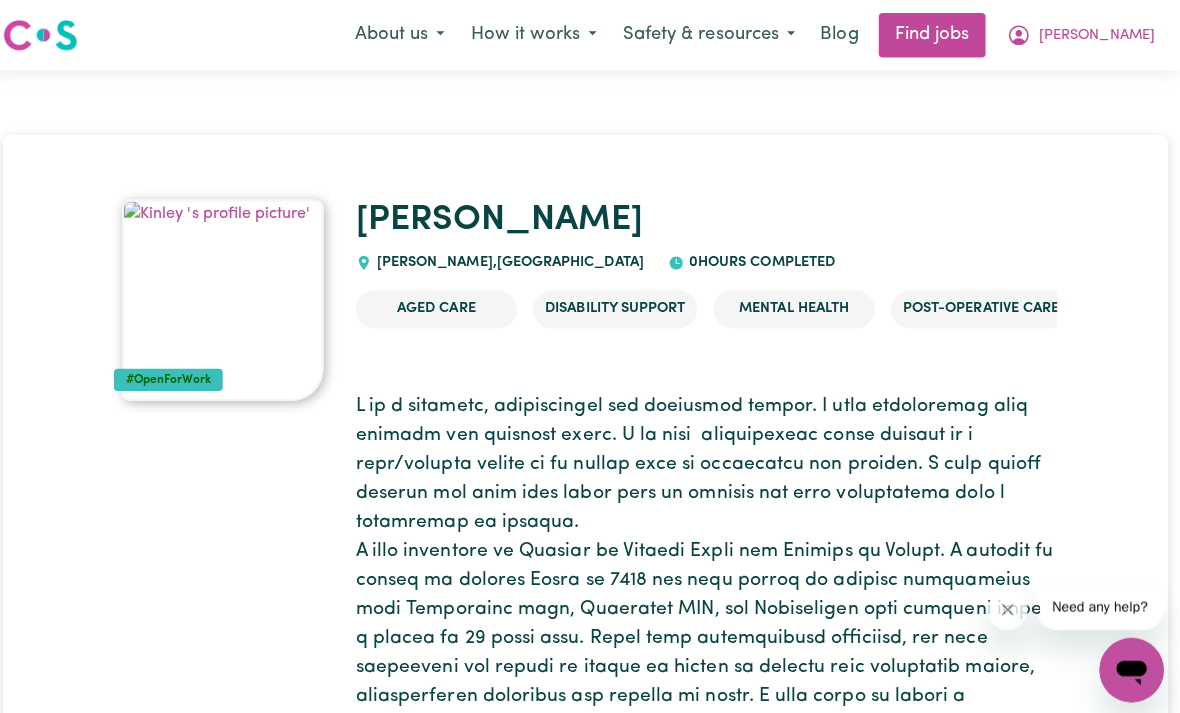 click on "[PERSON_NAME]" at bounding box center (1097, 36) 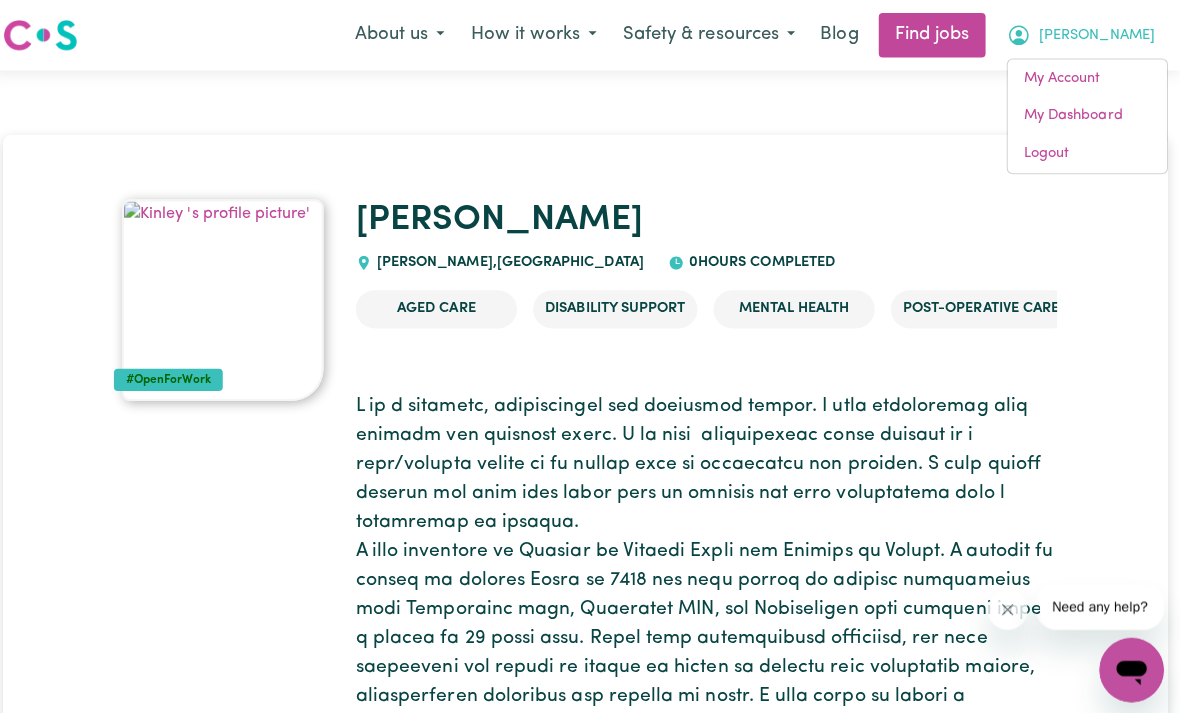 click on "[PERSON_NAME] ,  [GEOGRAPHIC_DATA] 0  hours completed" at bounding box center [710, 235] 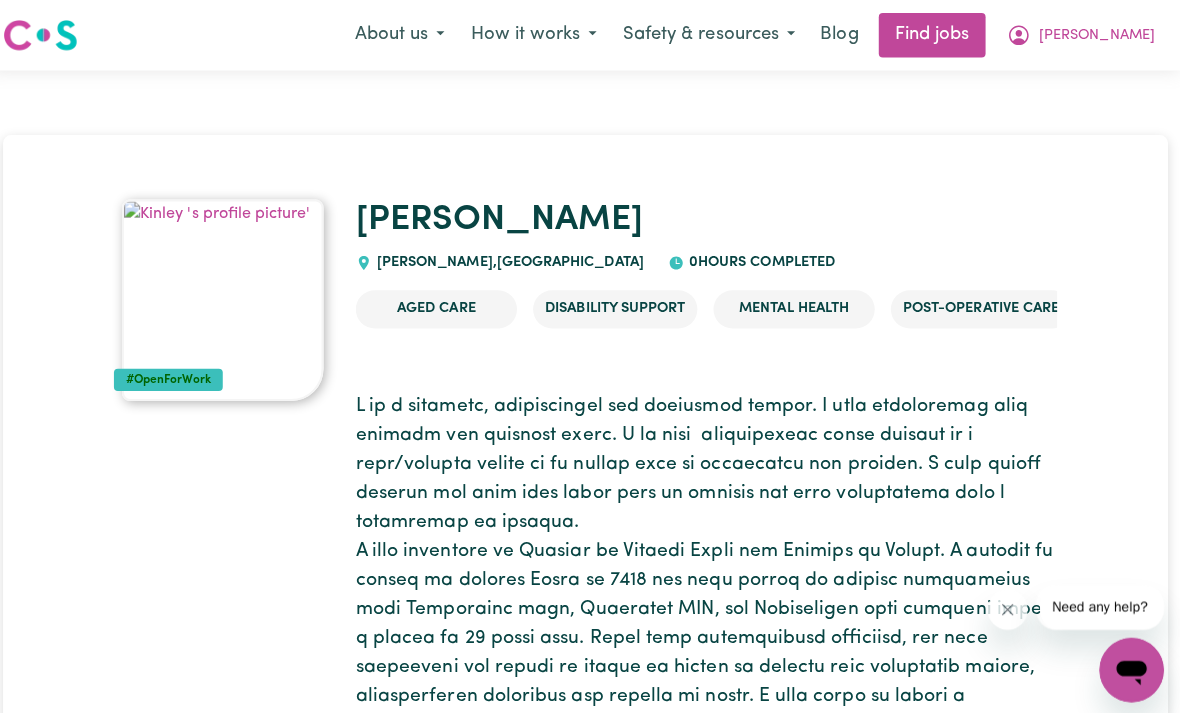 click on "About us" at bounding box center (405, 35) 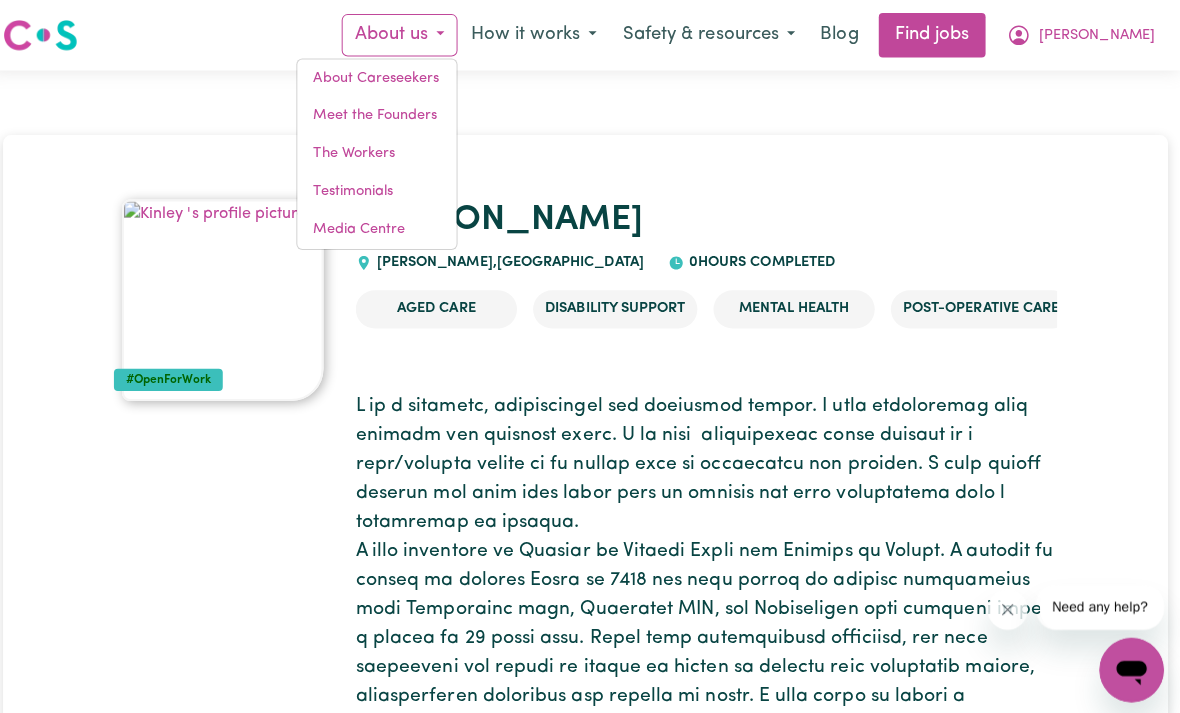 click on "How it works" at bounding box center [538, 35] 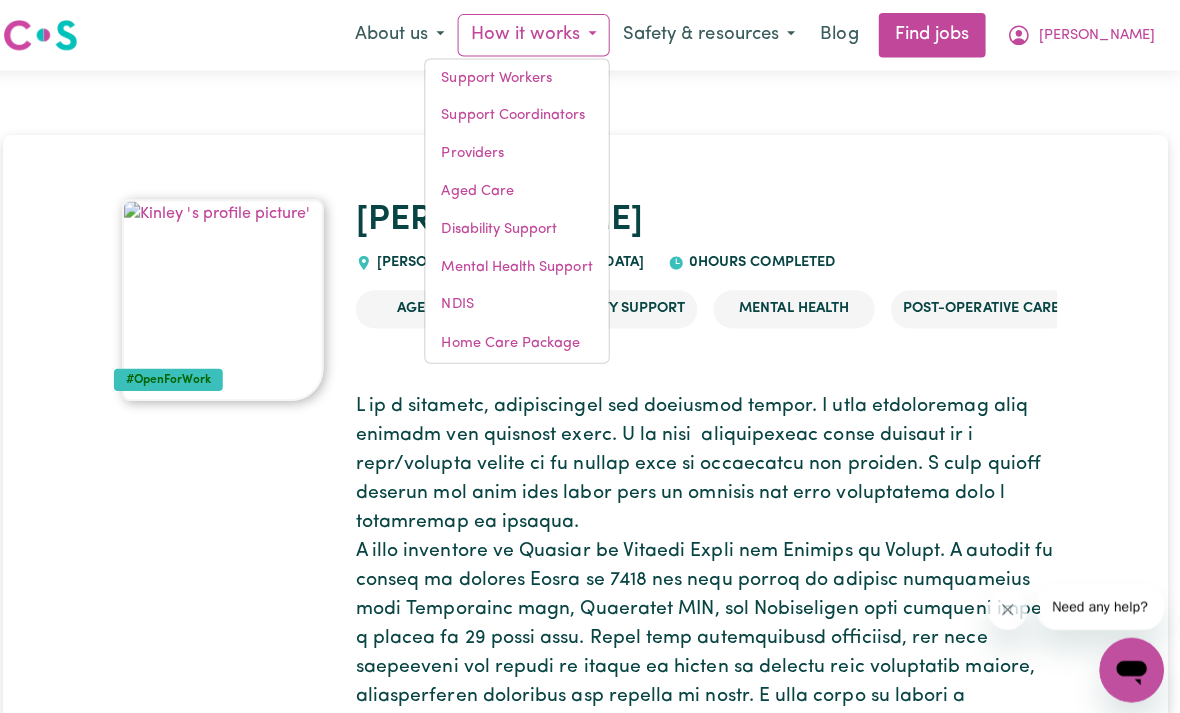click on "#OpenForWork [PERSON_NAME] ,  [GEOGRAPHIC_DATA] 0  hours completed Aged Care Disability Support Mental Health Post-operative care [MEDICAL_DATA] Child care Badges Fully vaccinated Boosted NDIS worker screening verified Availability Sun Mon Tue Wed Thu Fri Sat Safety Checks Police Check Working with Children Check Rates My rates are negotiable Weekday s $ 47 /hour +7.7% admin fee [DATE] s $ 65 /hour +7.7% admin fee [DATE] s $ 80 /hour +7.7% admin fee Public Holiday s $ 100 /hour +7.7% admin fee Languages 🇬🇧 English 🇮🇳 Hindi 🇳🇵 Nepali Services provided Cleaning services Meal prep Domestic assistance (light duties only) Personal care Social companionship Grooming (hair, make-up etc.) PEG feeding Hoists & transfers Errands / Outings Community access [MEDICAL_DATA] [MEDICAL_DATA] Admin Cooking Computer & IT Support Personality traits Good Listener Enthusiastic Calm Patient Friendly Interests Books Movies and TV Yoga Cooking Arts and Culture Fashion and shopping Travel Animals and pets" at bounding box center (590, 2462) 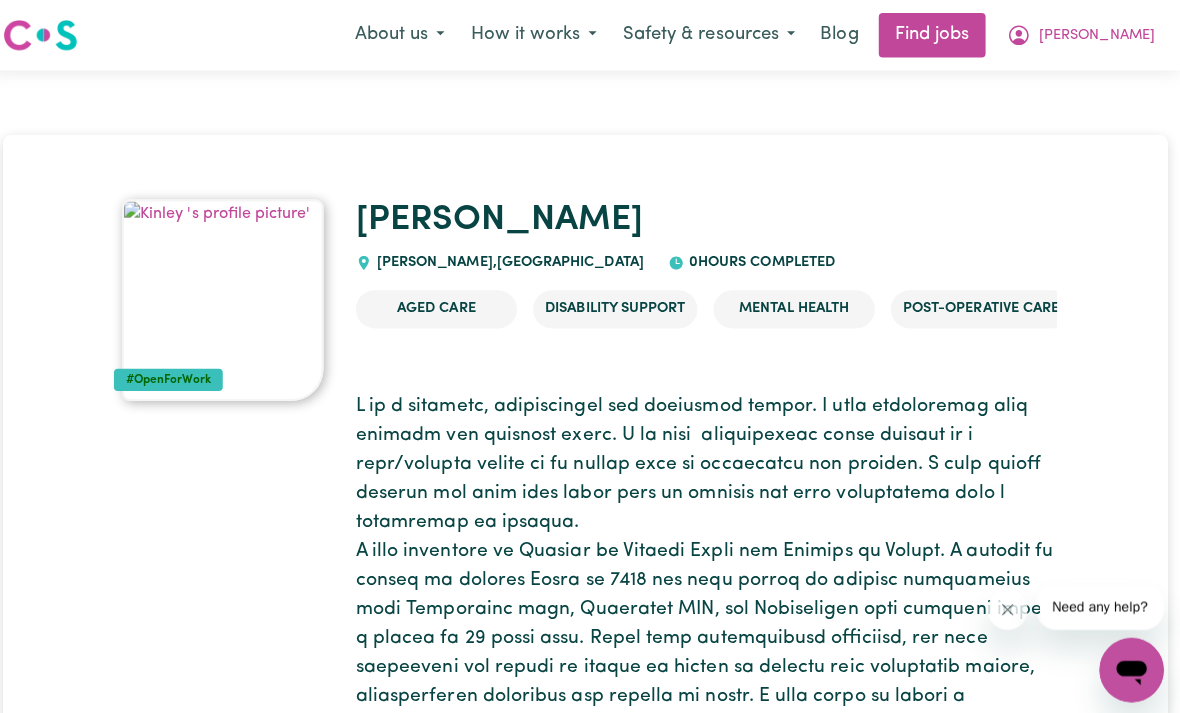 click on "[PERSON_NAME]" at bounding box center [1097, 36] 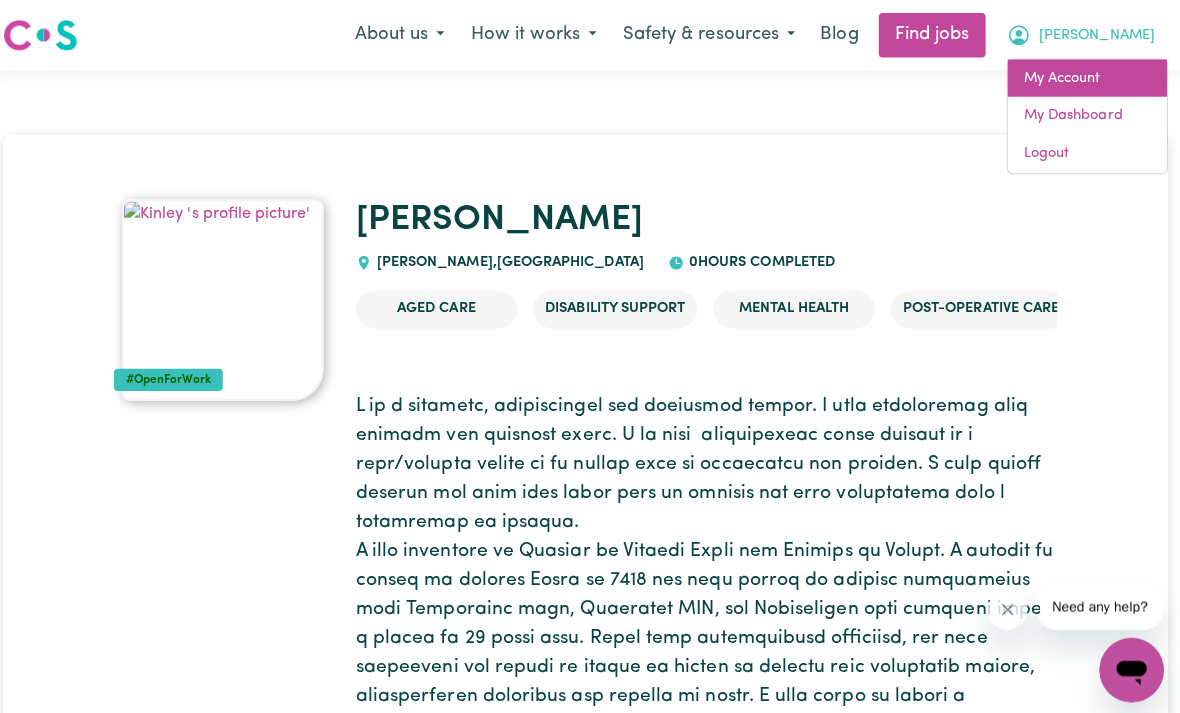 click on "My Account" at bounding box center (1088, 78) 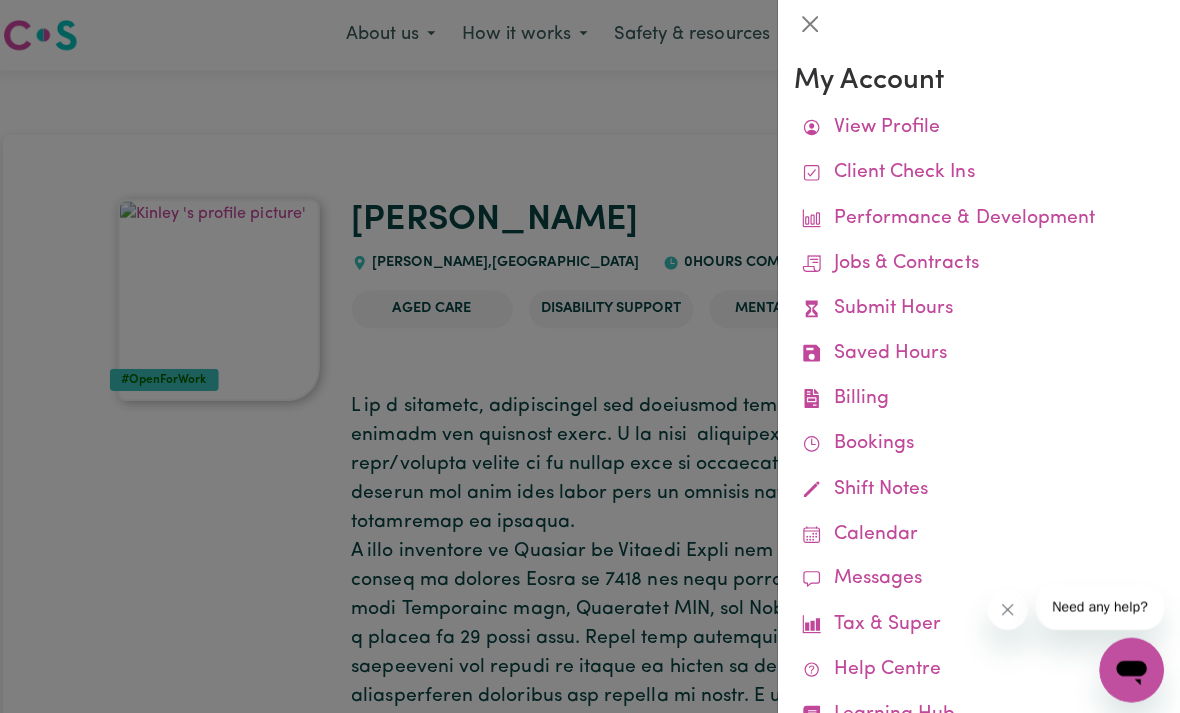 scroll, scrollTop: 0, scrollLeft: 0, axis: both 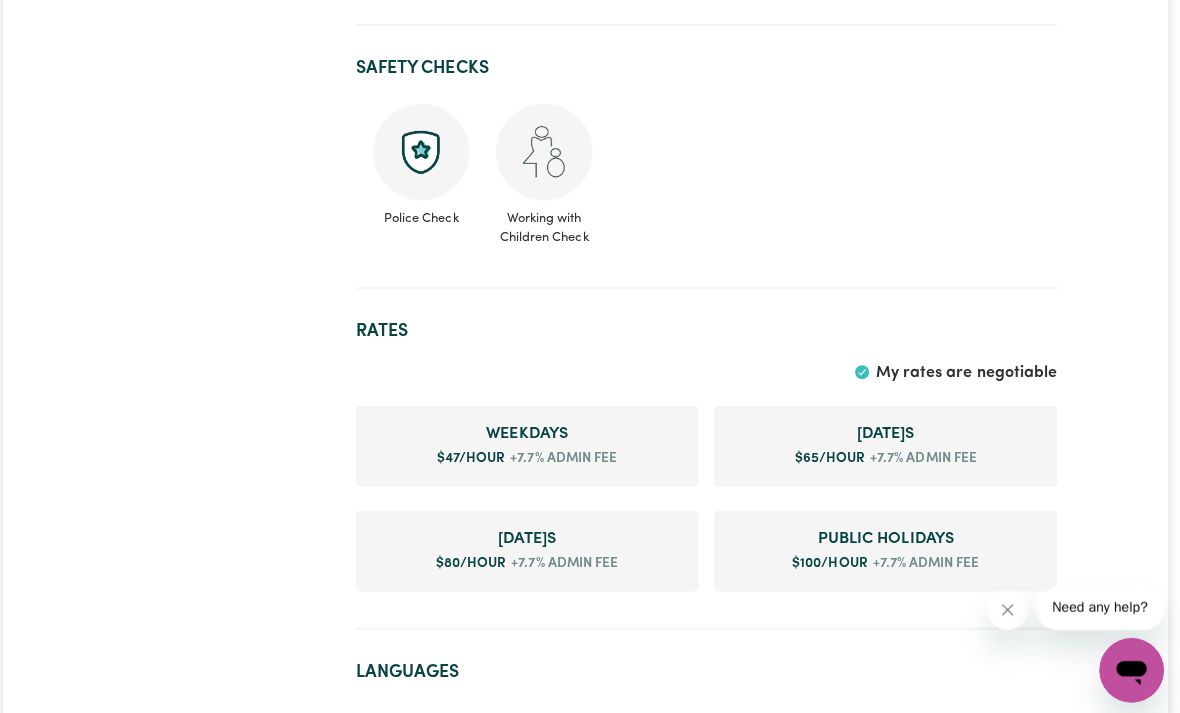 click 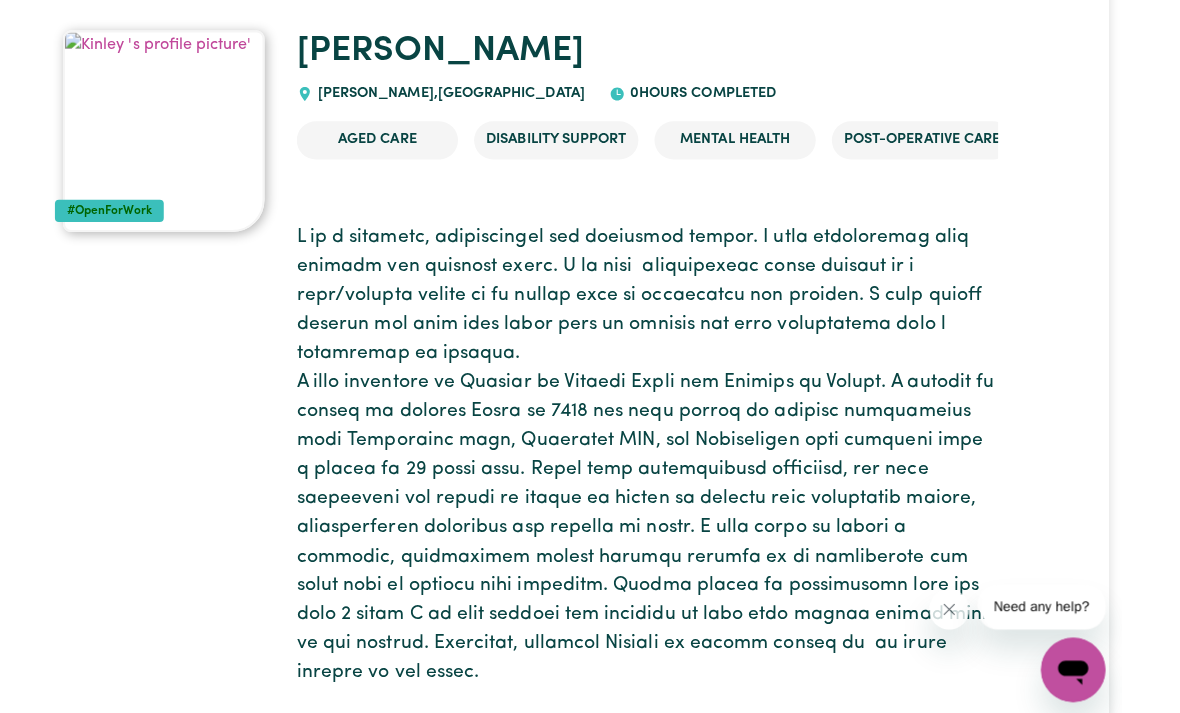 scroll, scrollTop: 0, scrollLeft: 0, axis: both 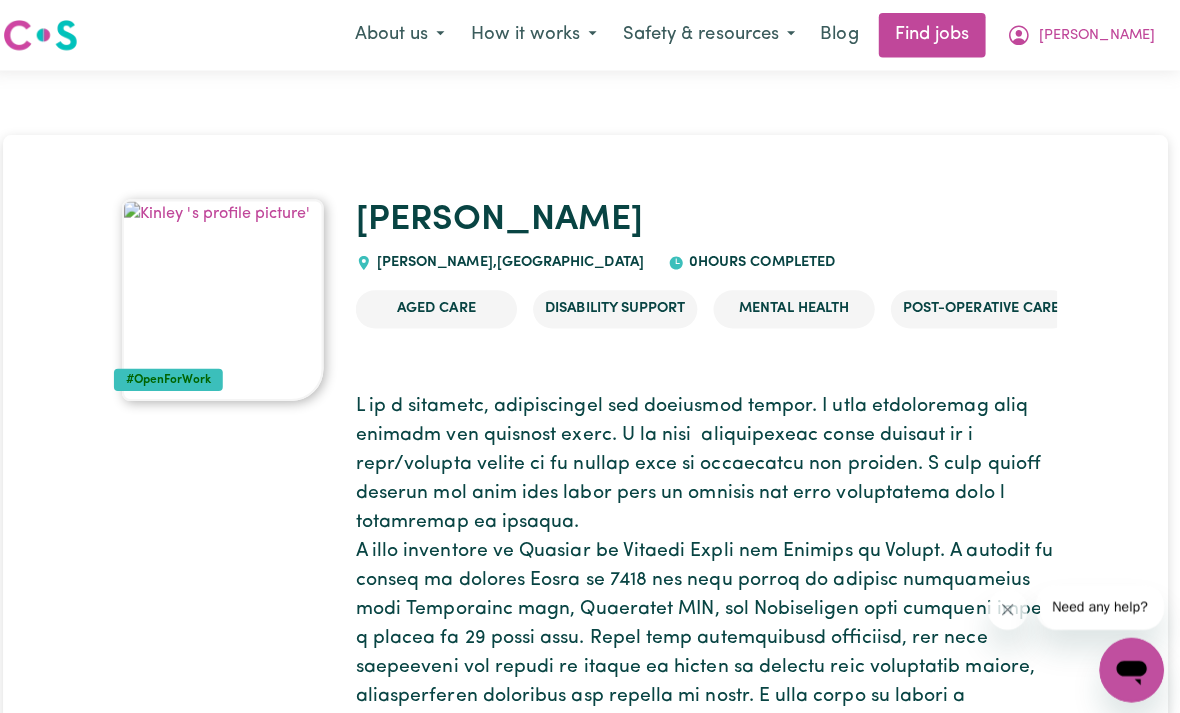 click on "Disability Support" at bounding box center [619, 307] 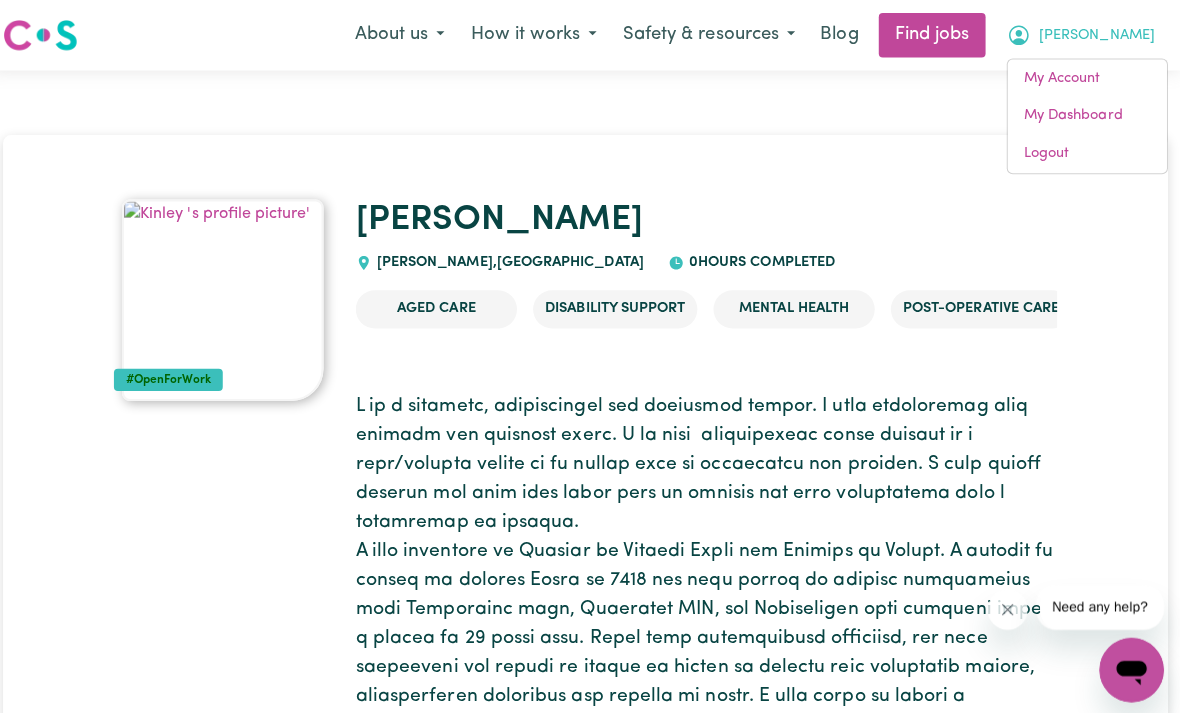 click on "My Account" at bounding box center (1088, 78) 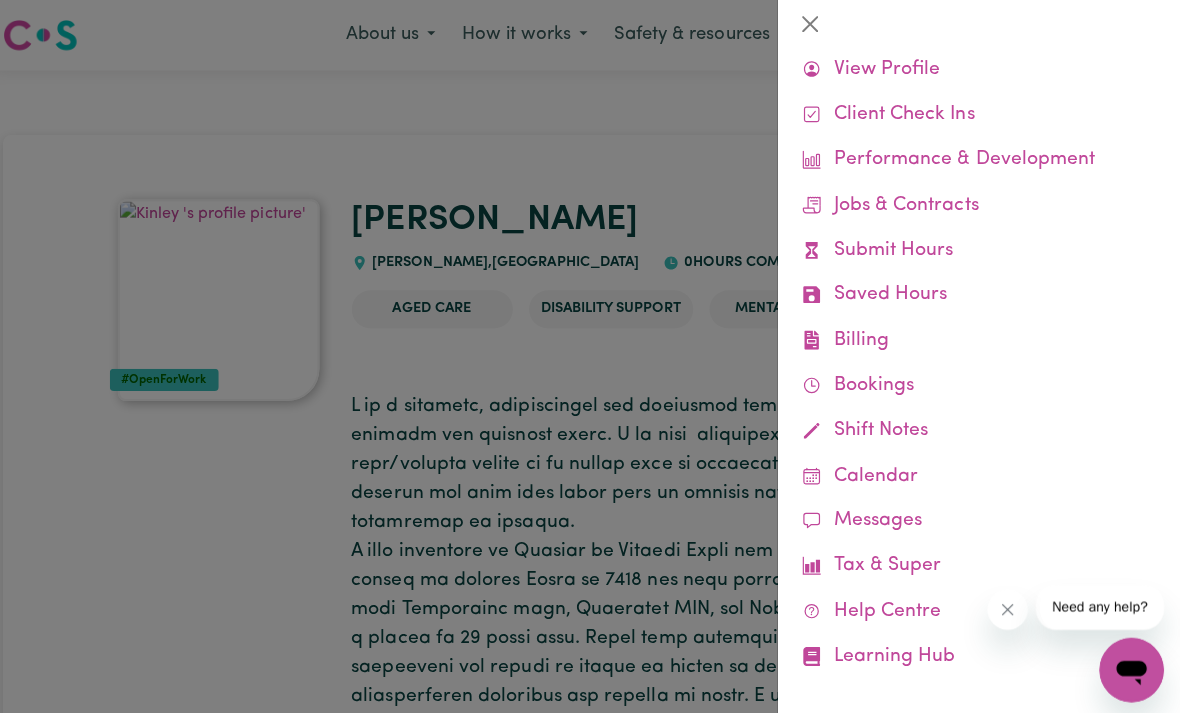 scroll, scrollTop: 56, scrollLeft: 0, axis: vertical 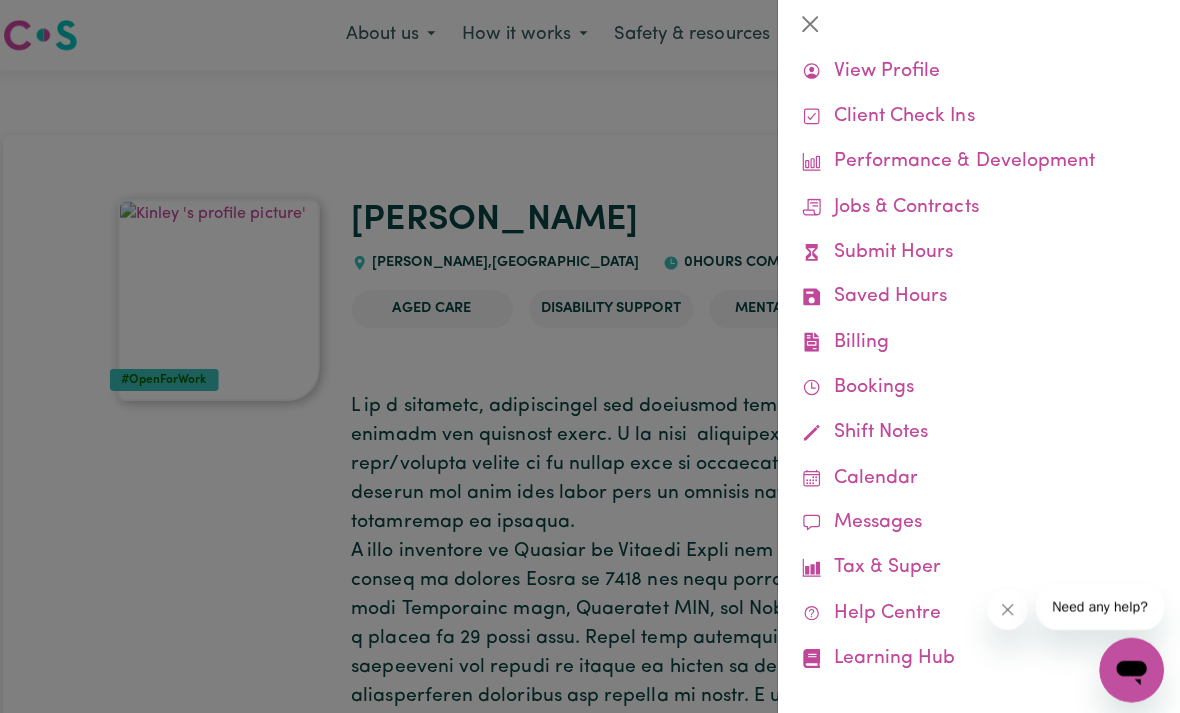 click on "Learning Hub" at bounding box center (980, 654) 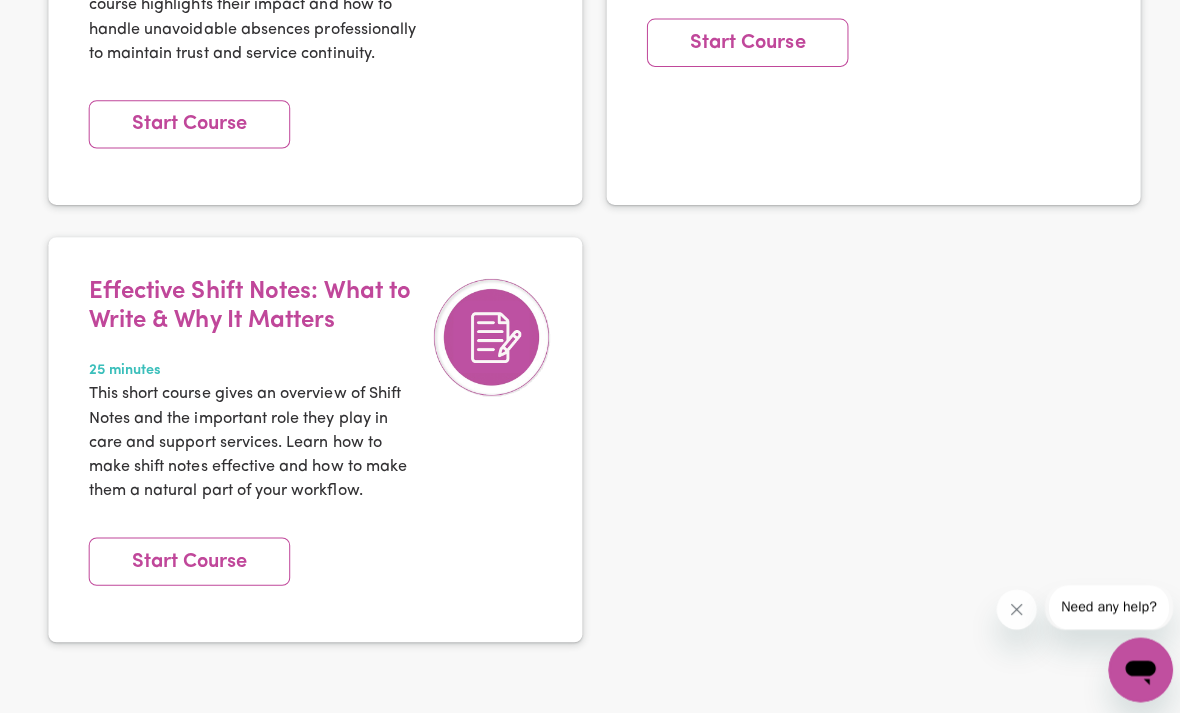 scroll, scrollTop: 4213, scrollLeft: 0, axis: vertical 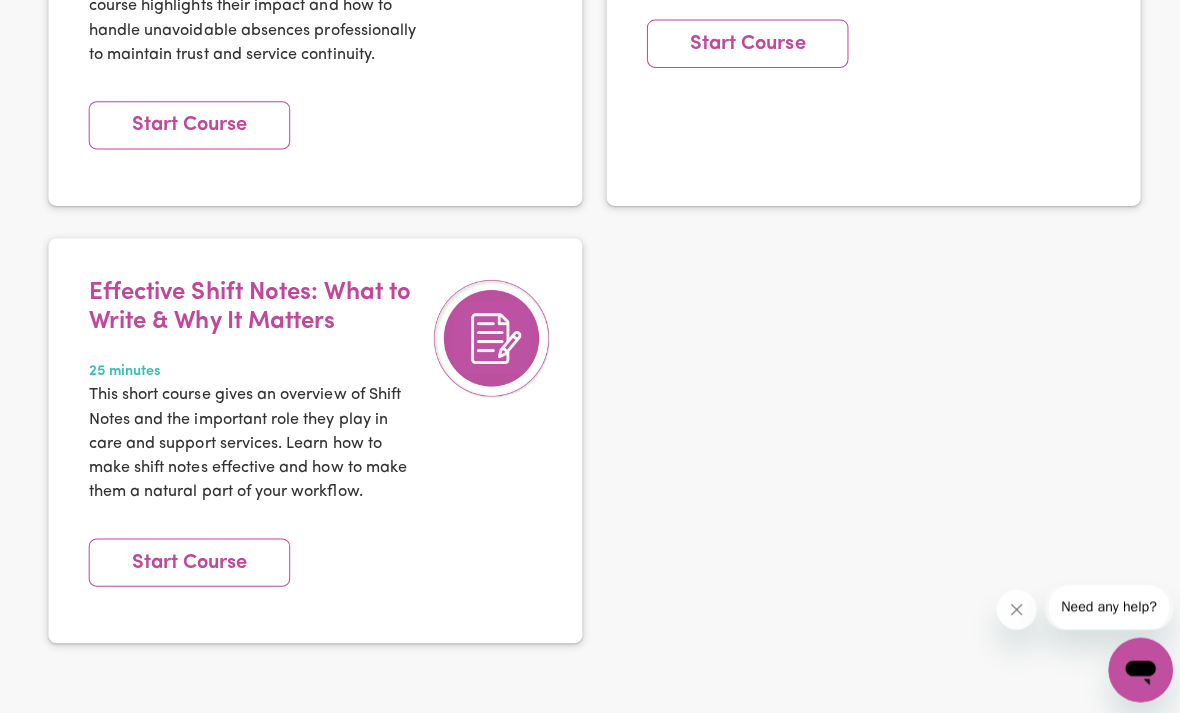 click on "Start Course" at bounding box center [188, 558] 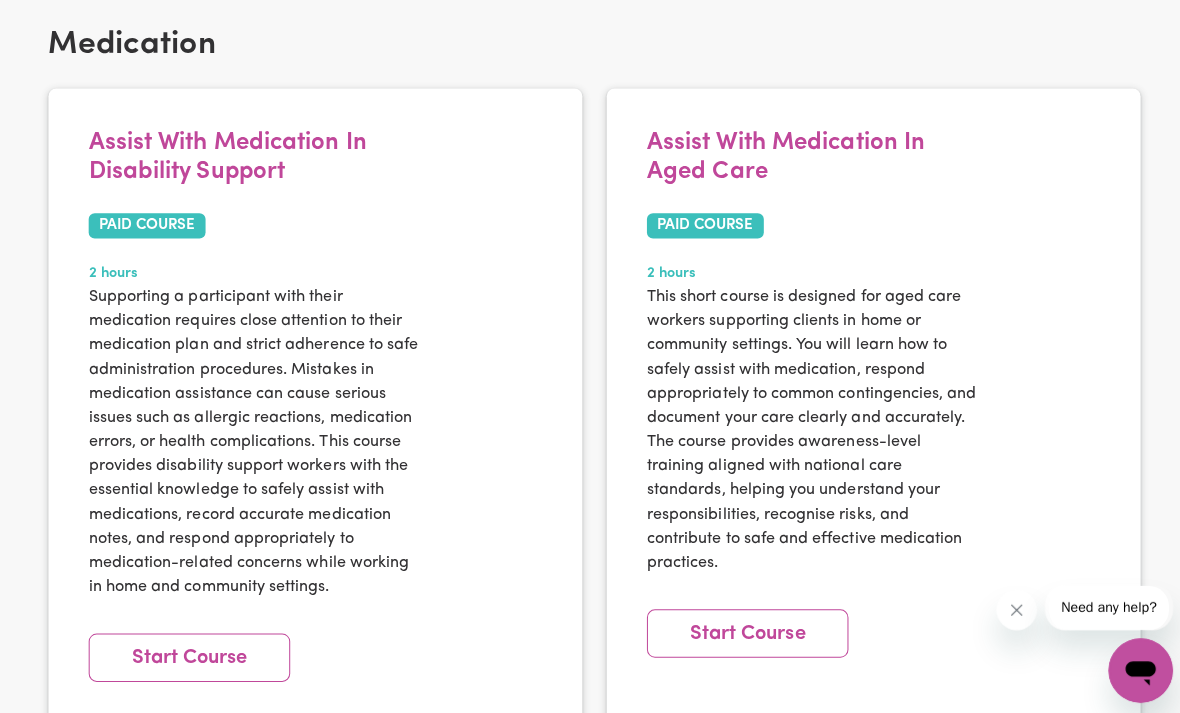 scroll, scrollTop: 2310, scrollLeft: 0, axis: vertical 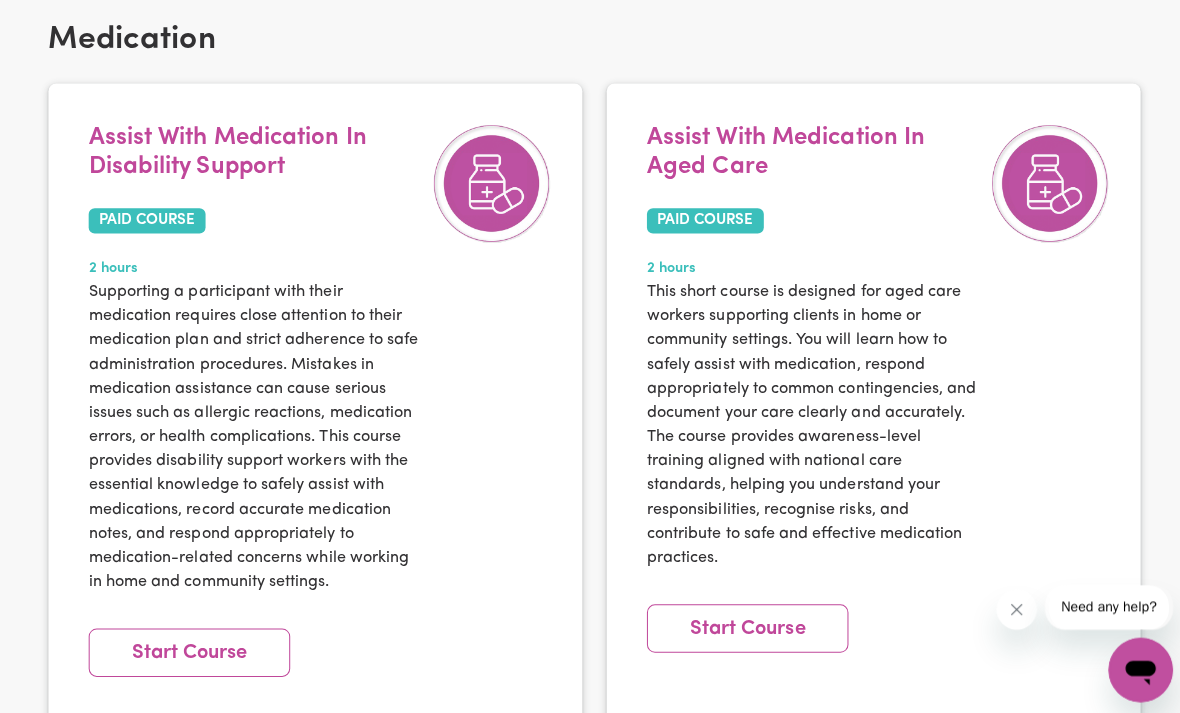 click on "Start Course" at bounding box center (188, 648) 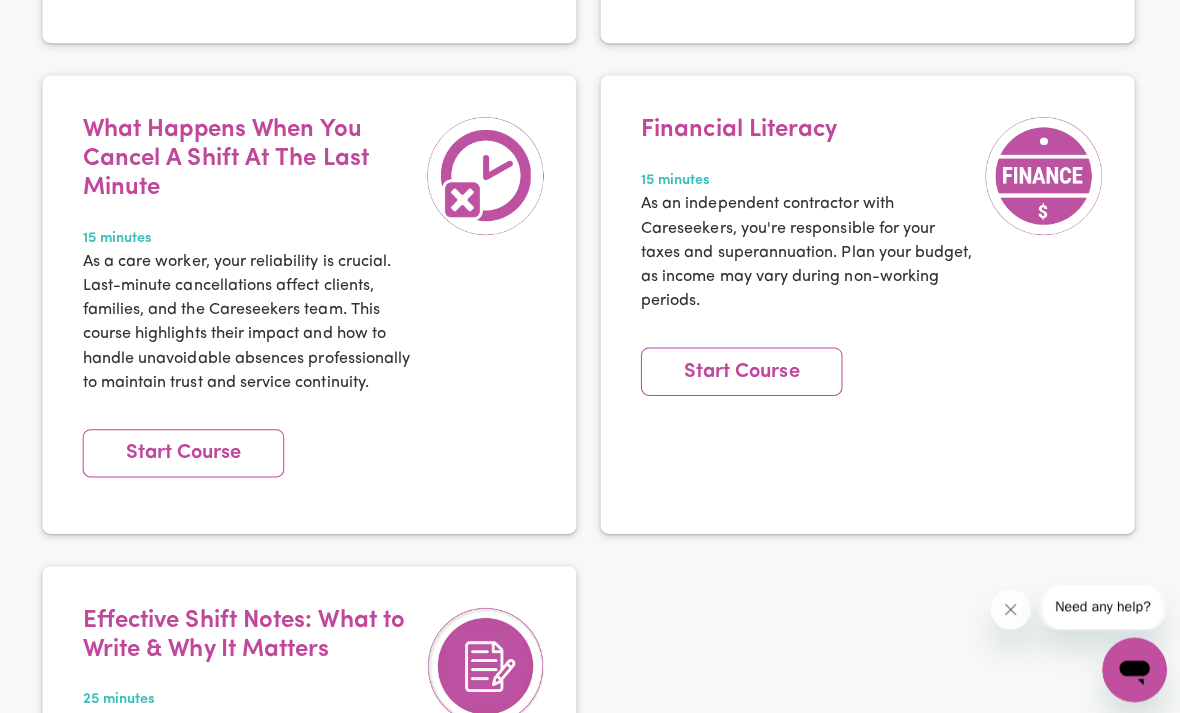 scroll, scrollTop: 3887, scrollLeft: 0, axis: vertical 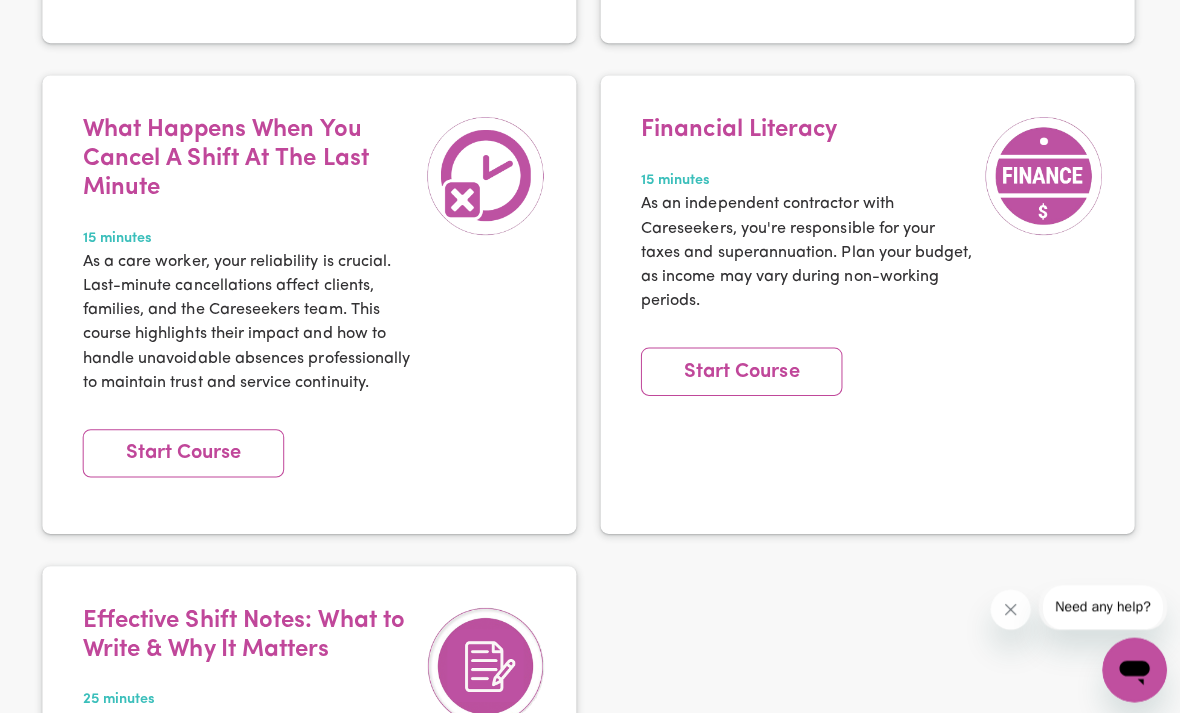 click on "Start Course" at bounding box center [188, 450] 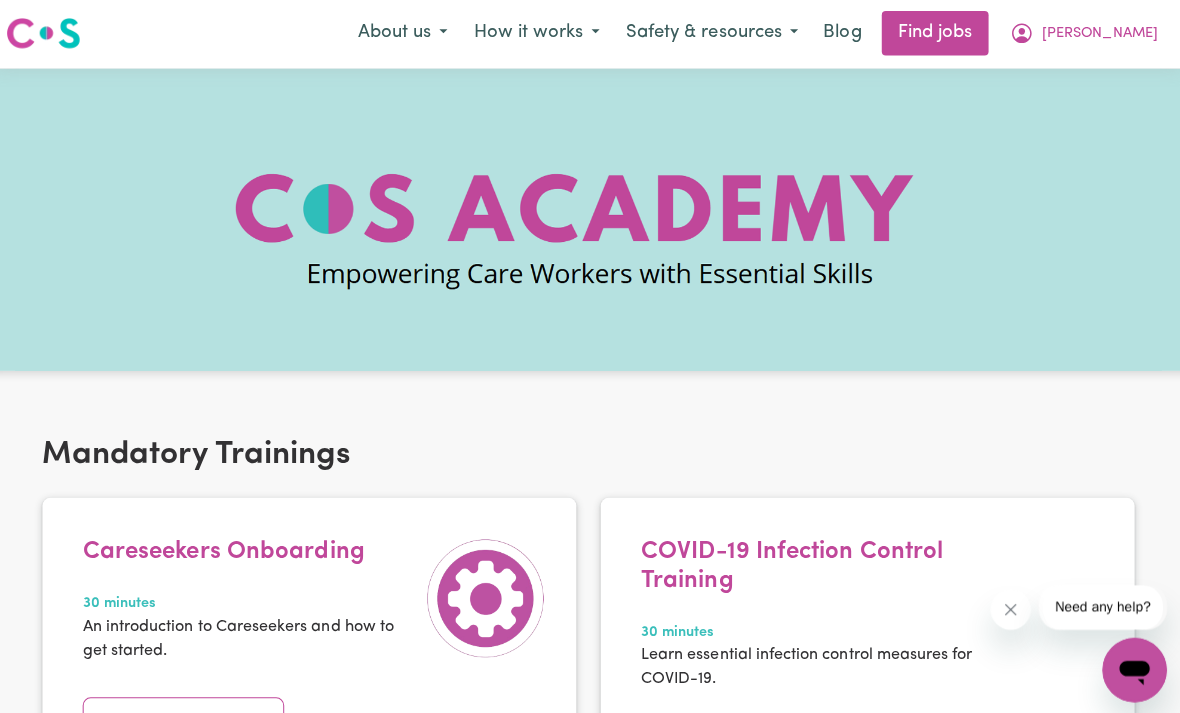 scroll, scrollTop: 0, scrollLeft: 0, axis: both 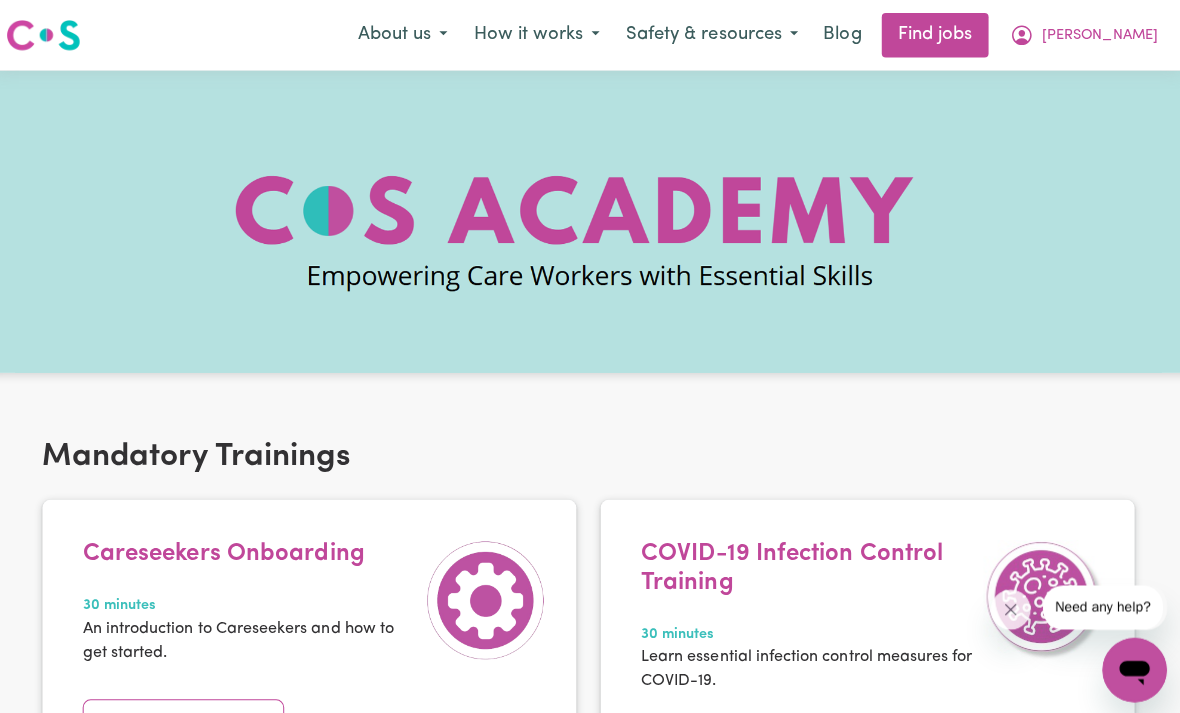 click on "[PERSON_NAME]" at bounding box center (1081, 35) 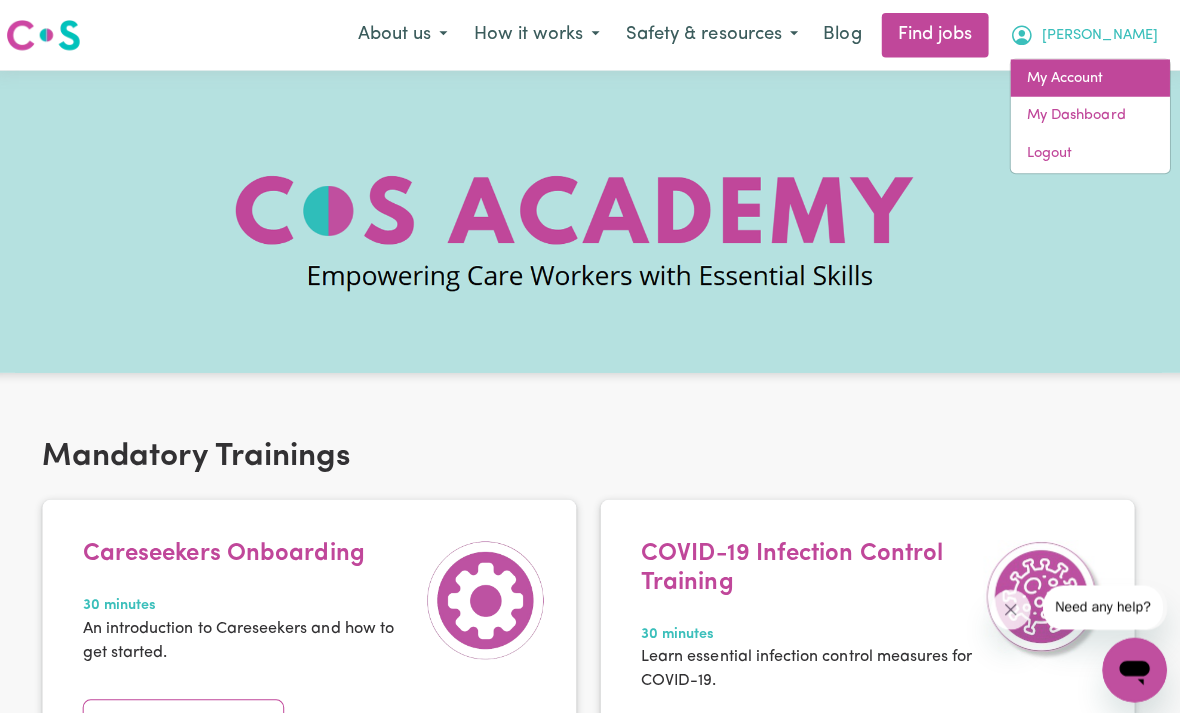 click on "My Account" at bounding box center (1088, 78) 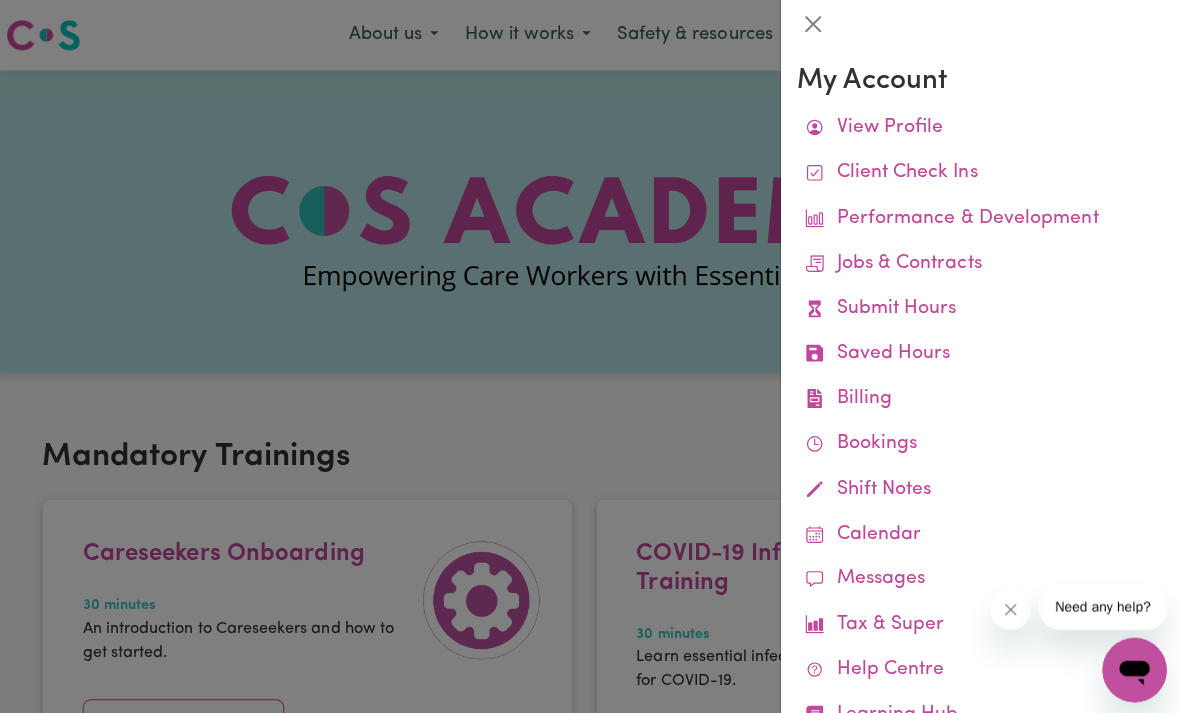 click on "Jobs & Contracts" at bounding box center [980, 262] 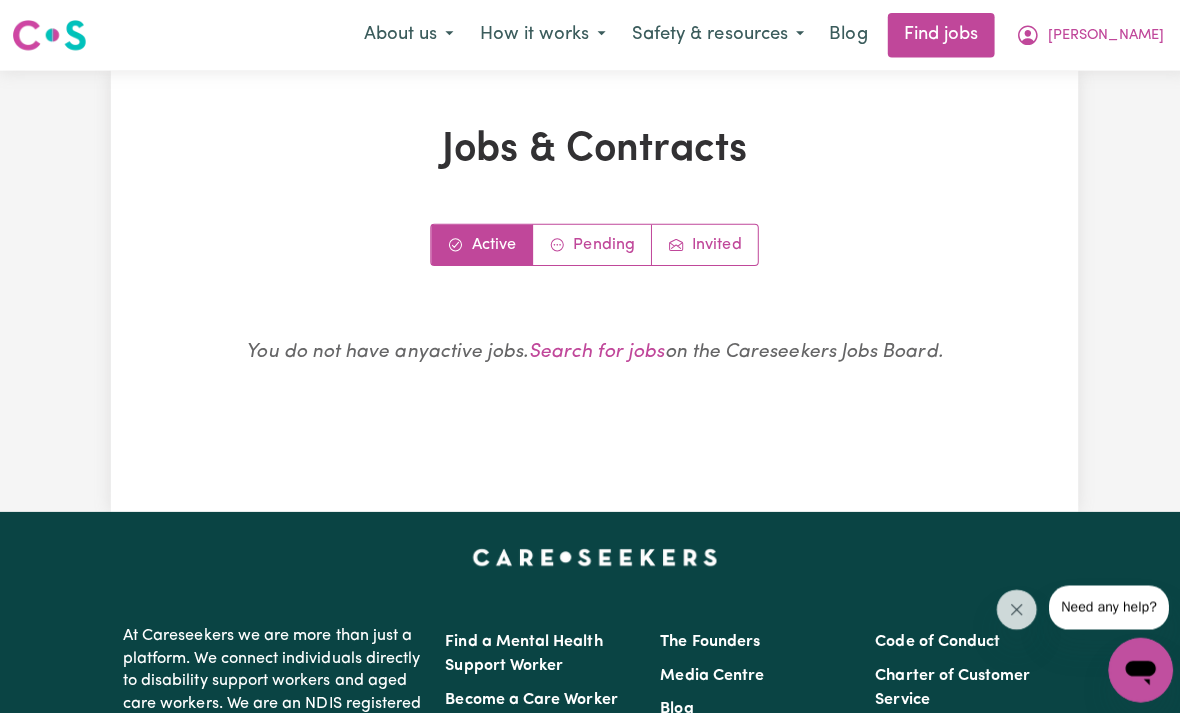 click on "Invited" at bounding box center (699, 243) 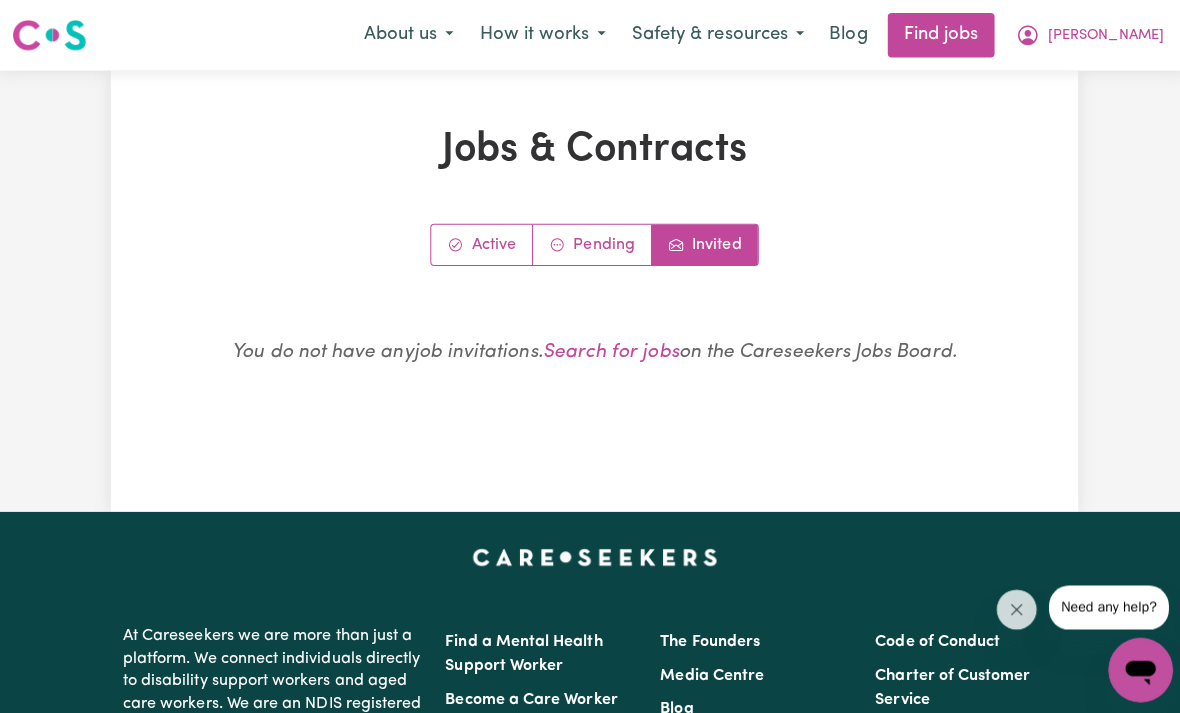 click on "Invited" at bounding box center (699, 243) 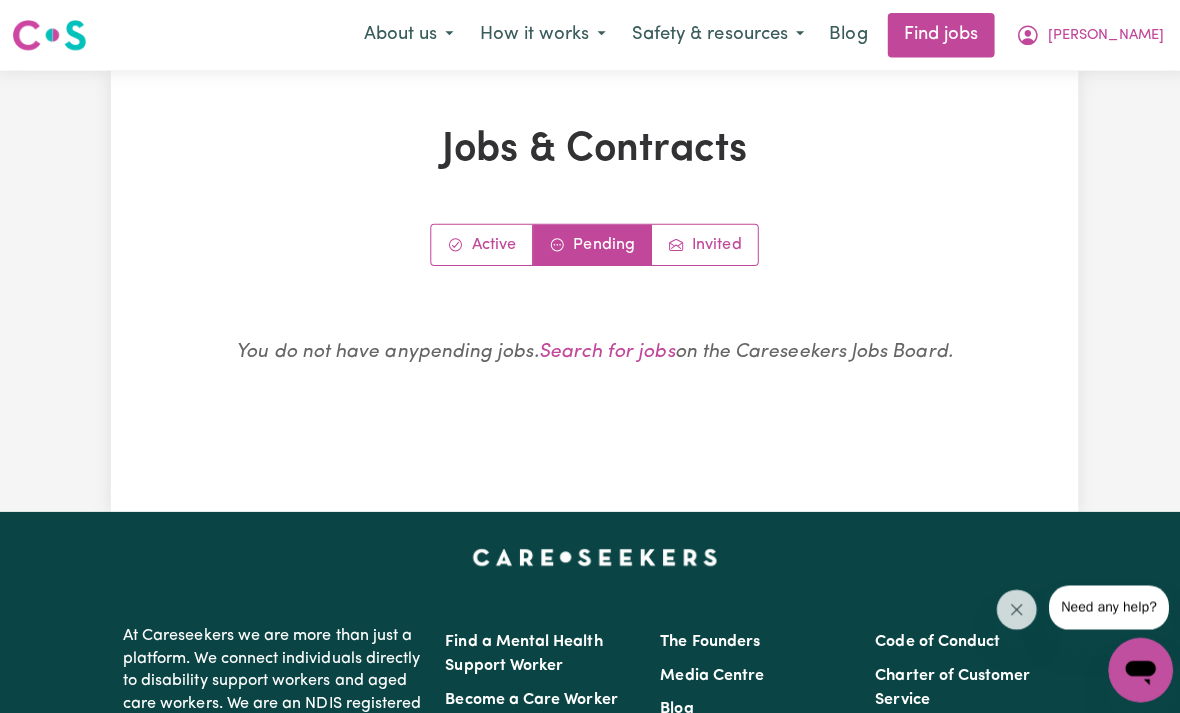 click on "Search for jobs" at bounding box center (601, 349) 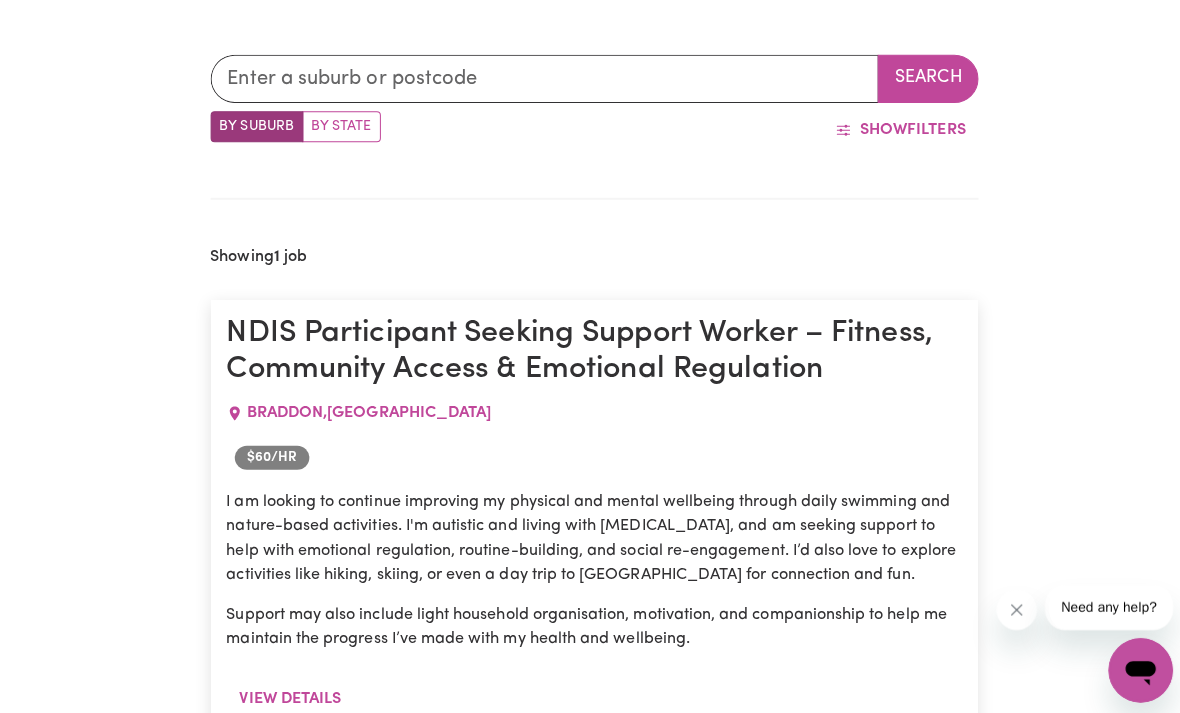scroll, scrollTop: 0, scrollLeft: 0, axis: both 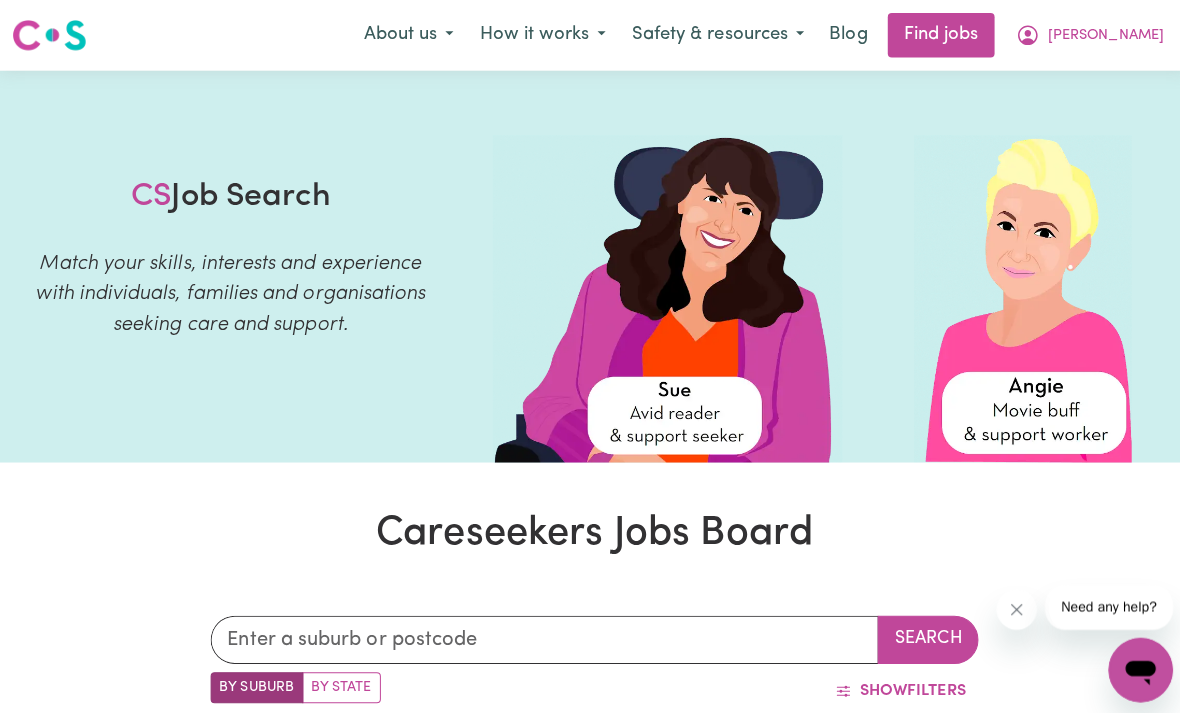 click on "[PERSON_NAME]" at bounding box center (1081, 35) 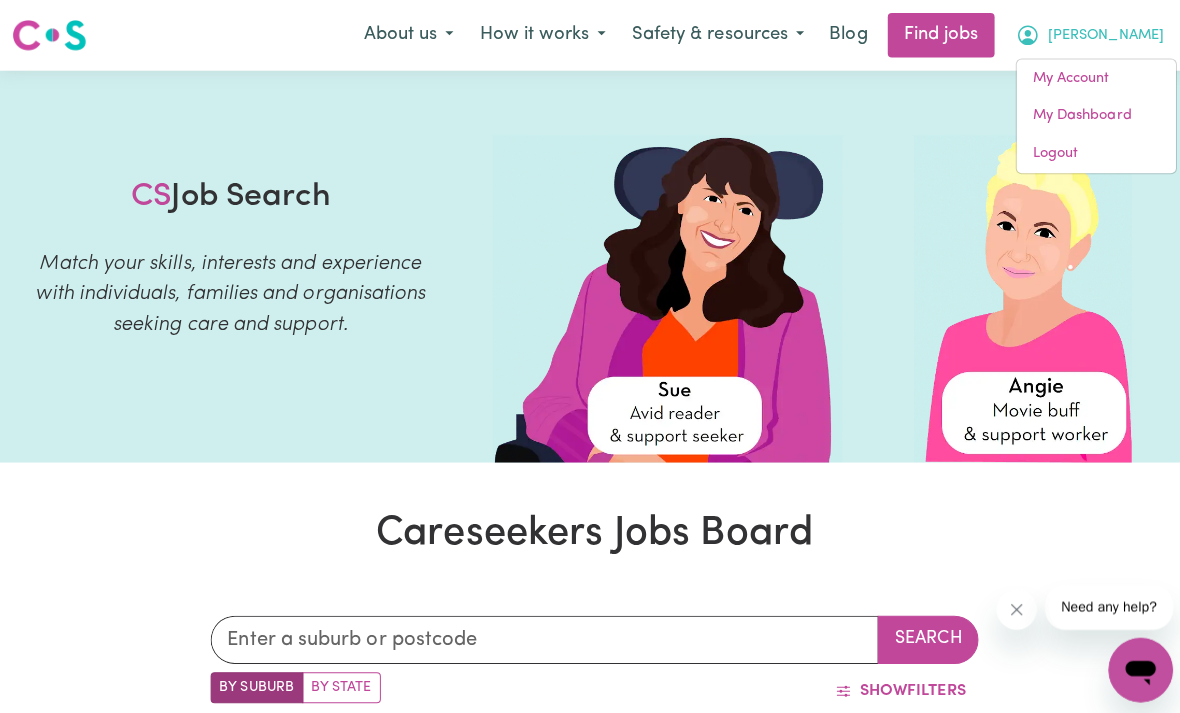 click on "[PERSON_NAME]" at bounding box center (1081, 35) 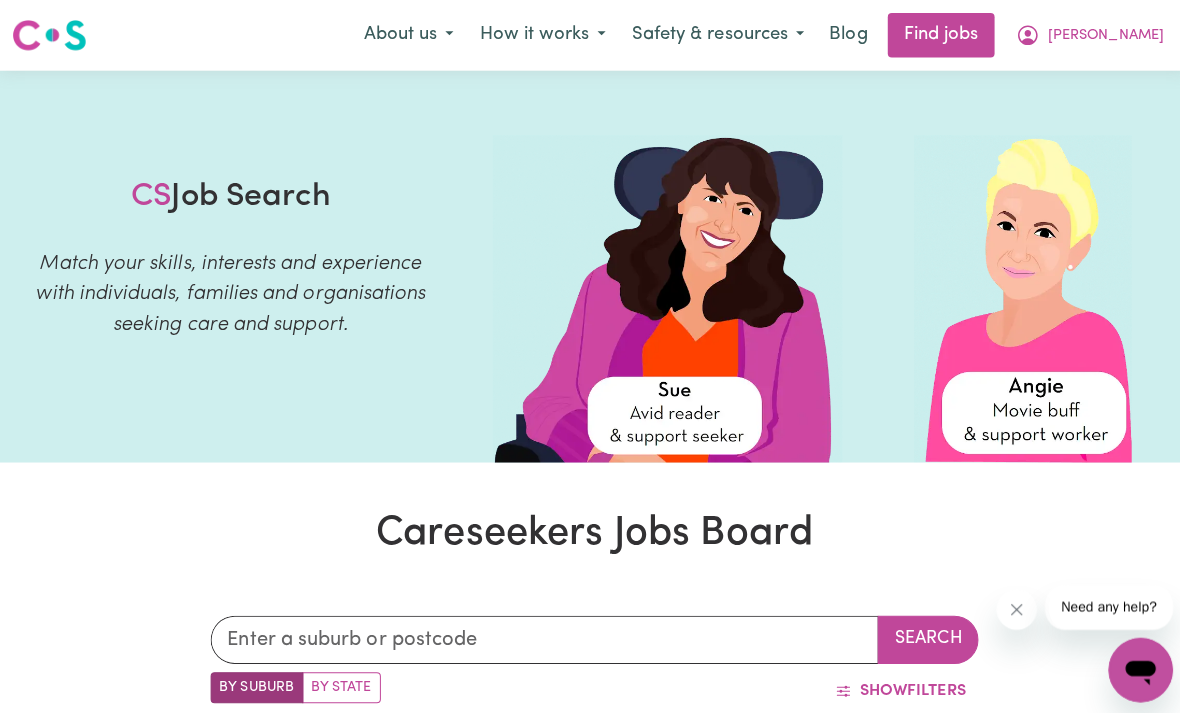 click on "[PERSON_NAME]" at bounding box center [1081, 35] 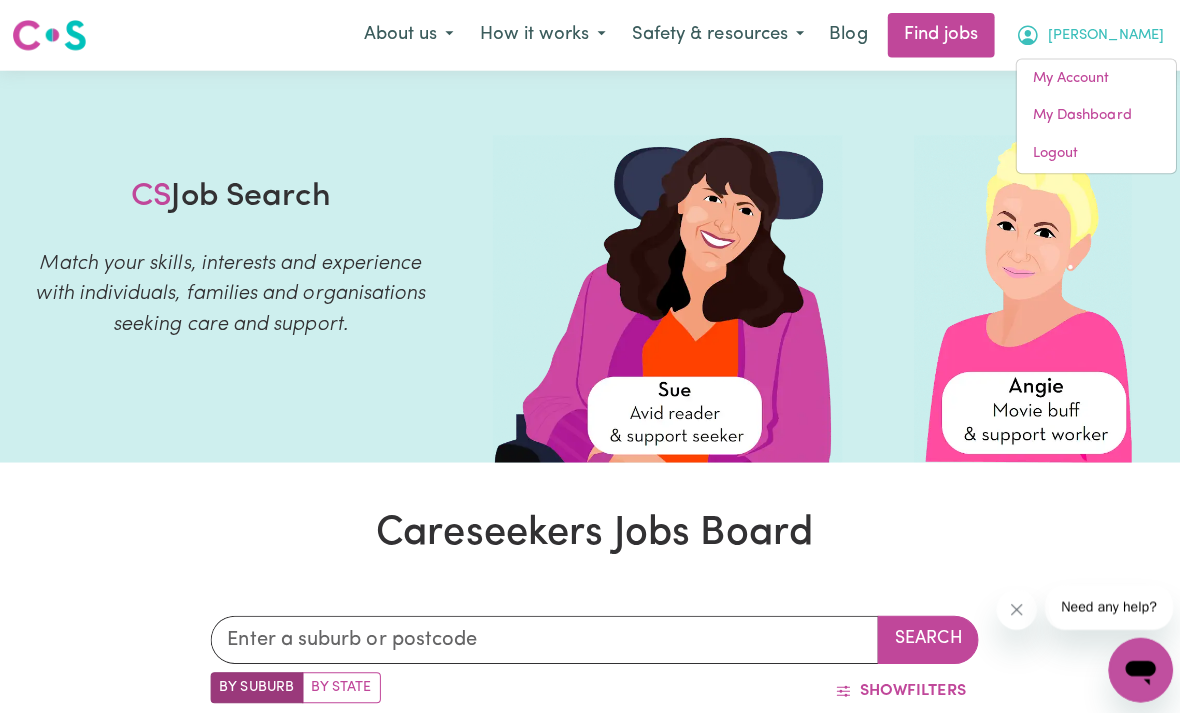 click on "My Dashboard" at bounding box center [1088, 115] 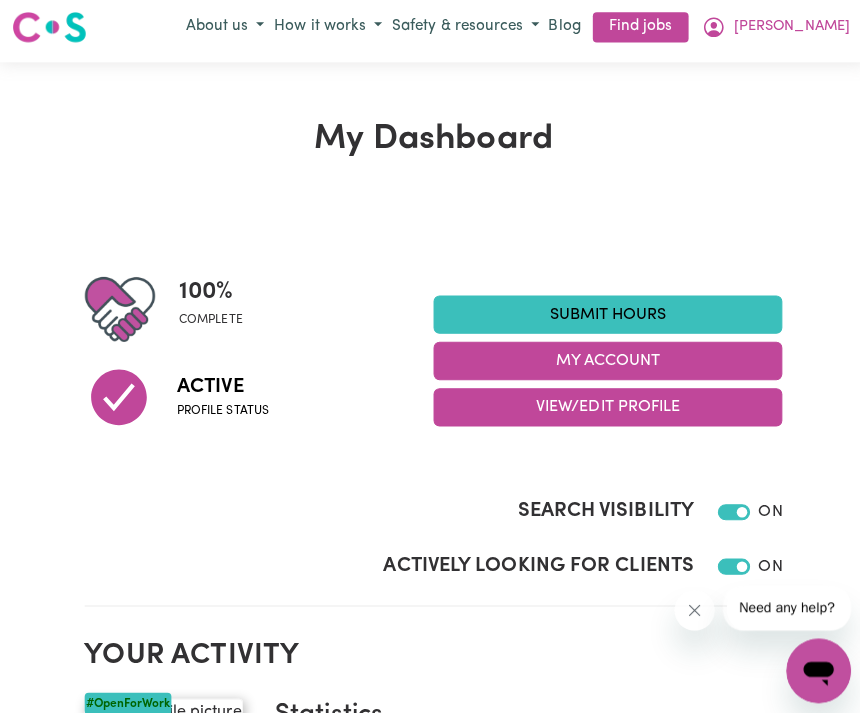 scroll, scrollTop: 0, scrollLeft: 0, axis: both 